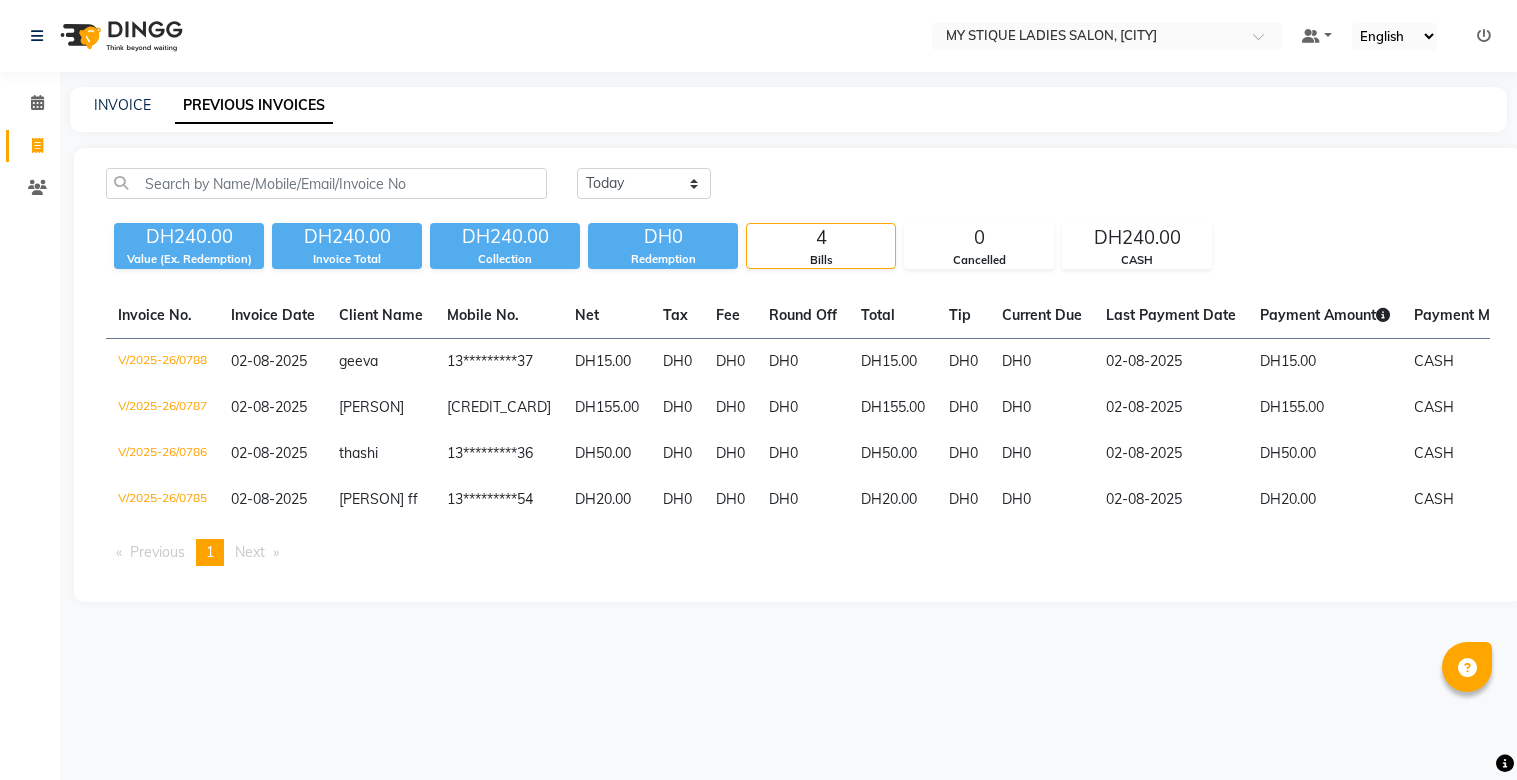 scroll, scrollTop: 0, scrollLeft: 0, axis: both 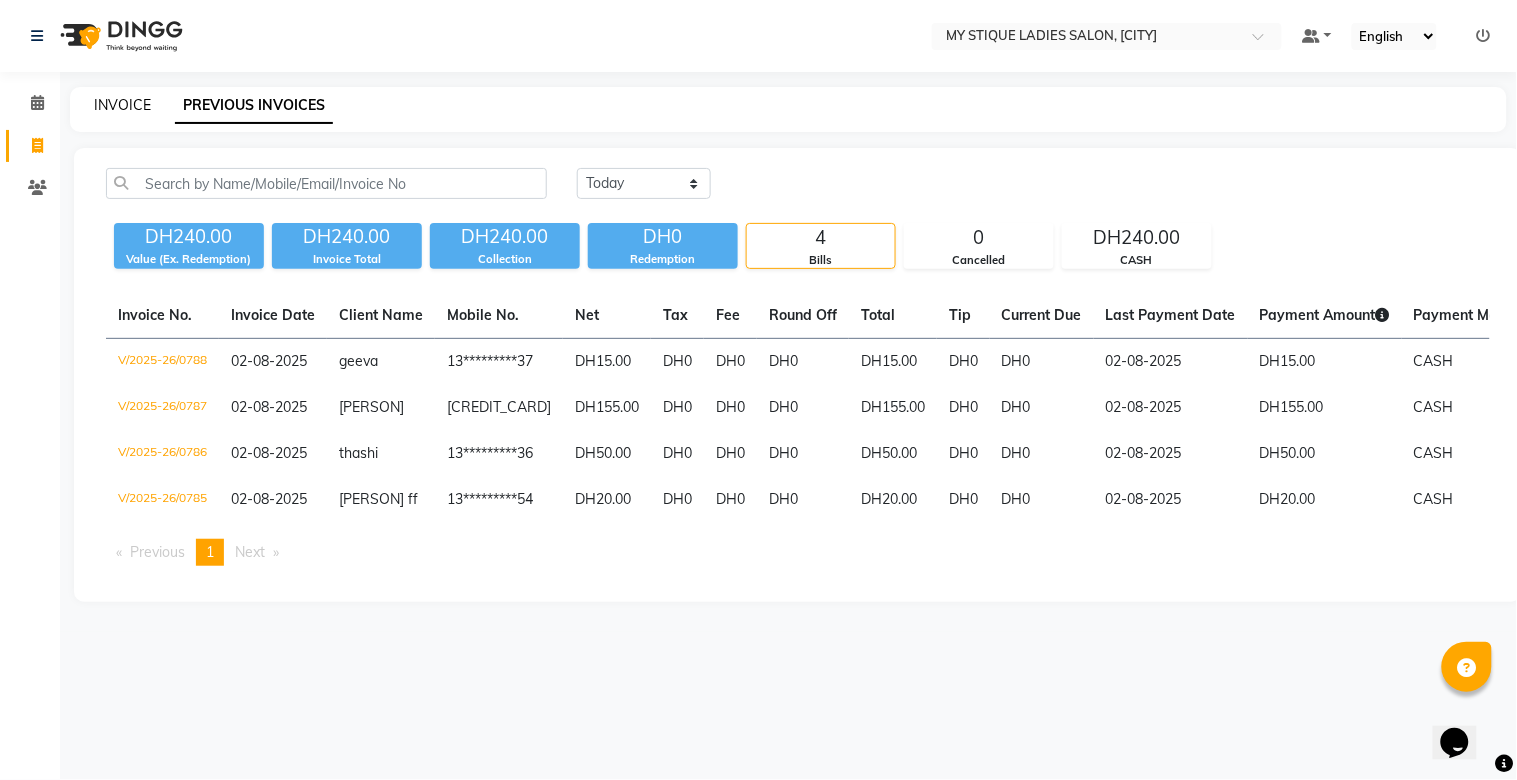 click on "INVOICE" 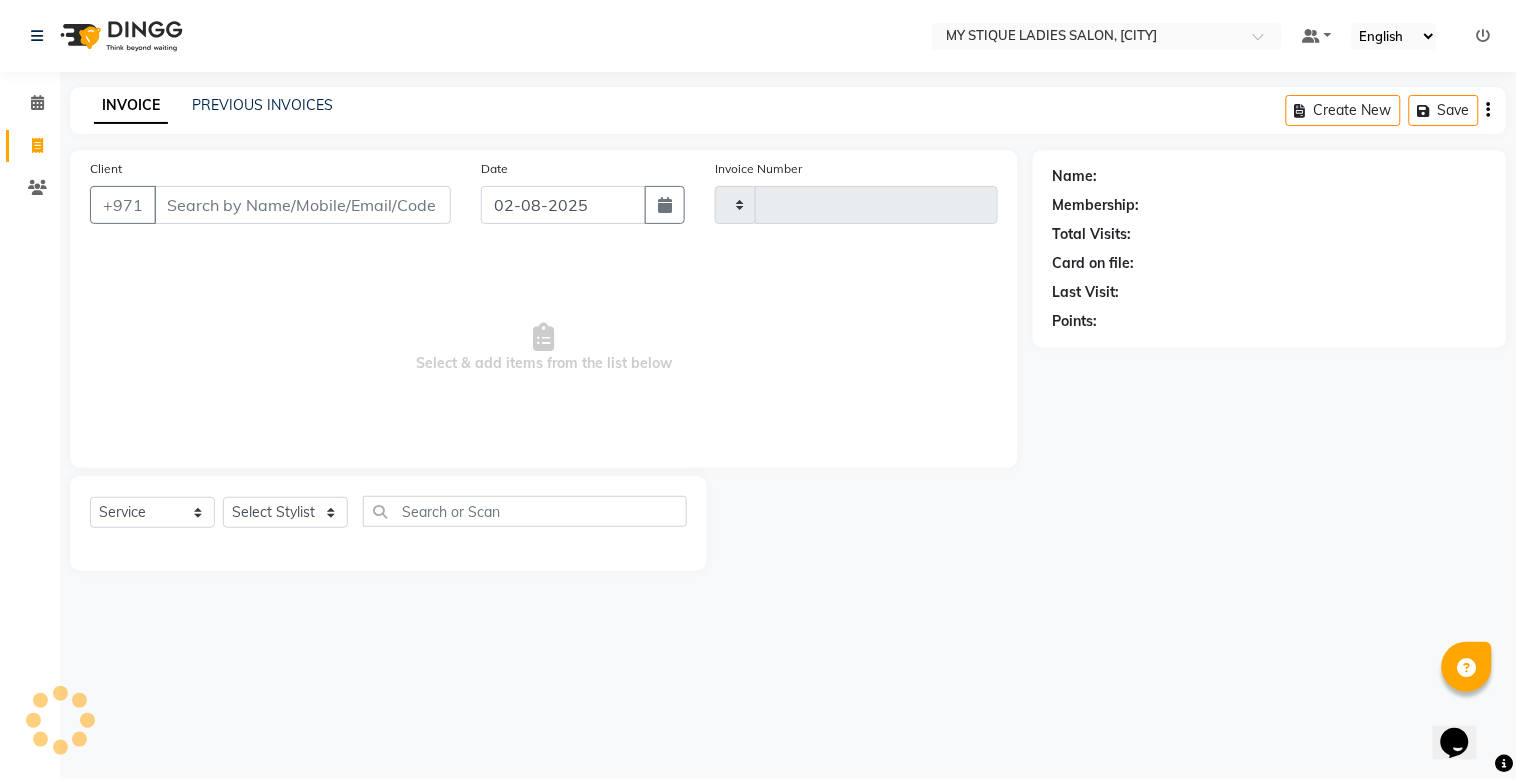 type on "0789" 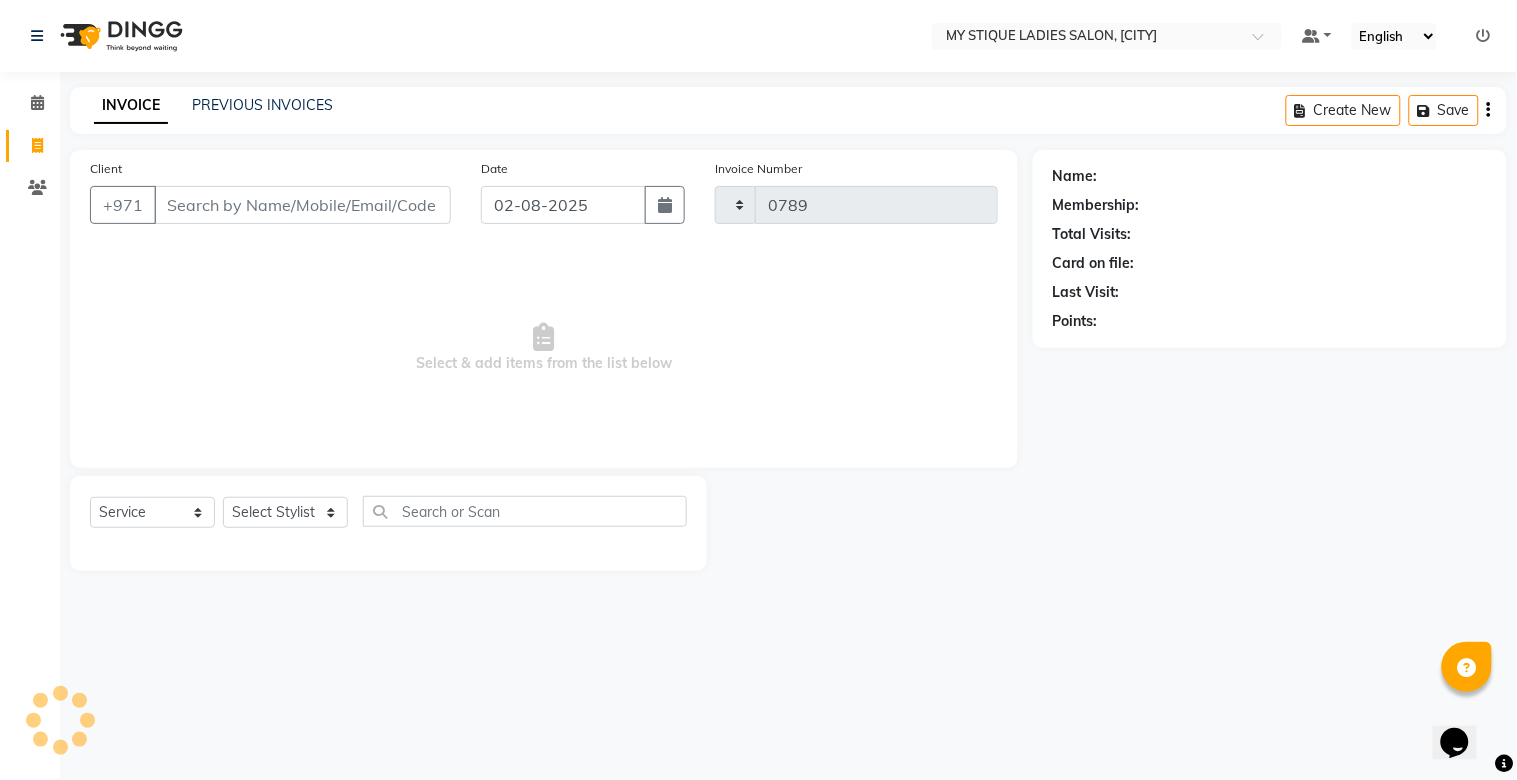 select on "7457" 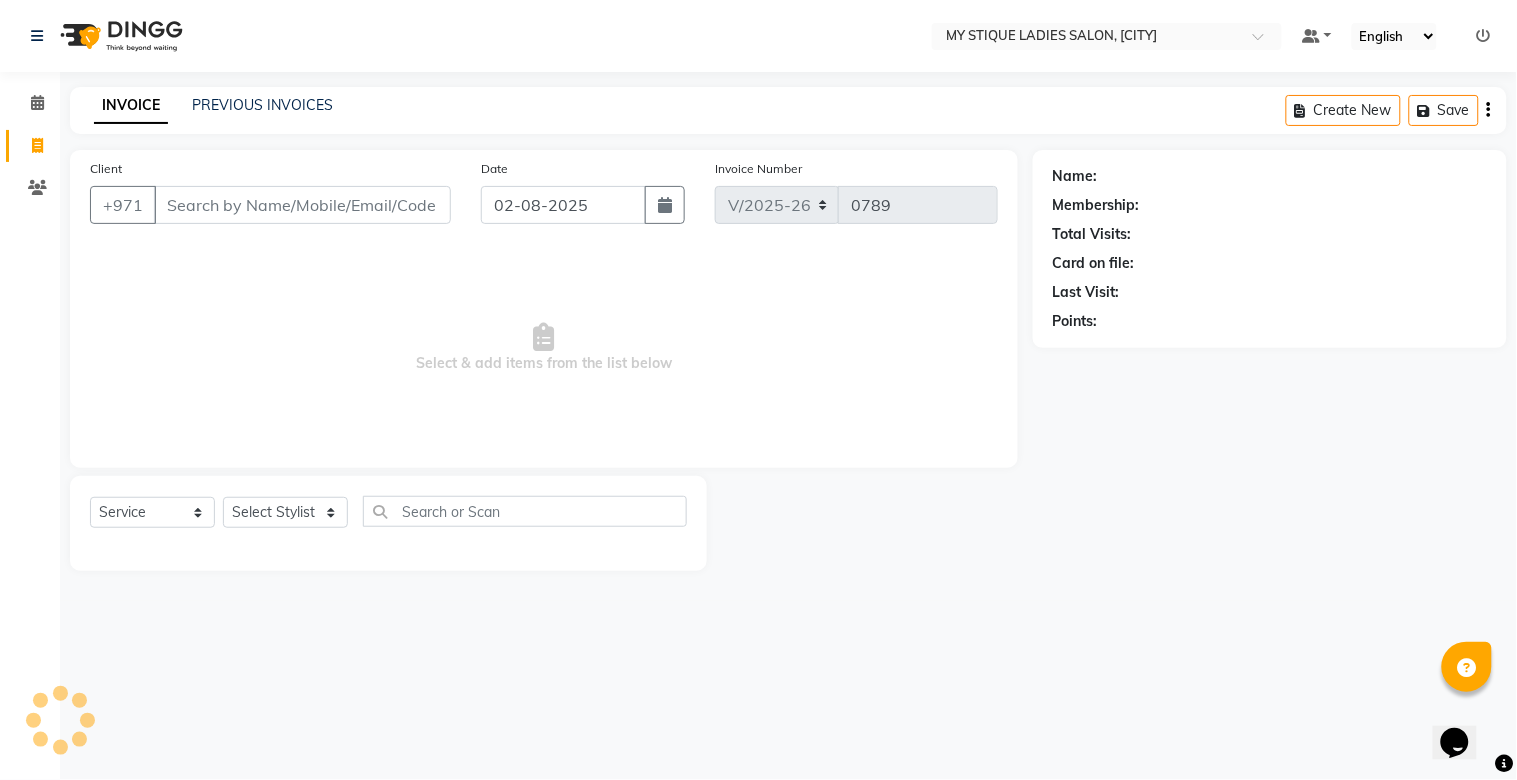 click on "Client" at bounding box center (302, 205) 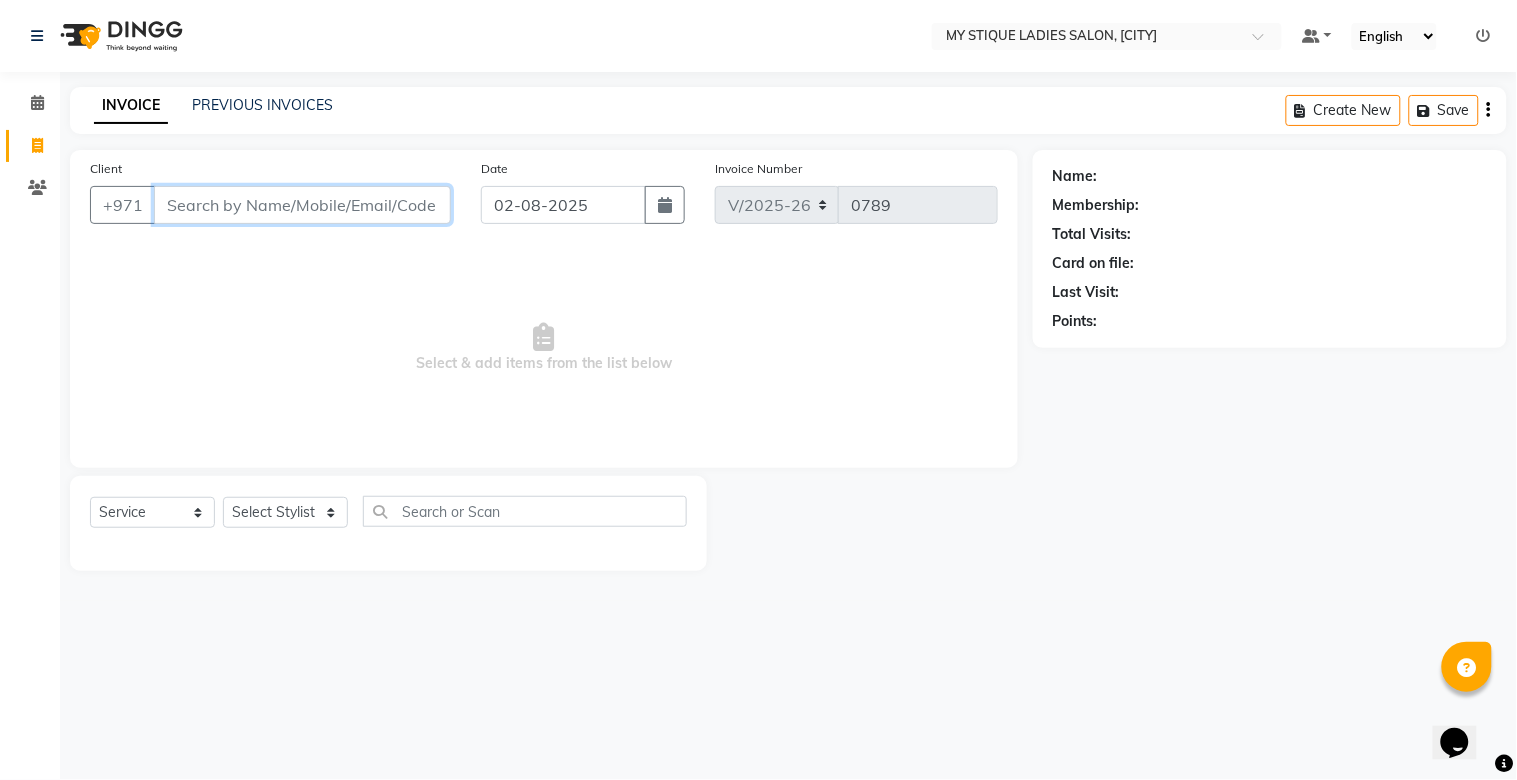 click on "Client" at bounding box center [302, 205] 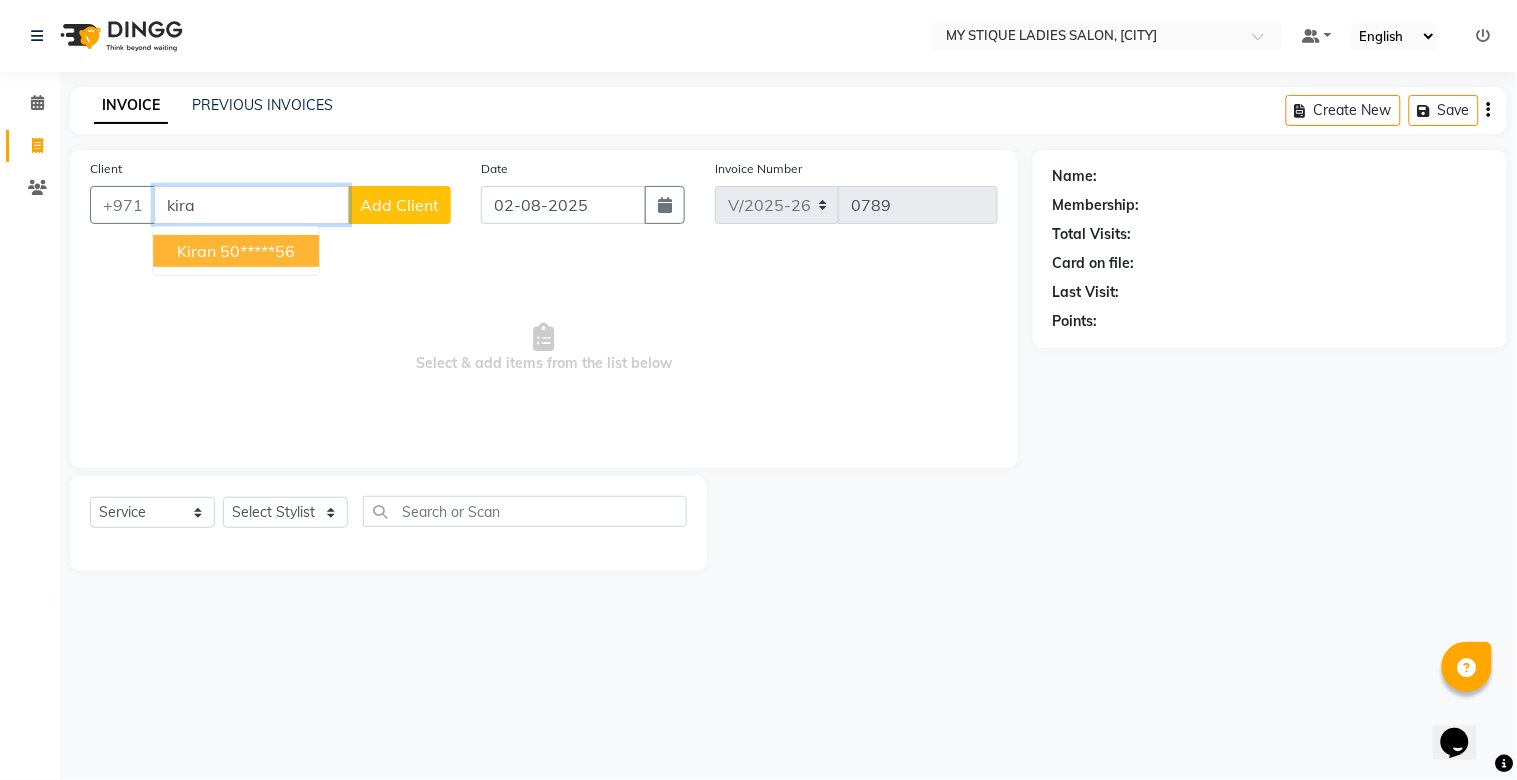 click on "50*****56" at bounding box center (257, 251) 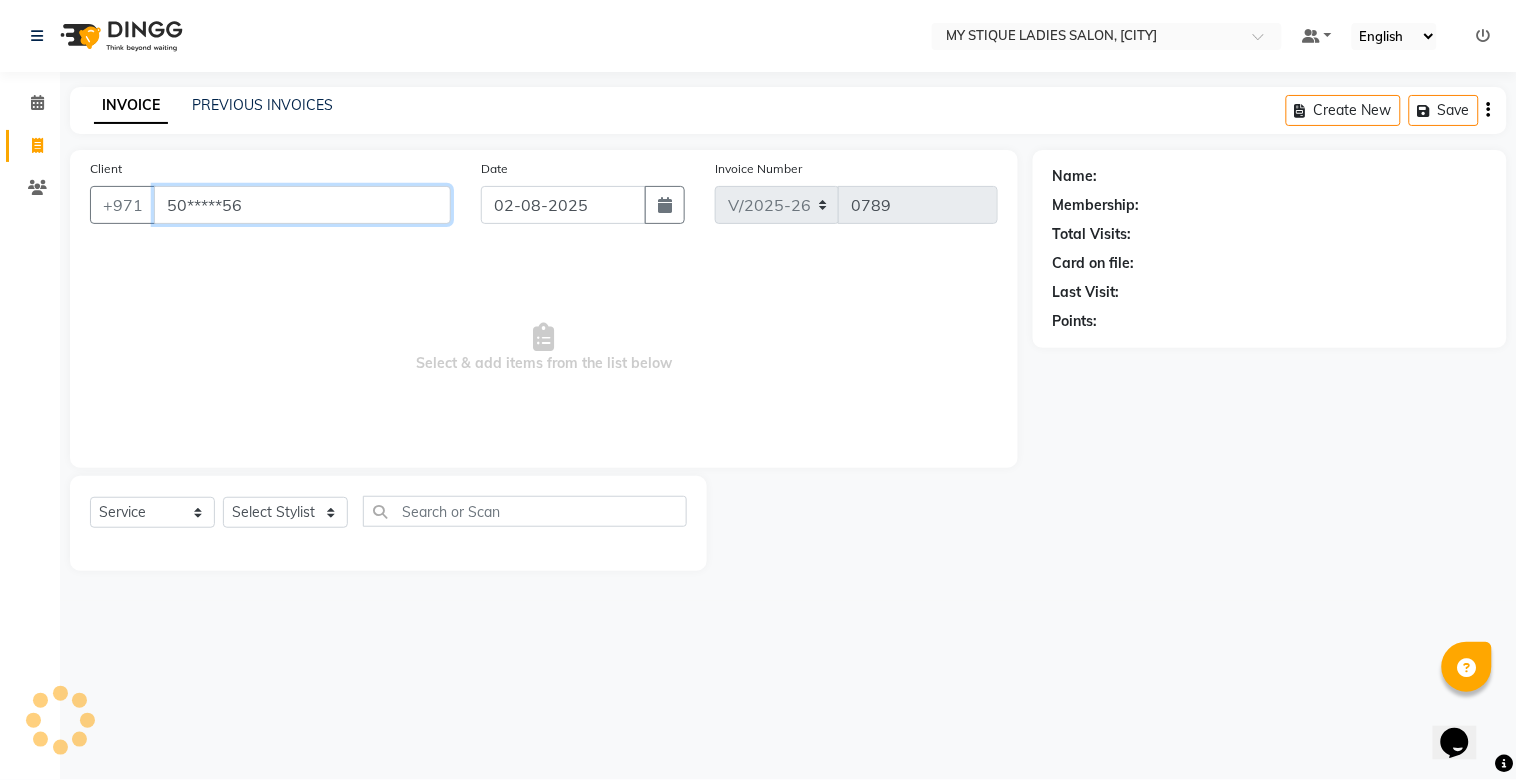 type on "50*****56" 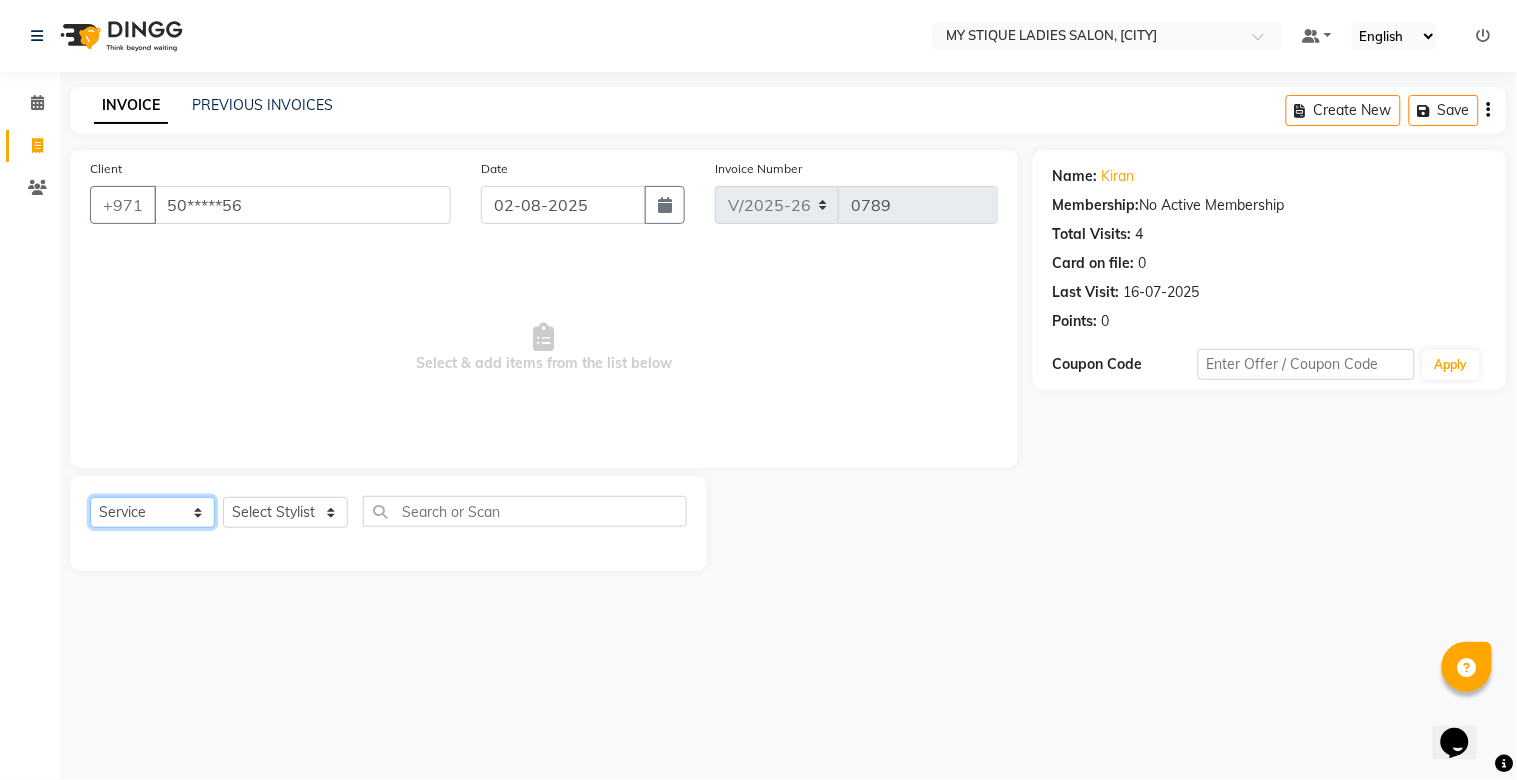 click on "Select  Service  Product  Membership  Package Voucher Prepaid Gift Card" 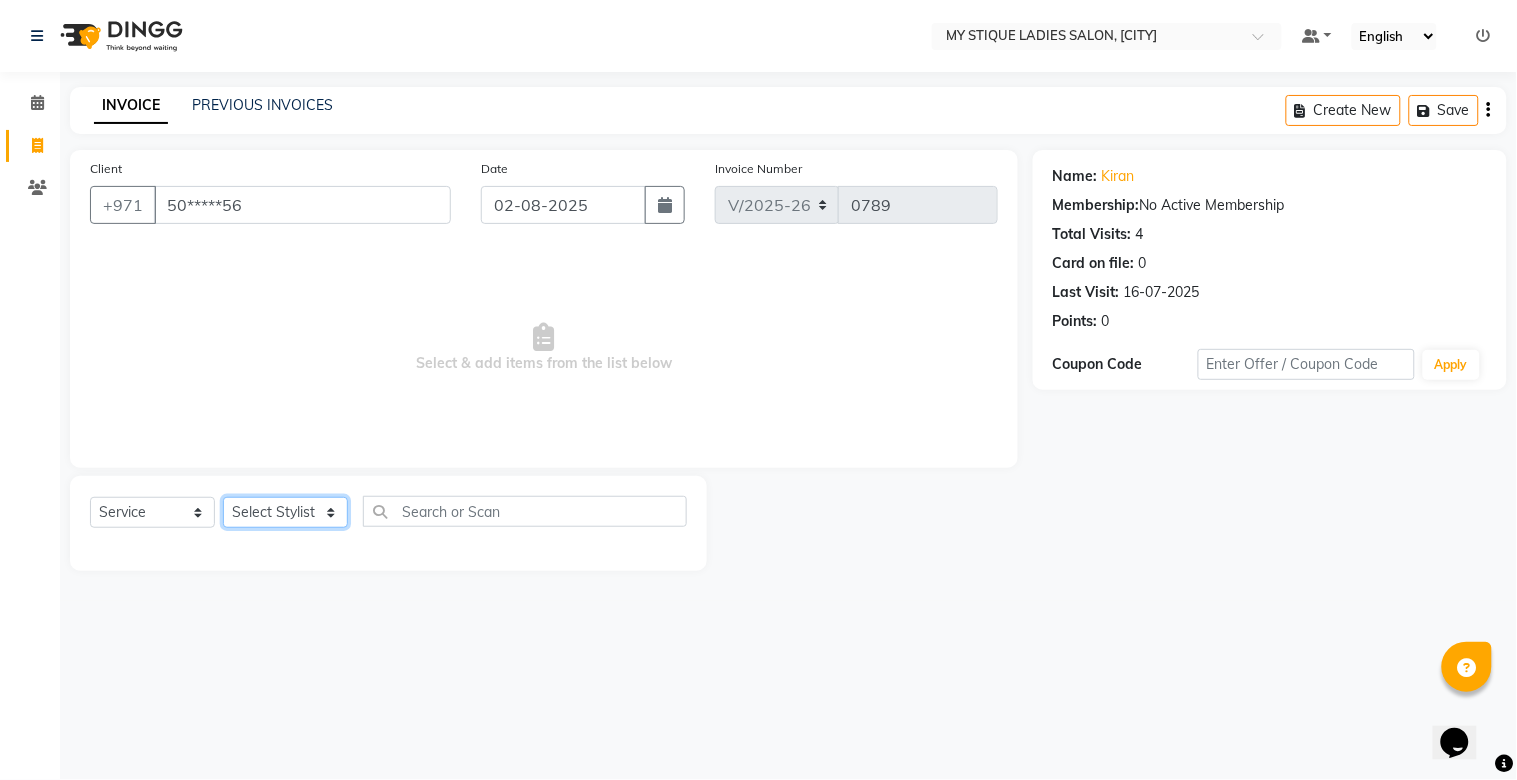 click on "Select Stylist [PERSON] [PERSON] [PERSON] [PERSON] [PERSON] TEMPSTAFF" 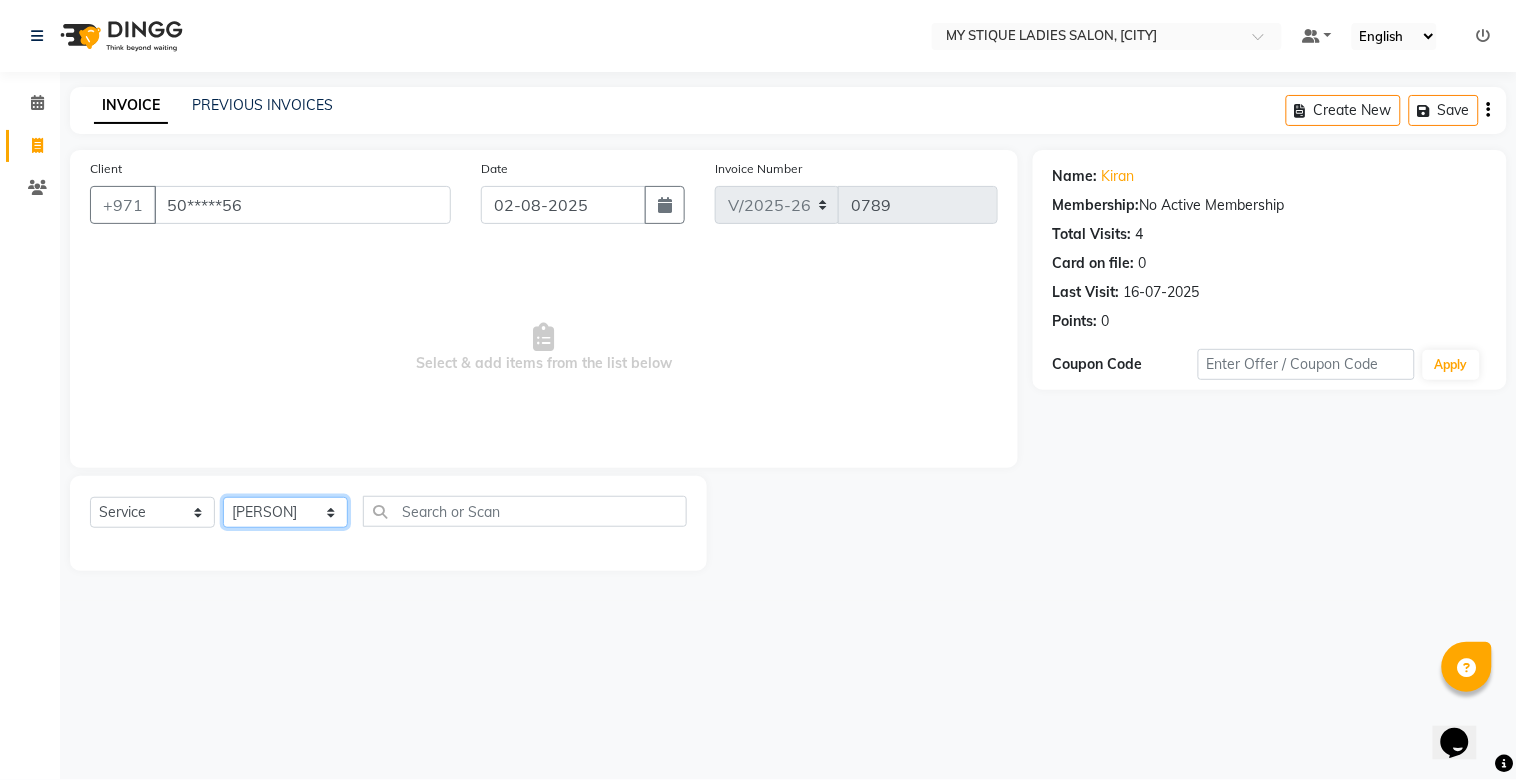 click on "Select Stylist [PERSON] [PERSON] [PERSON] [PERSON] [PERSON] TEMPSTAFF" 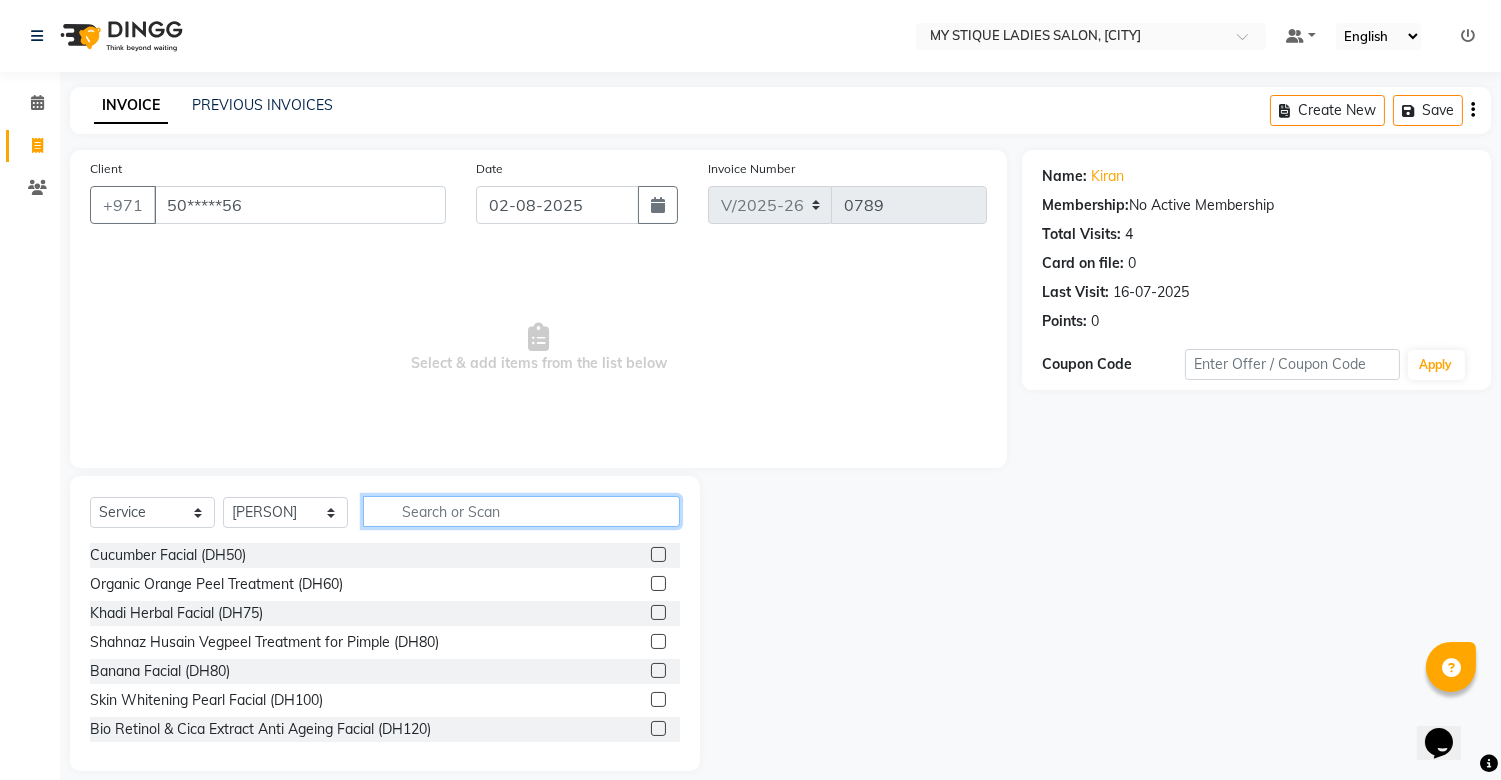 click 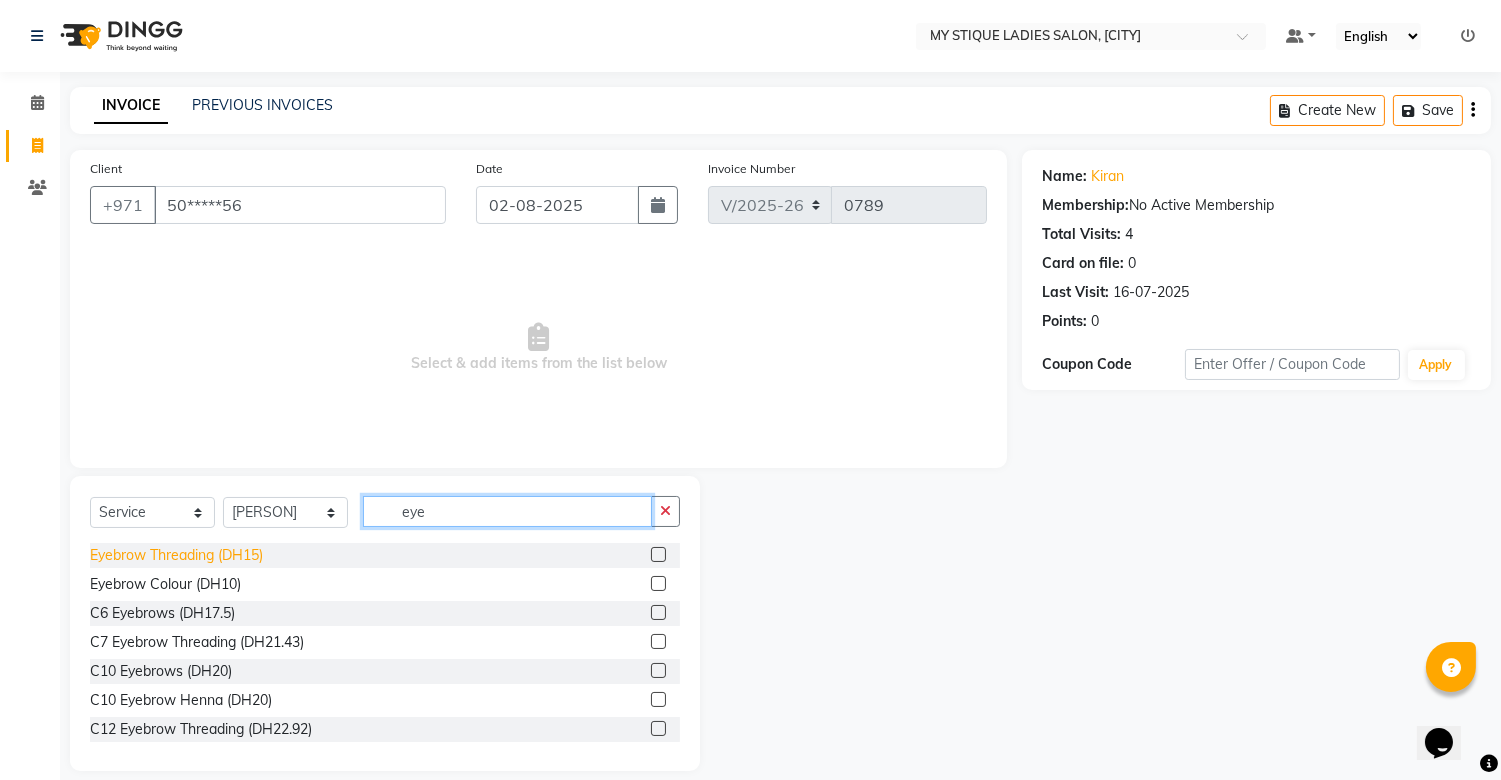 type on "eye" 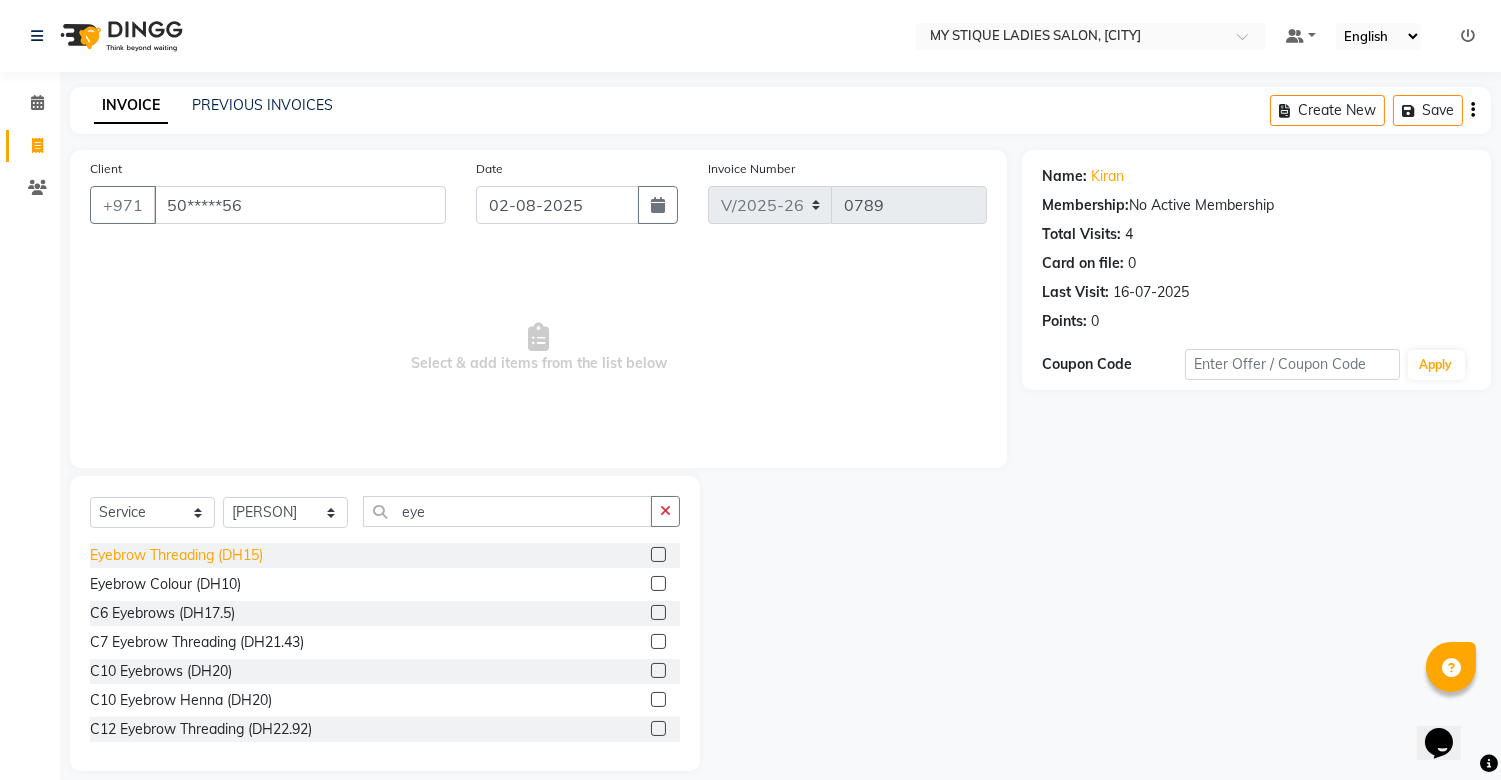click on "Eyebrow Threading (DH15)" 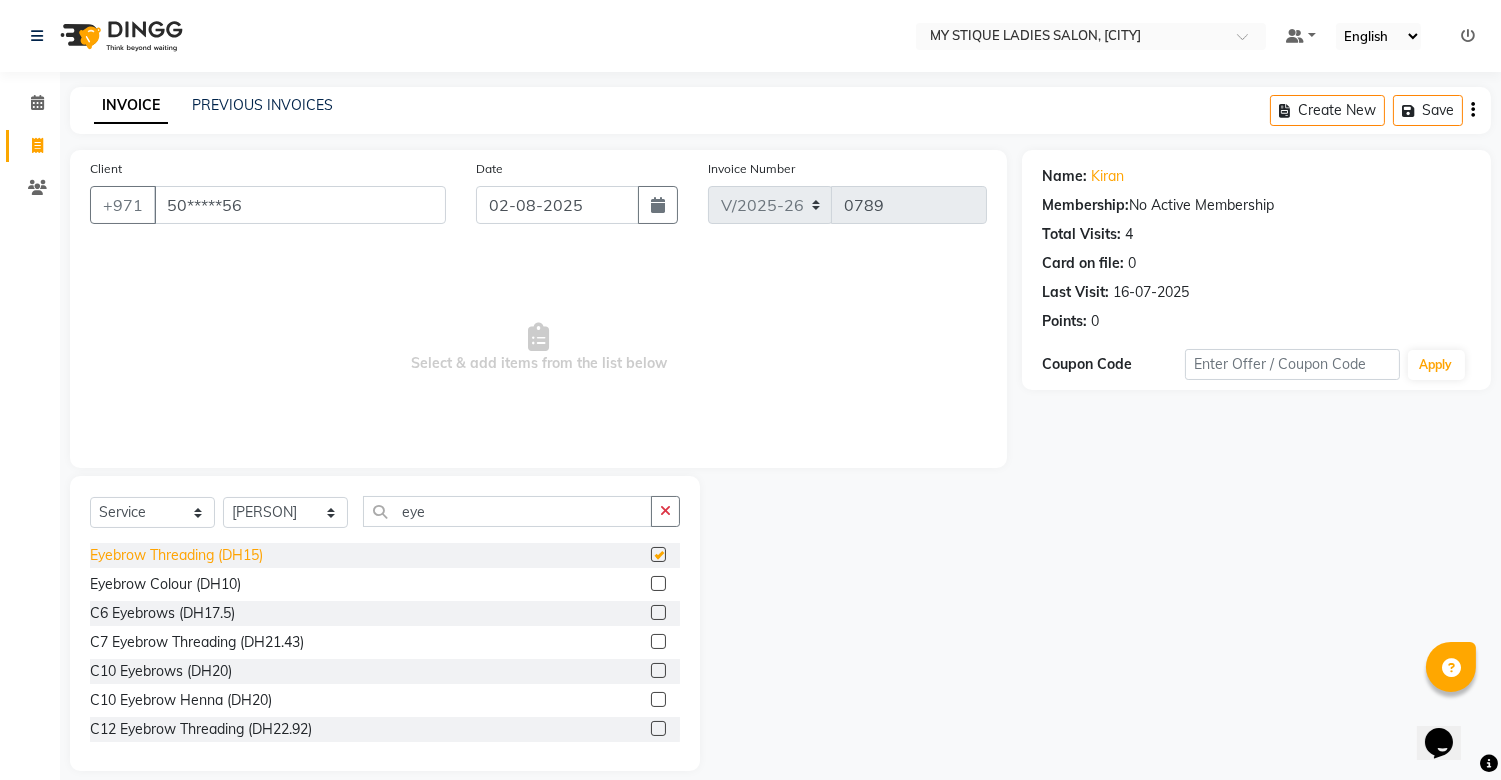 checkbox on "false" 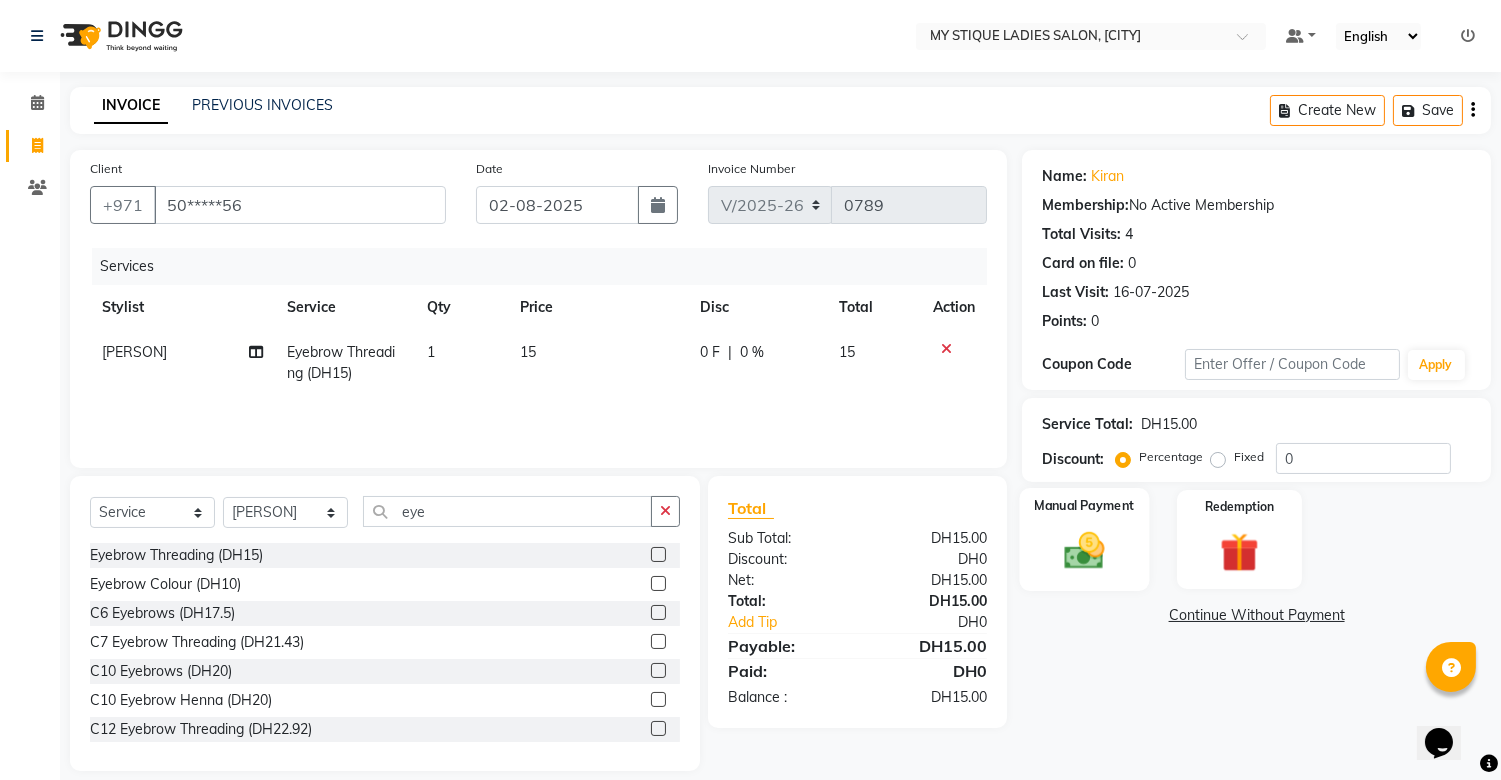 click 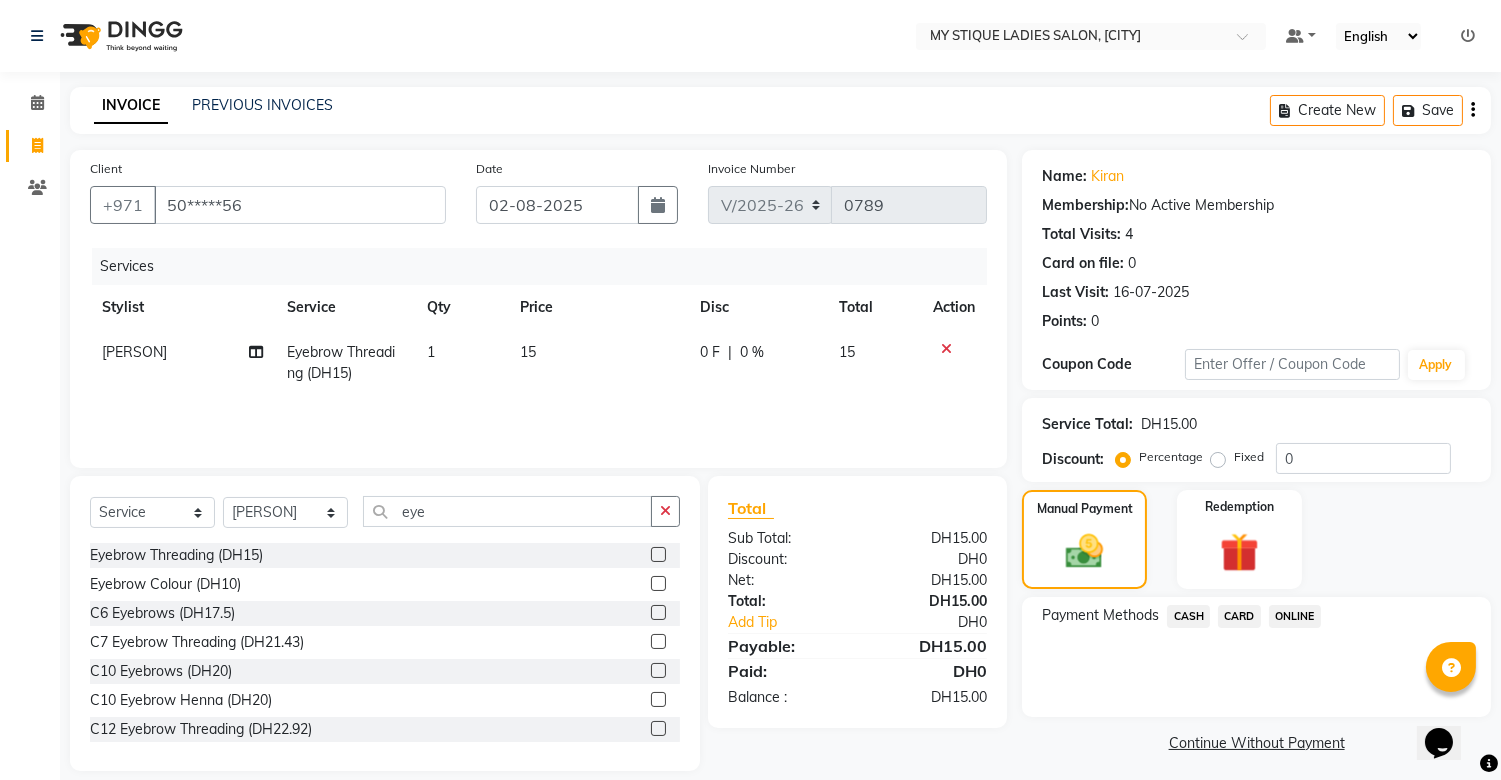 click on "CASH" 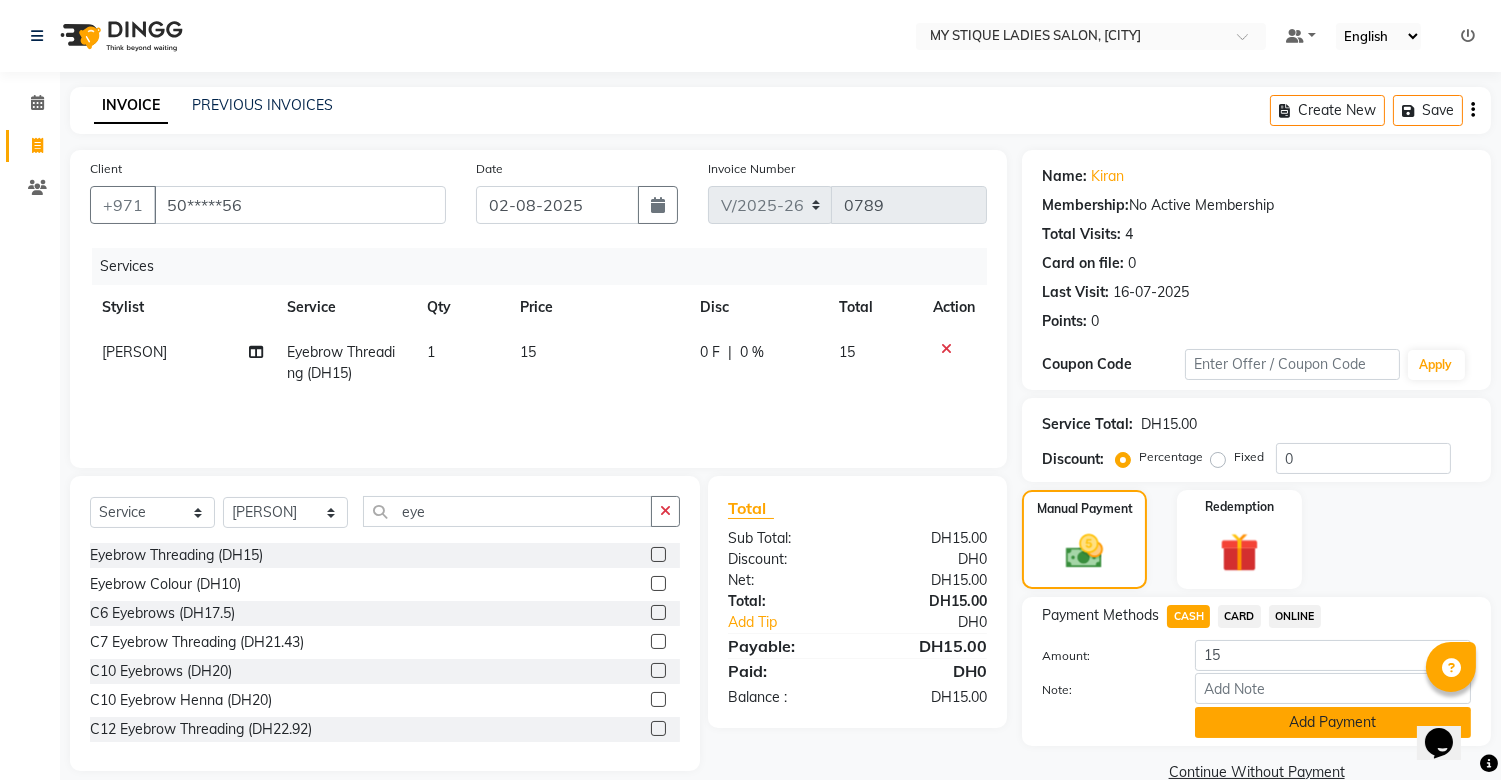 click on "Add Payment" 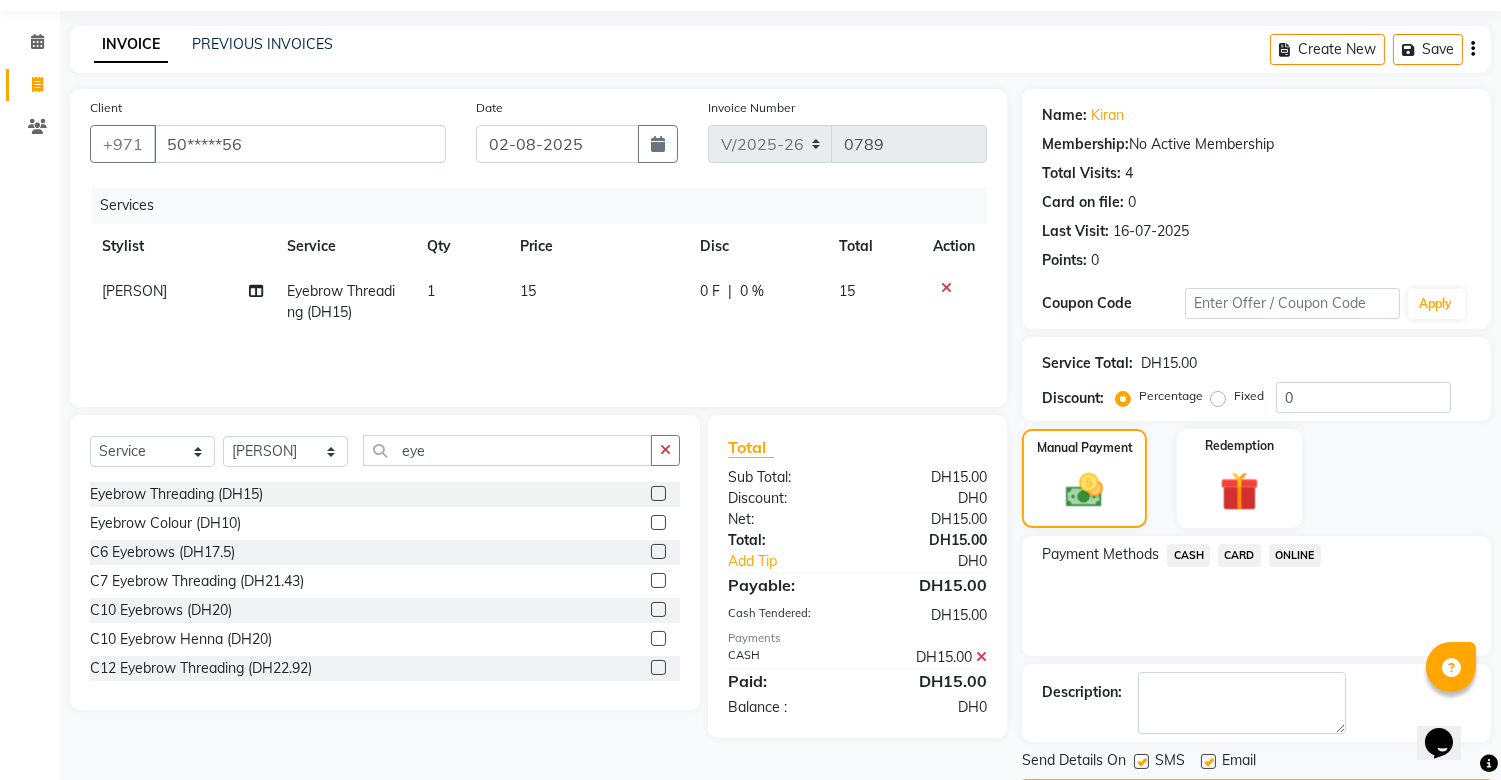 scroll, scrollTop: 120, scrollLeft: 0, axis: vertical 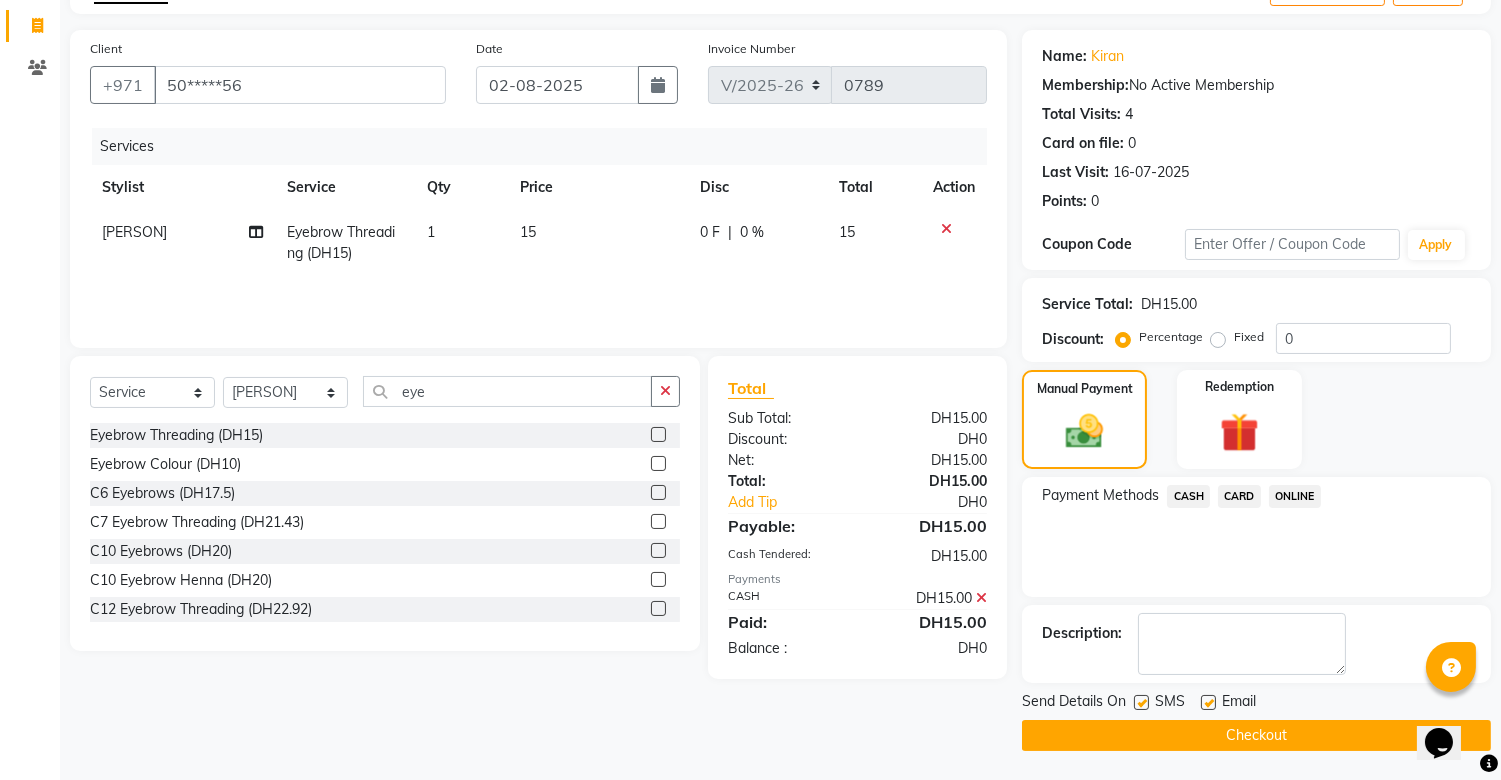 click on "Checkout" 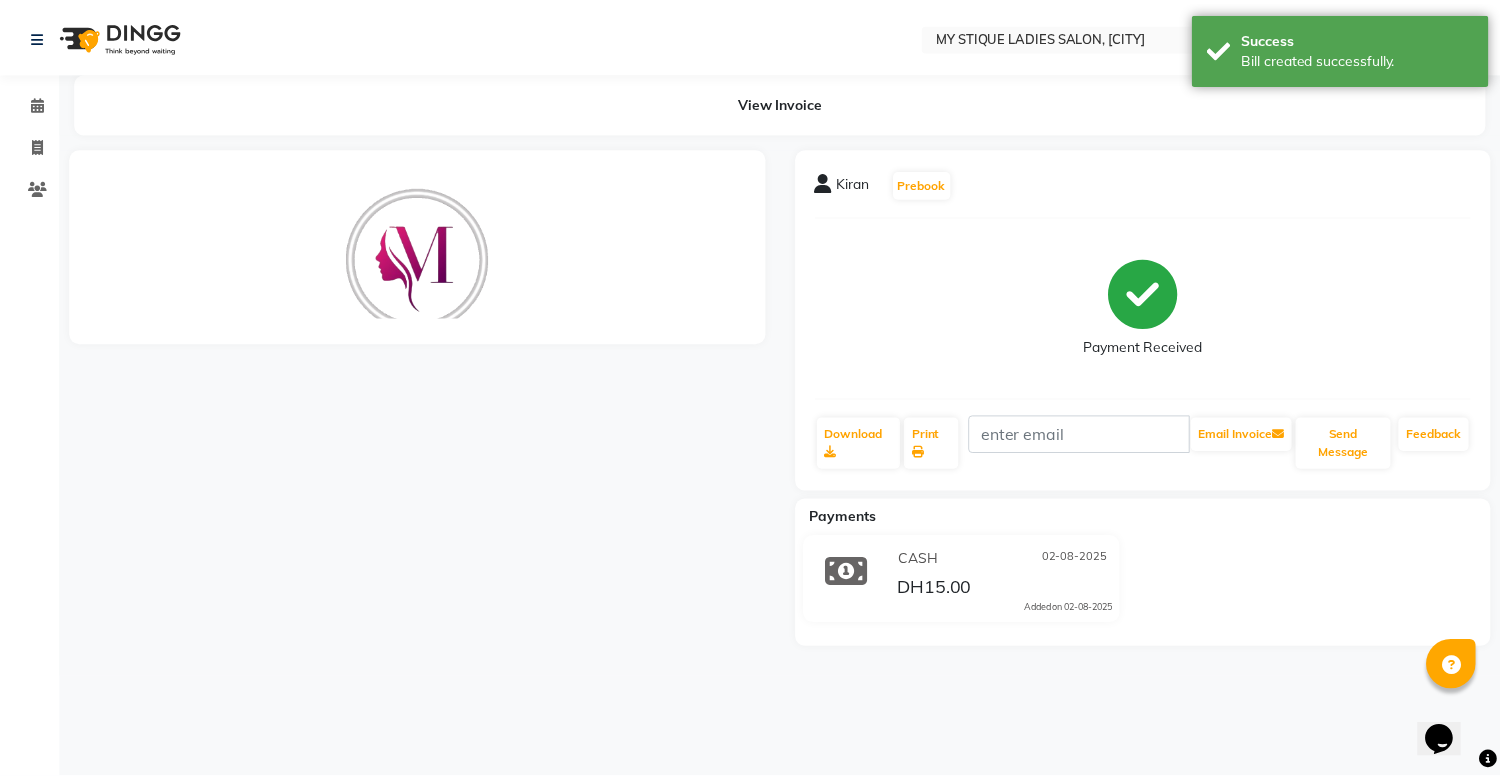 scroll, scrollTop: 0, scrollLeft: 0, axis: both 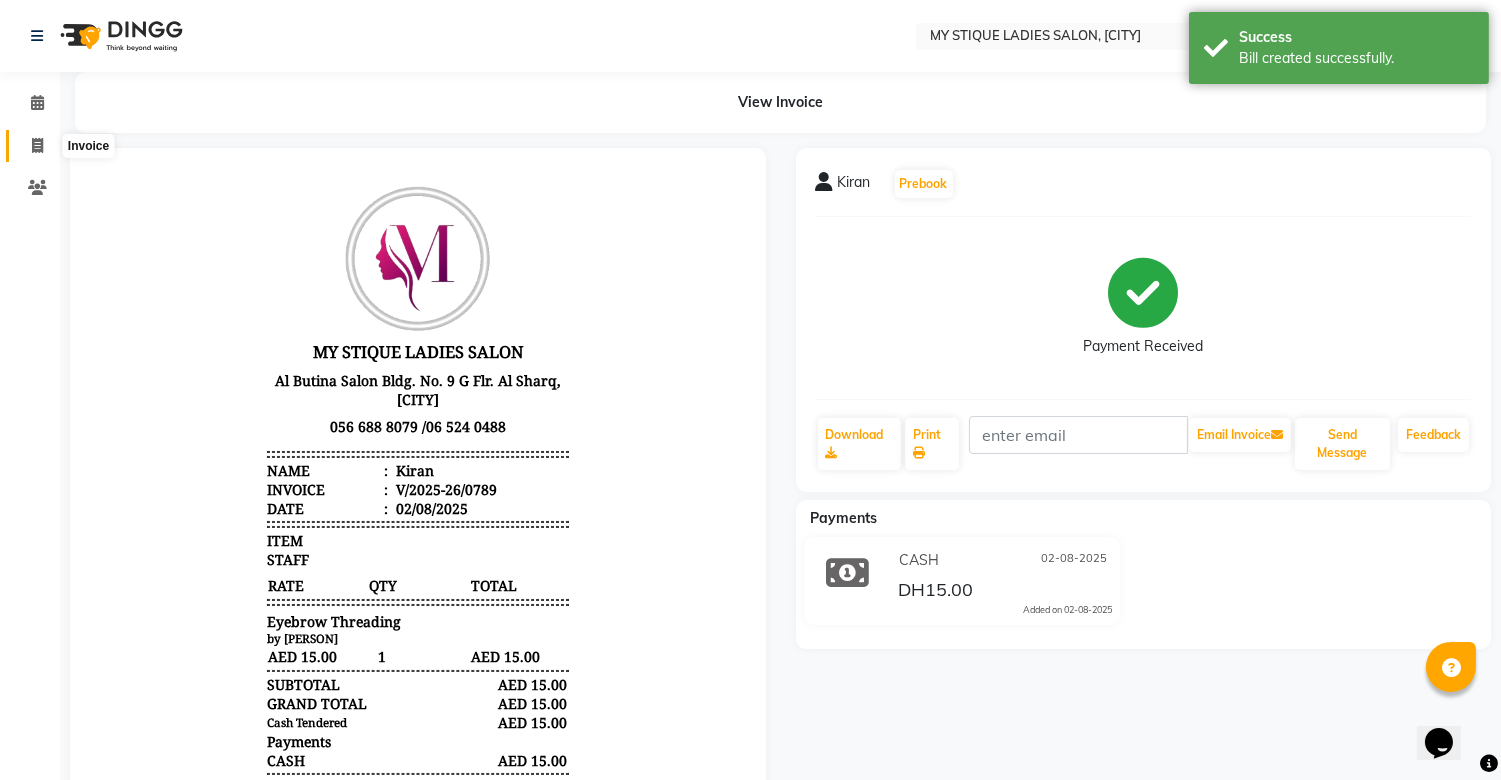 drag, startPoint x: 38, startPoint y: 136, endPoint x: 115, endPoint y: 150, distance: 78.26238 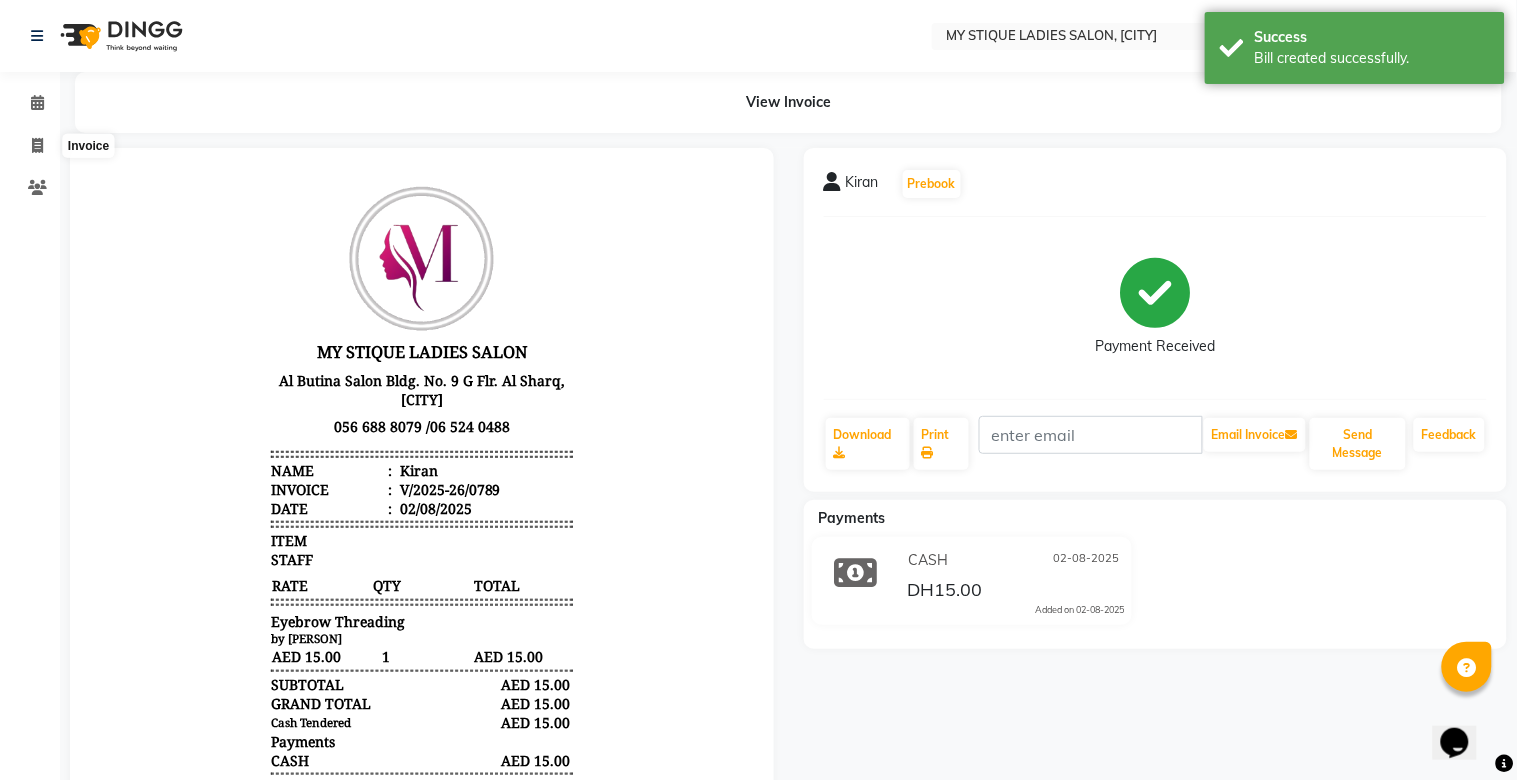 select on "service" 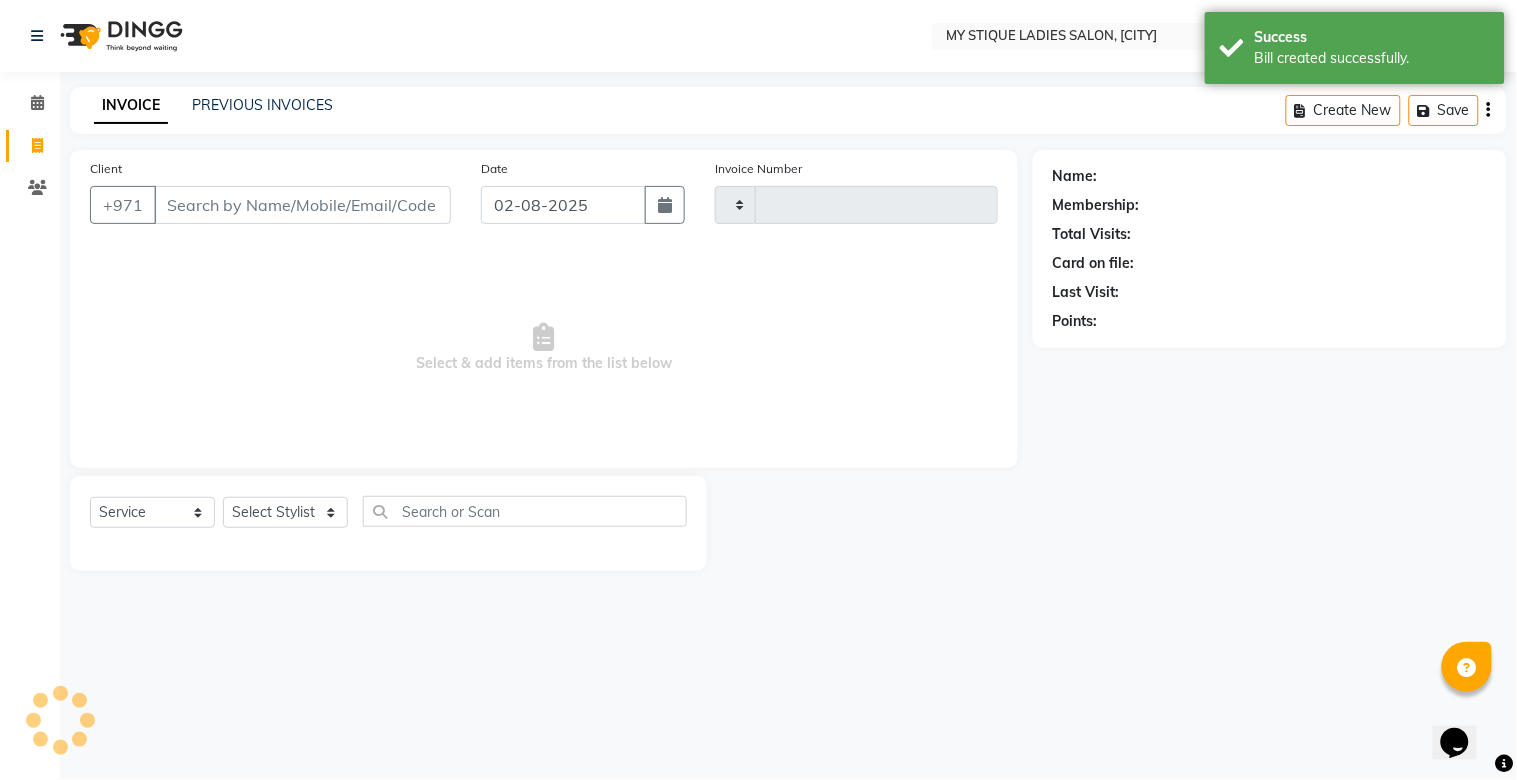 type on "0790" 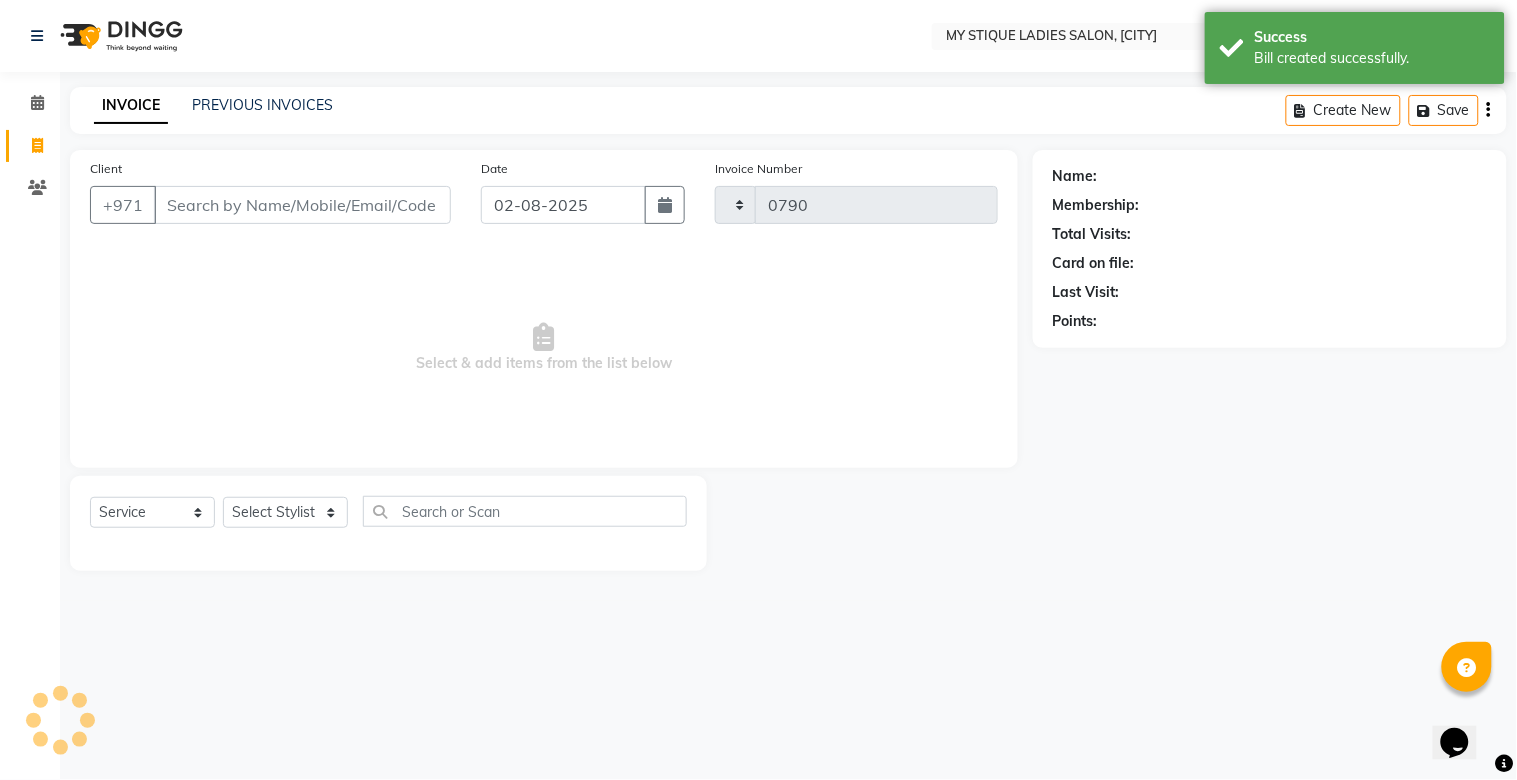 select on "7457" 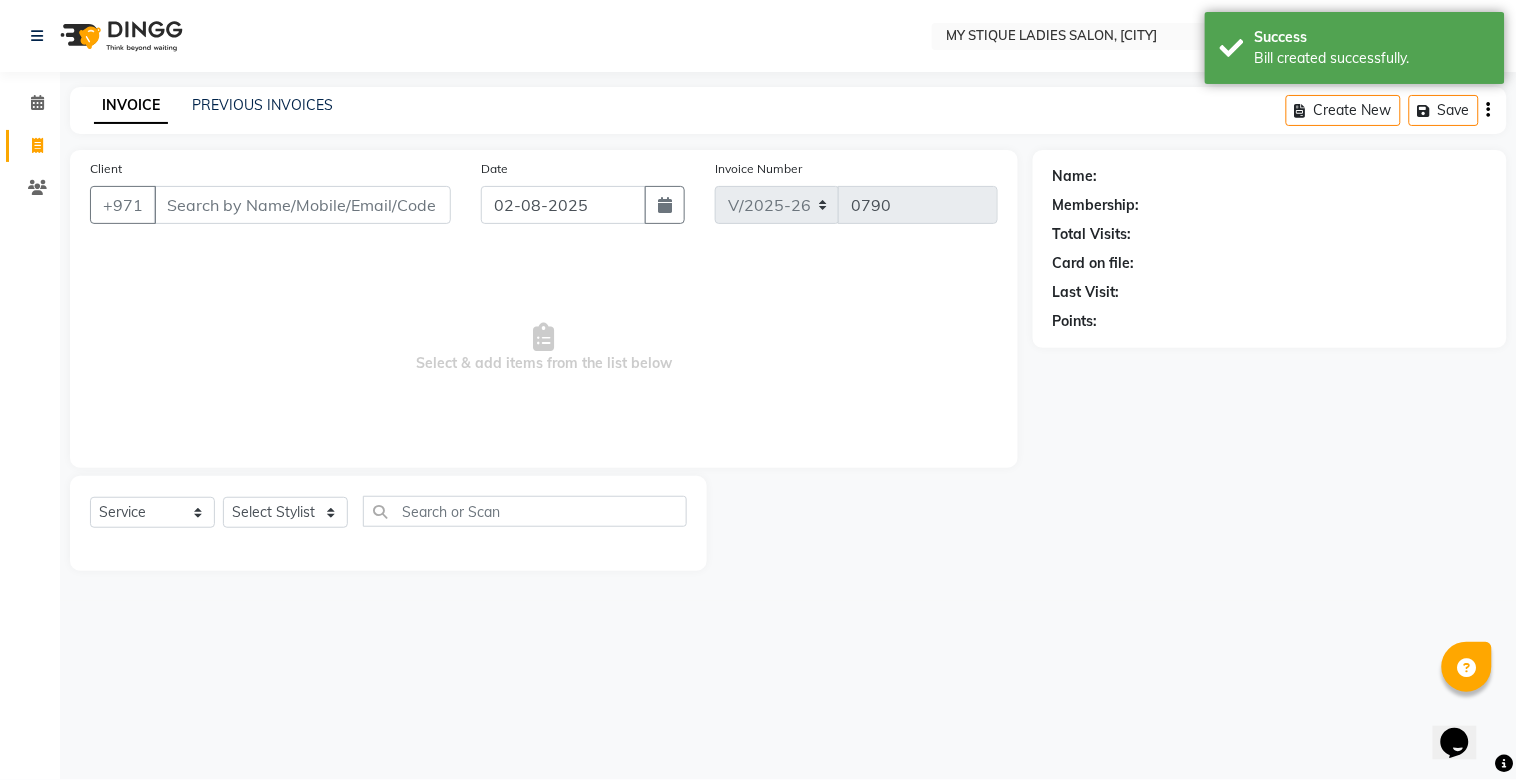 click on "Client" at bounding box center (302, 205) 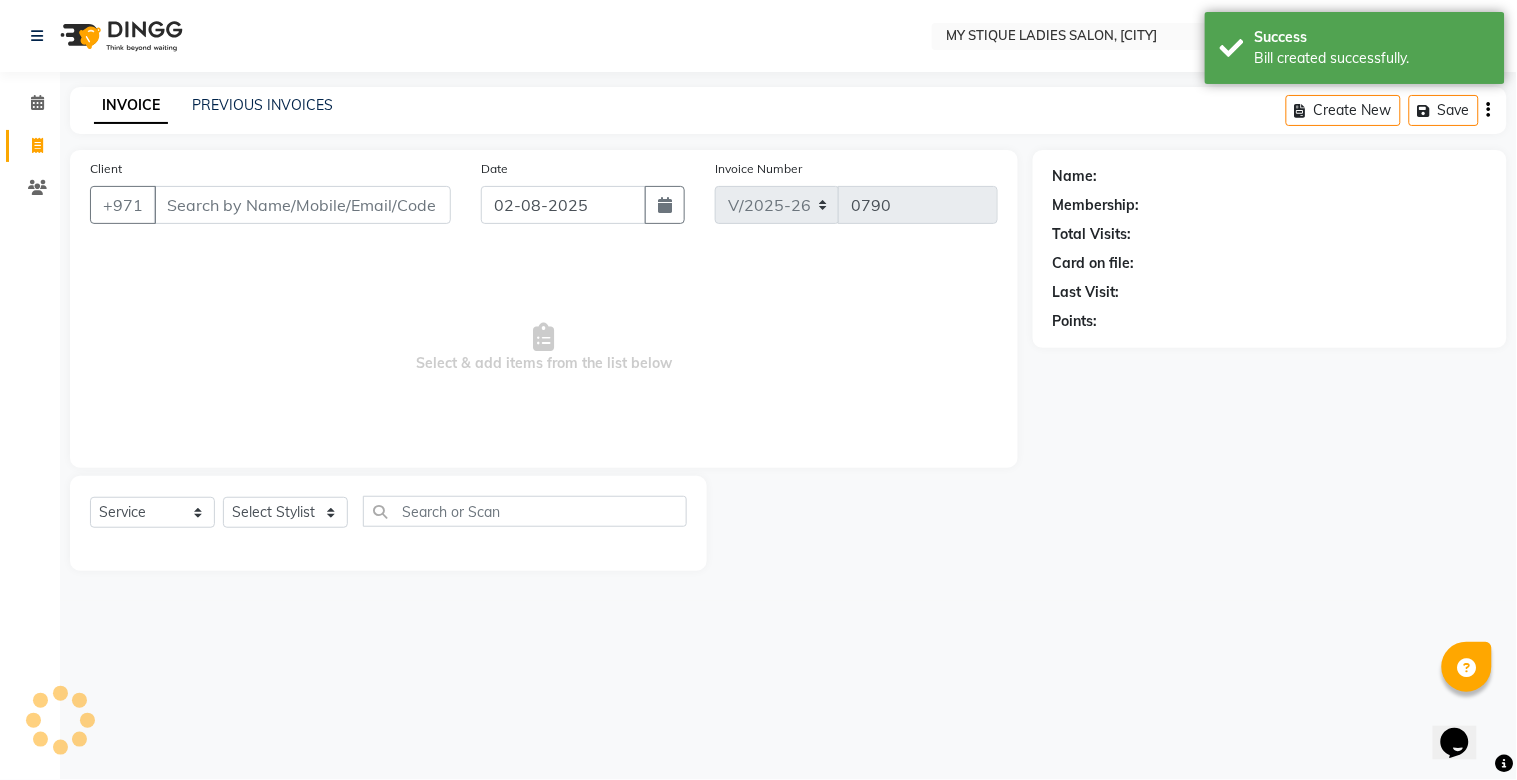 click on "Client" at bounding box center (302, 205) 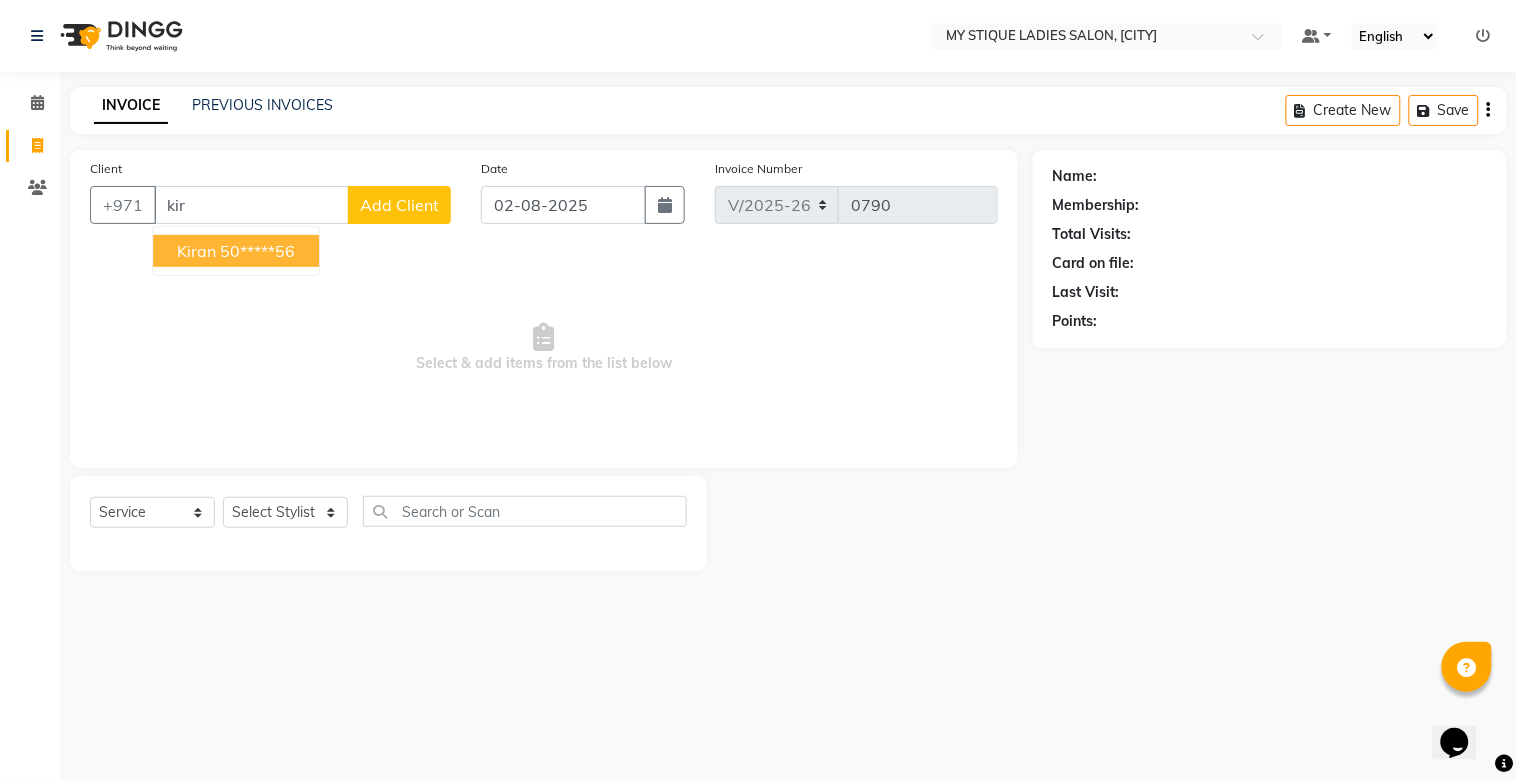 click on "50*****56" at bounding box center (257, 251) 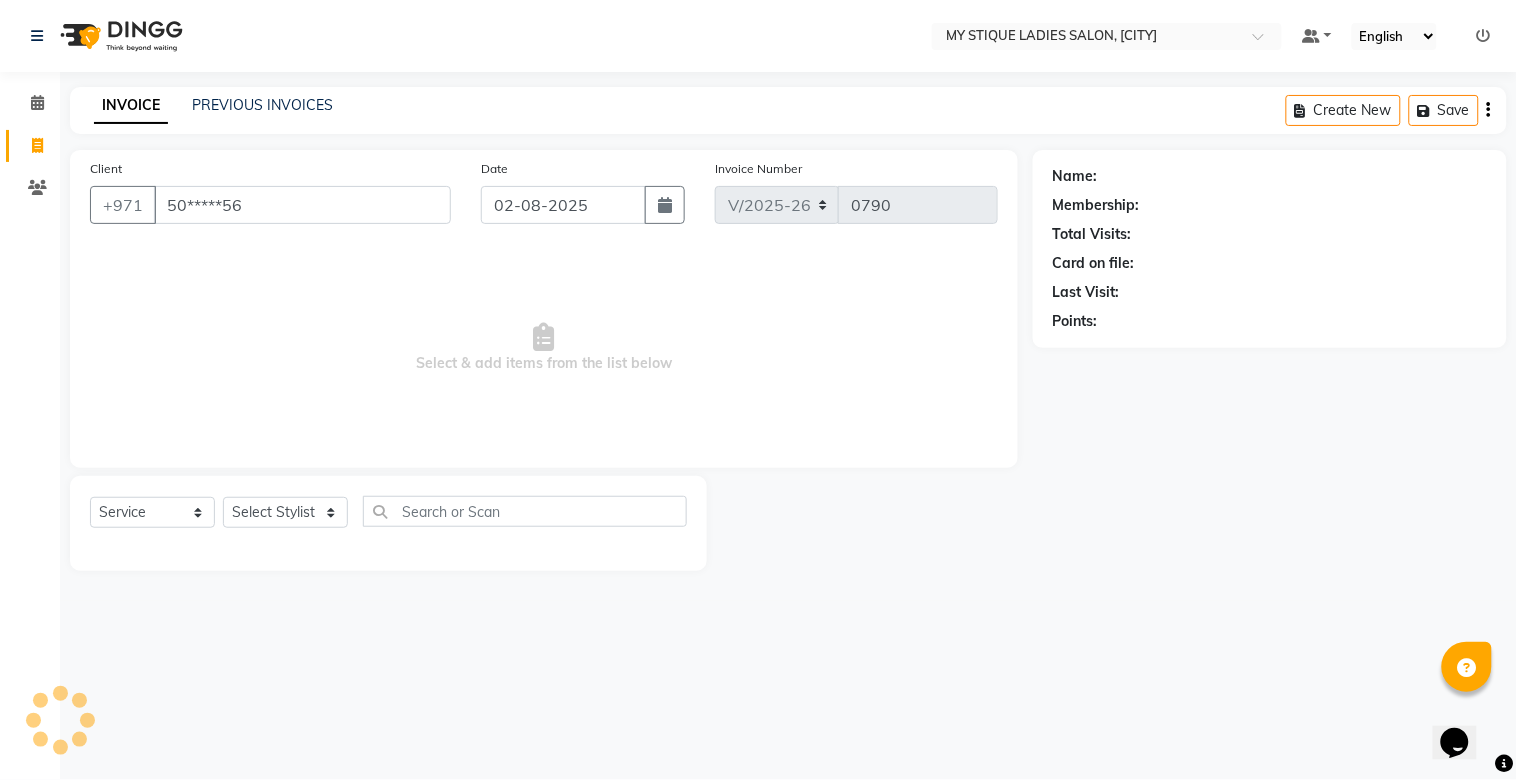 type on "50*****56" 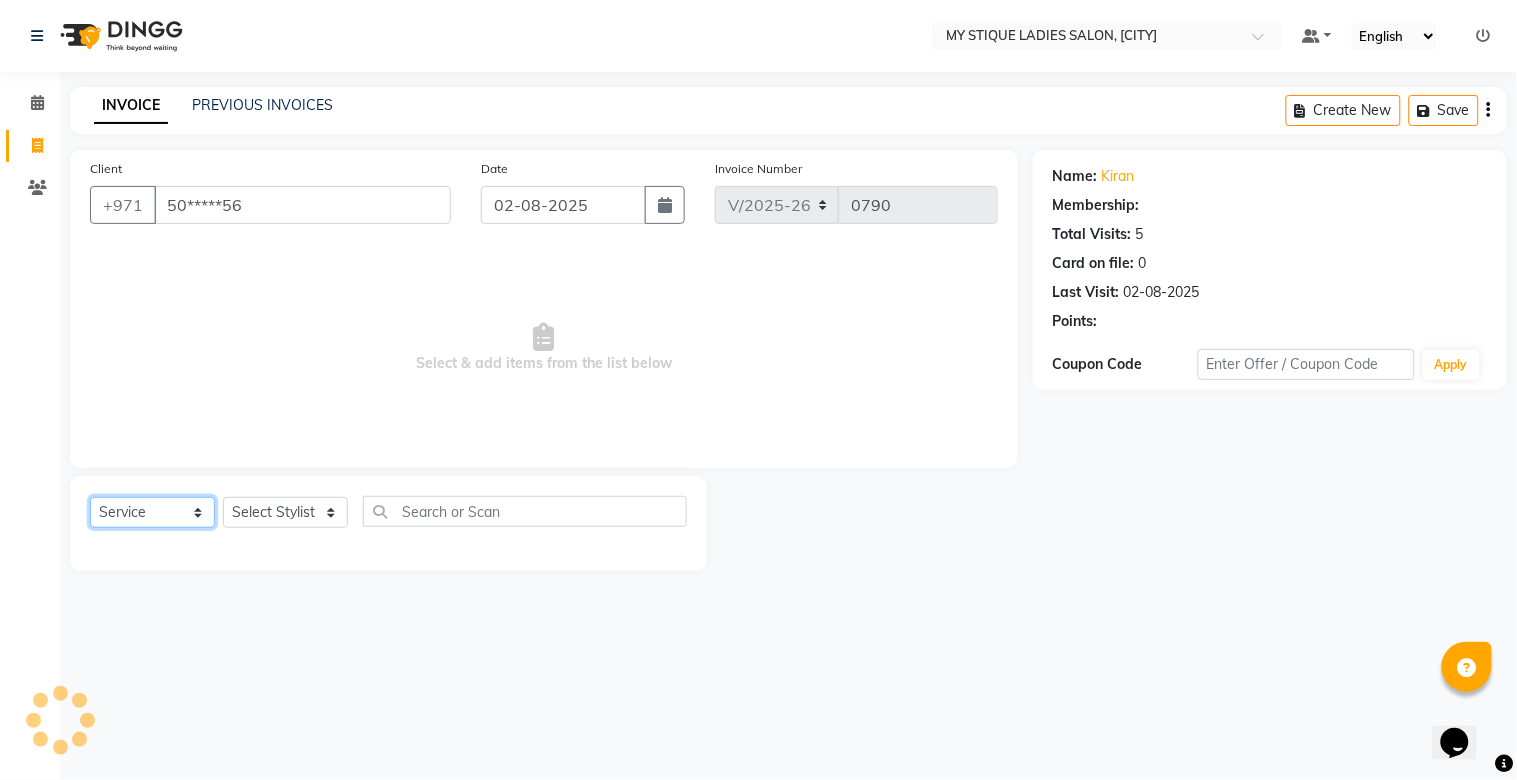 click on "Select  Service  Product  Membership  Package Voucher Prepaid Gift Card" 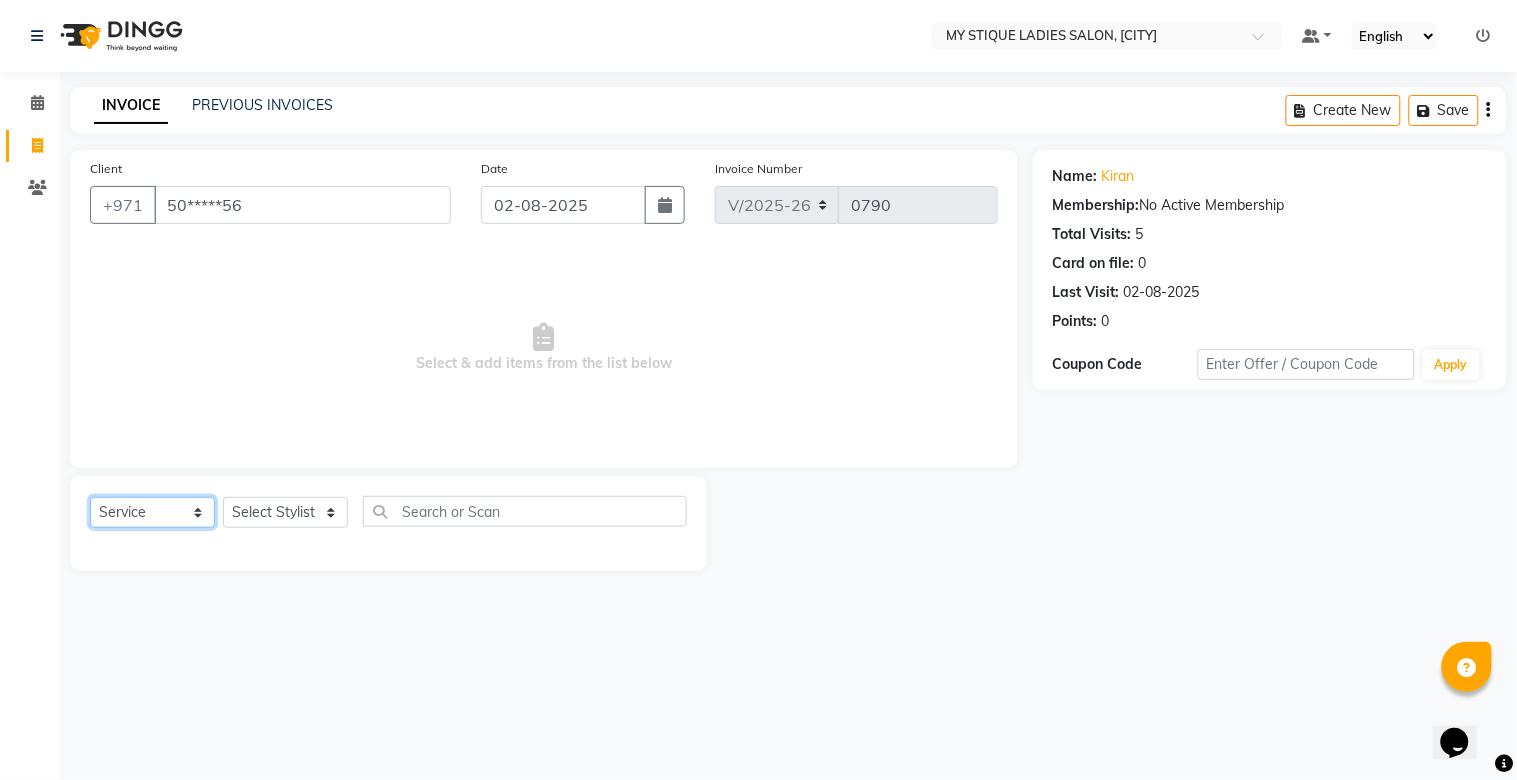 click on "Select  Service  Product  Membership  Package Voucher Prepaid Gift Card" 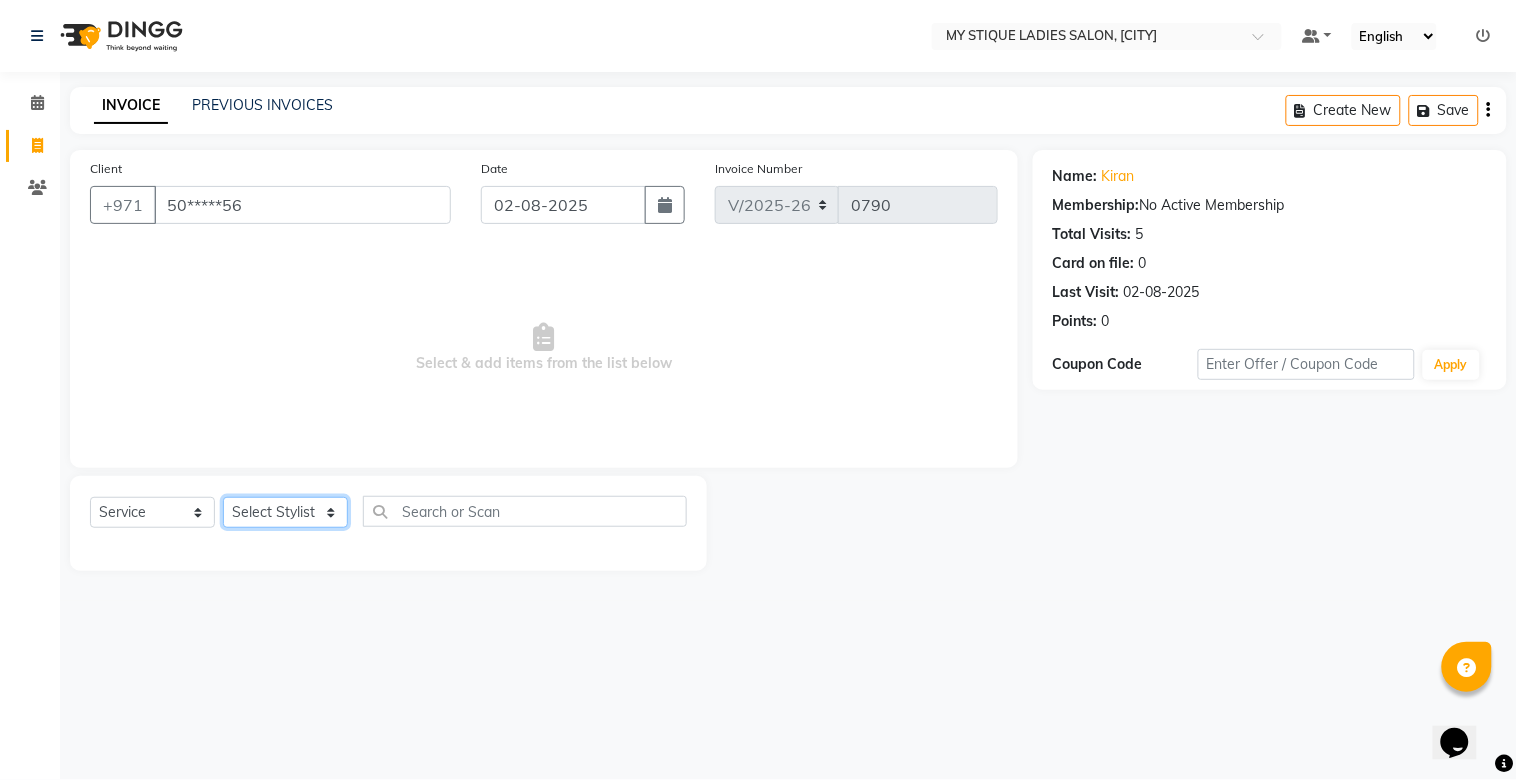 click on "Select Stylist [PERSON] [PERSON] [PERSON] [PERSON] [PERSON] TEMPSTAFF" 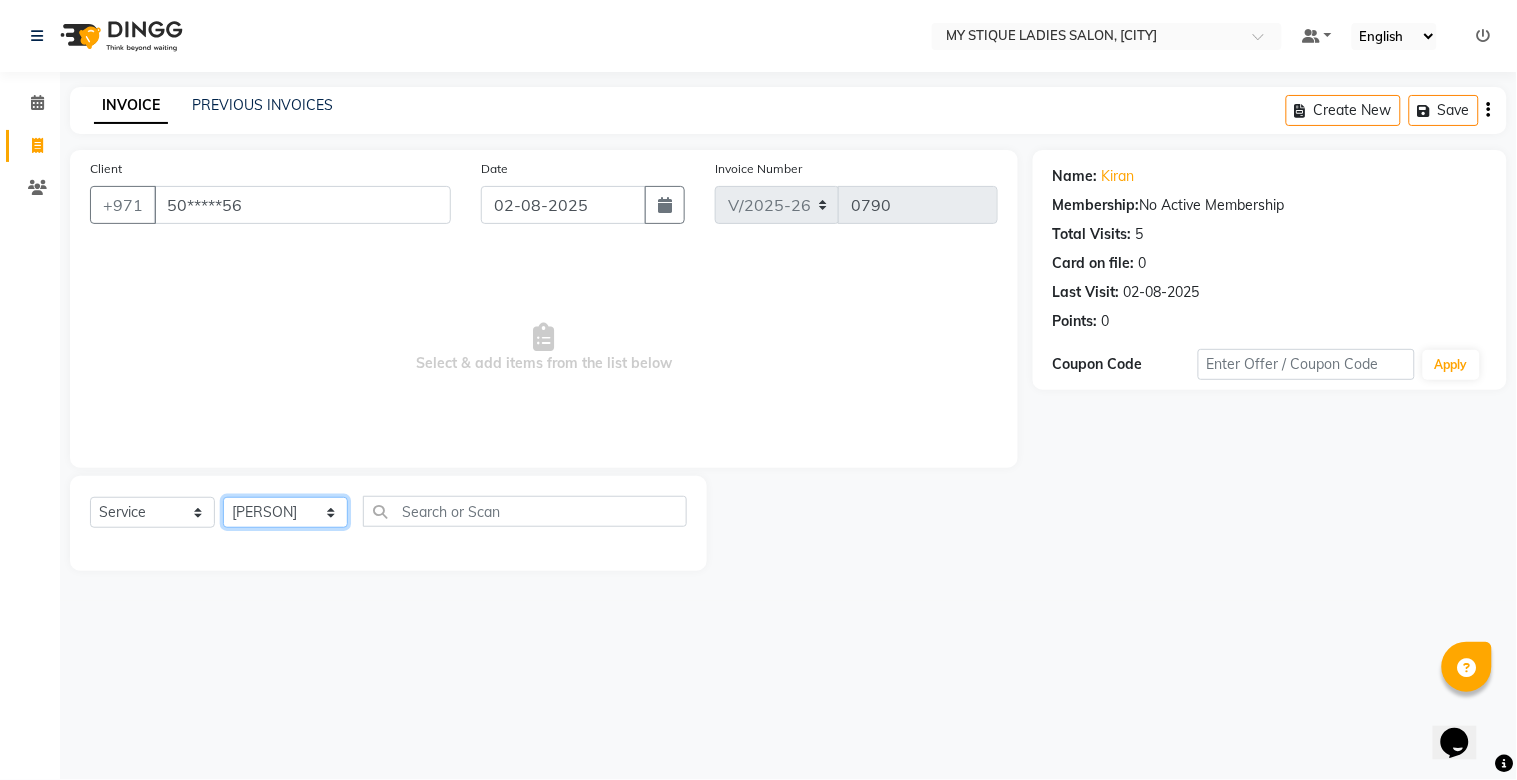 click on "Select Stylist [PERSON] [PERSON] [PERSON] [PERSON] [PERSON] TEMPSTAFF" 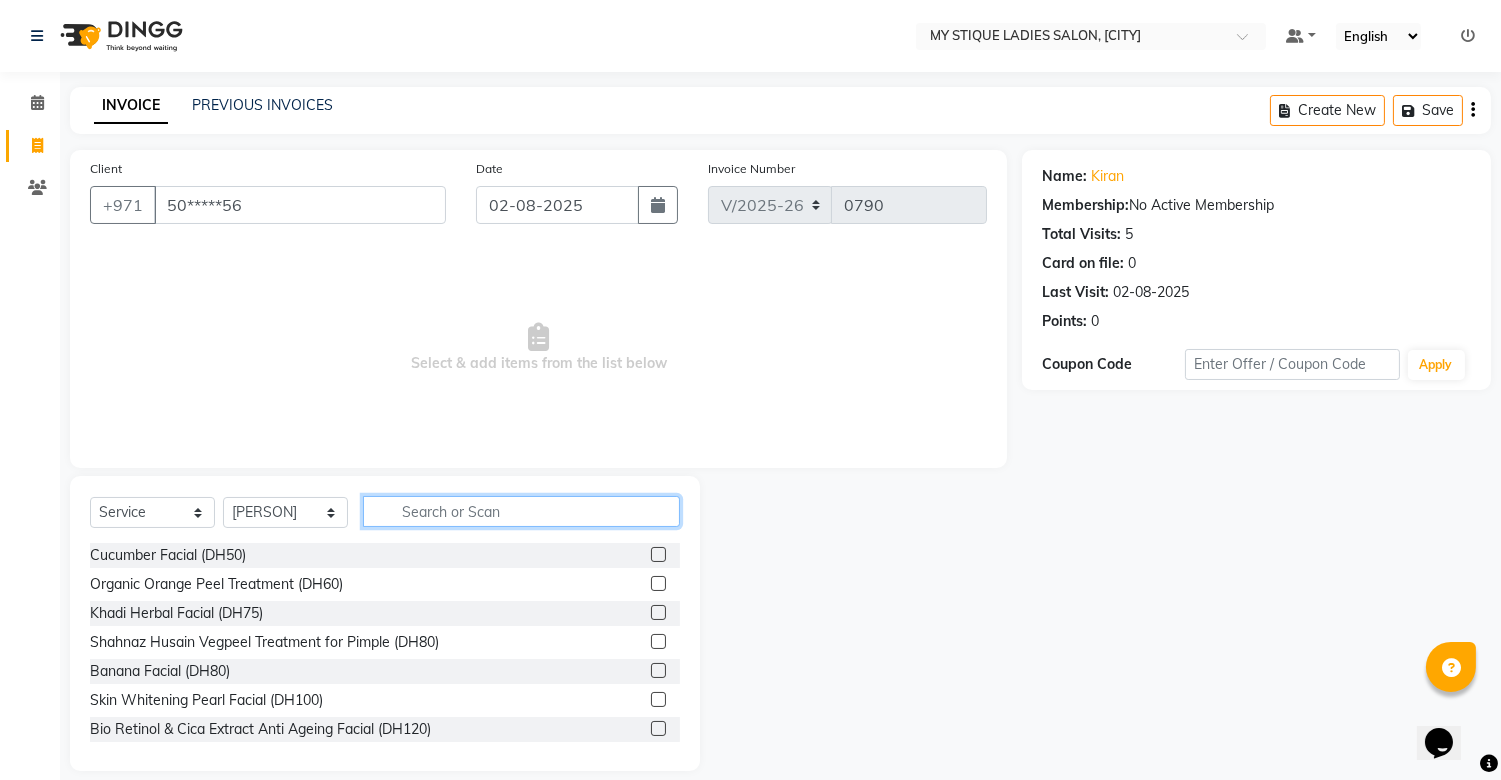click 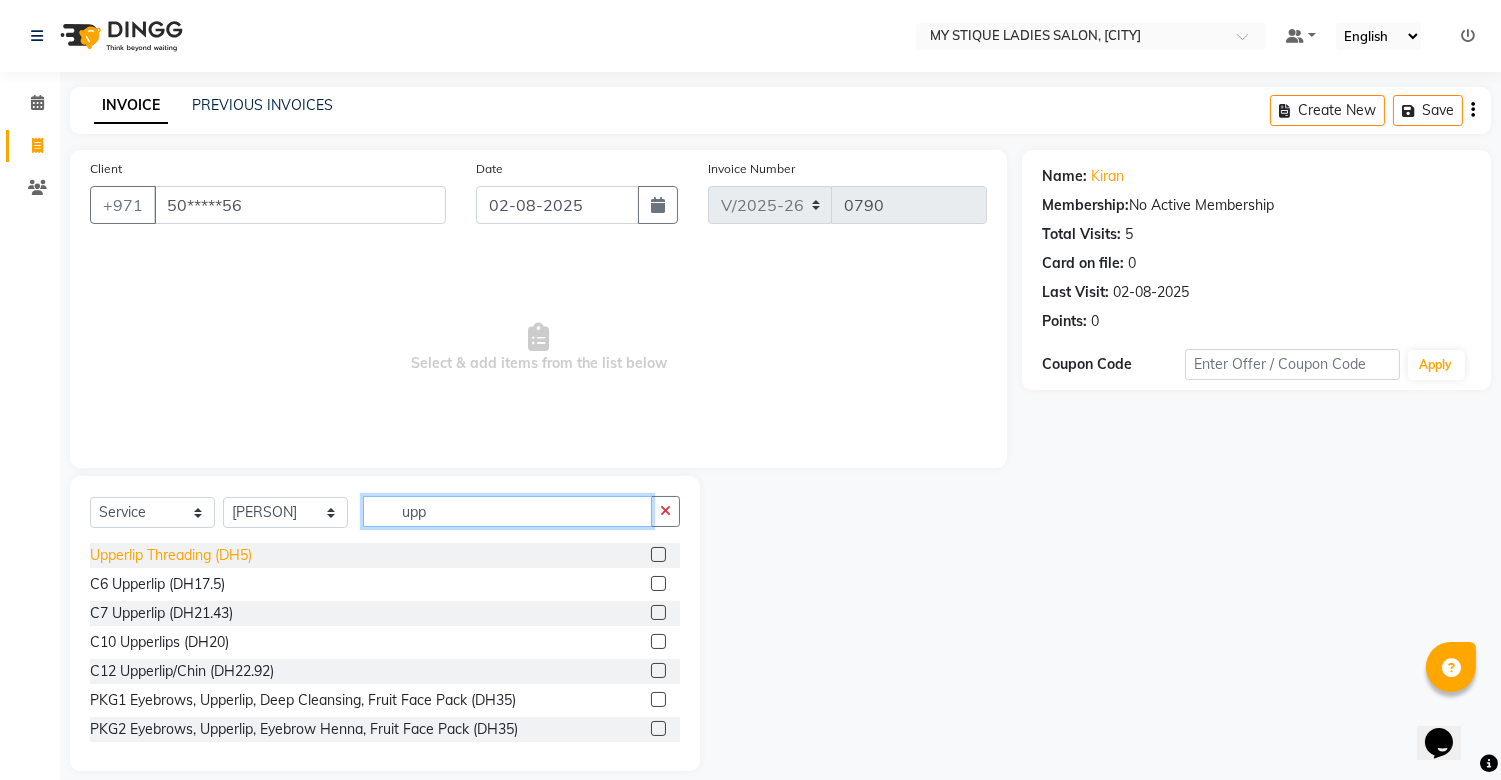type on "upp" 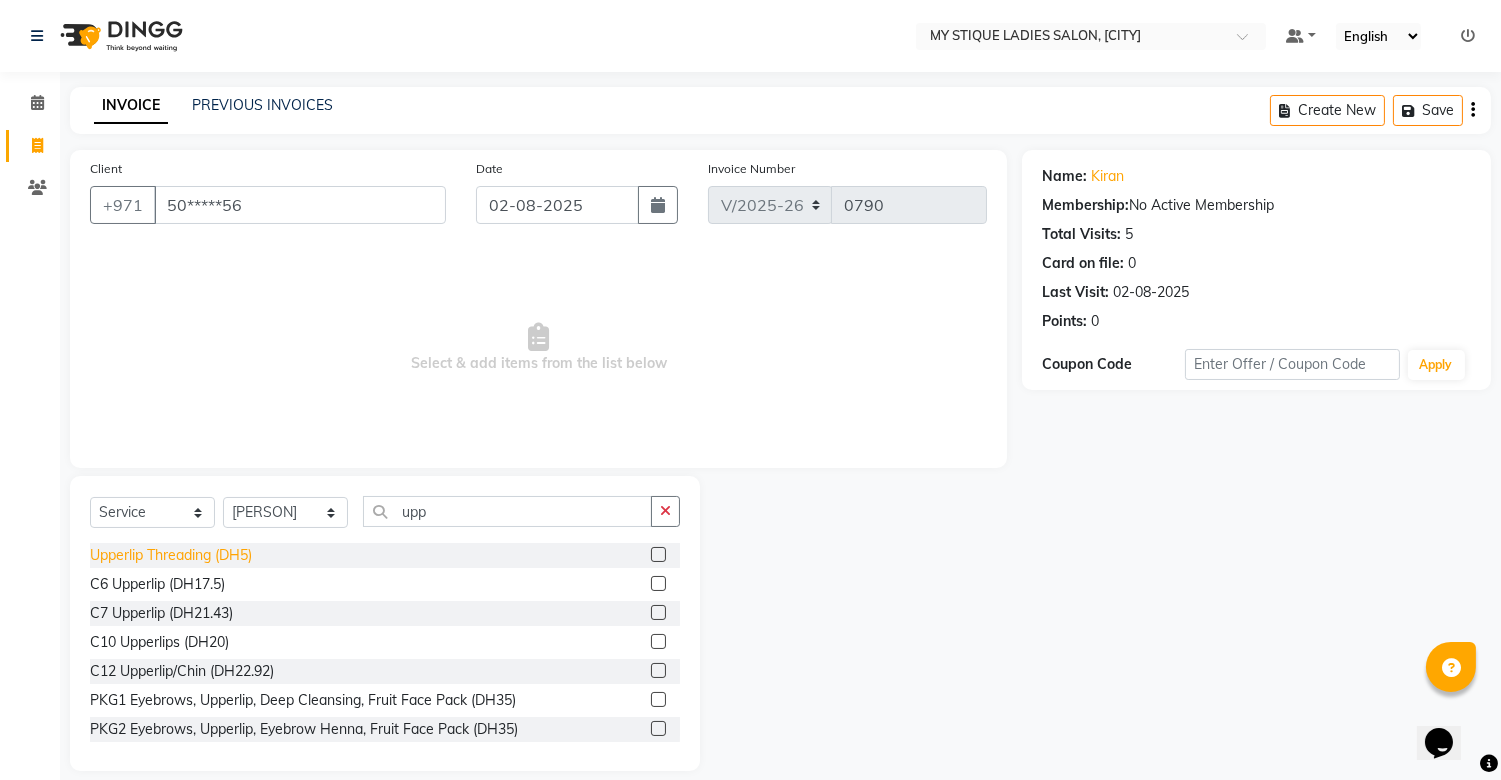 click on "Upperlip Threading (DH5)" 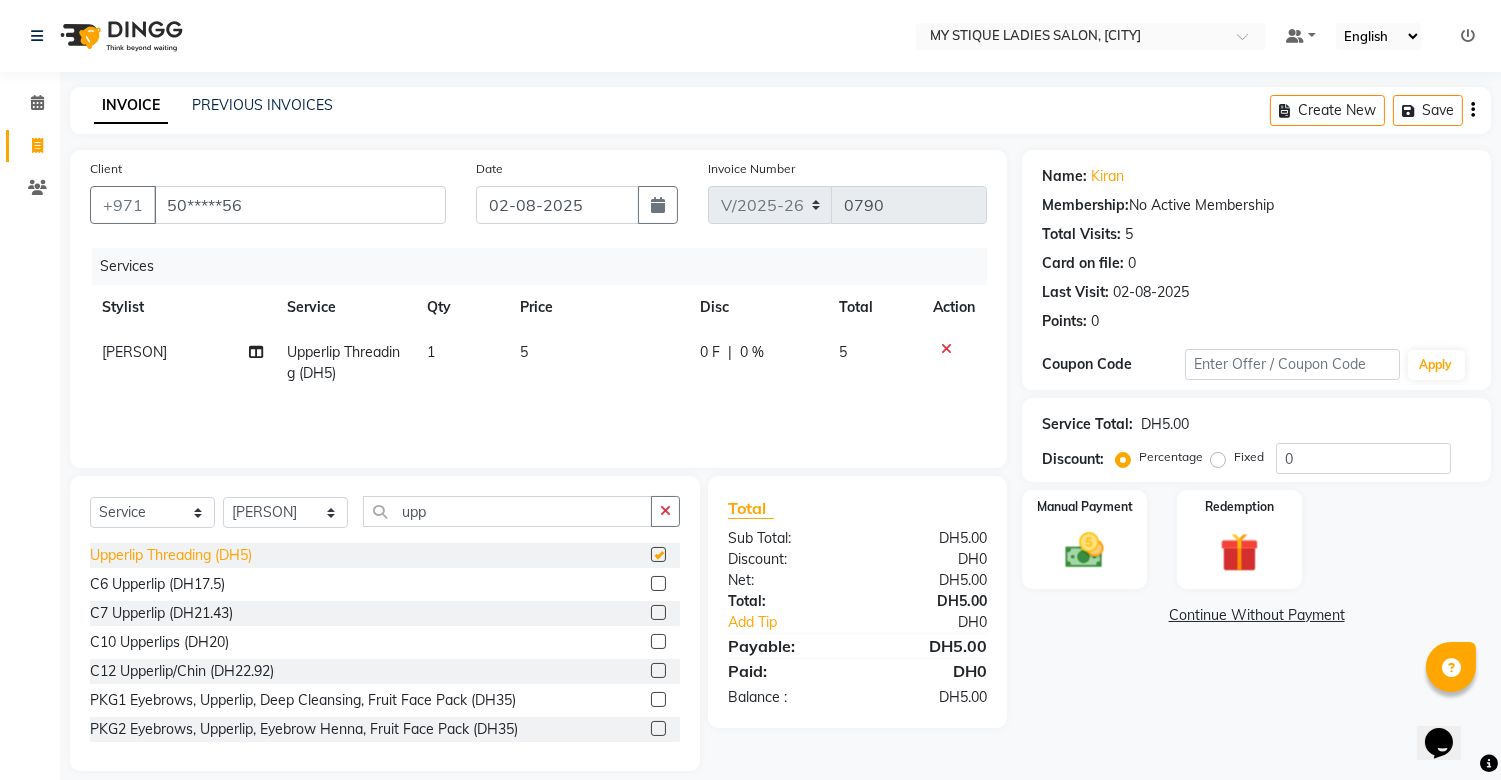 checkbox on "false" 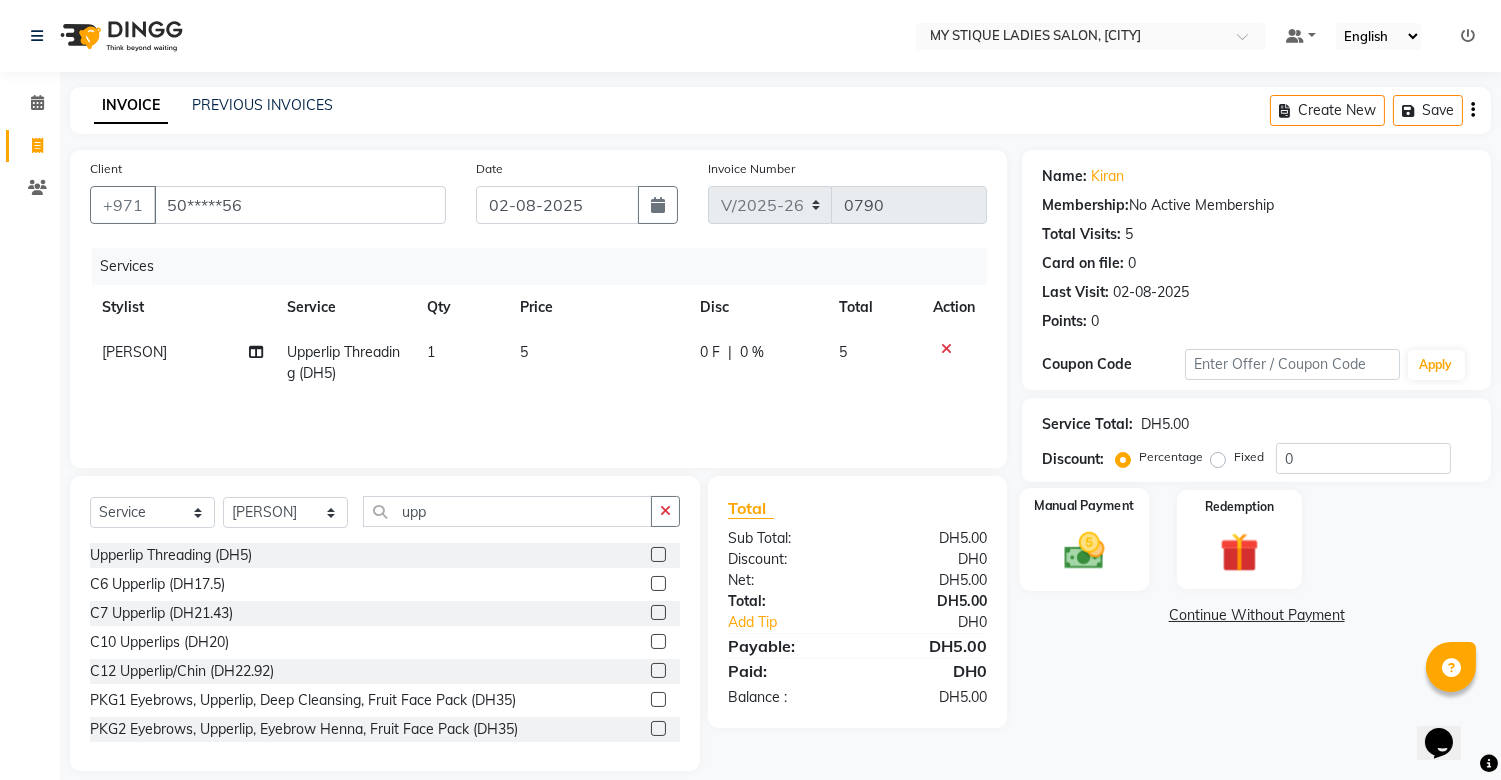 drag, startPoint x: 1117, startPoint y: 547, endPoint x: 1118, endPoint y: 560, distance: 13.038404 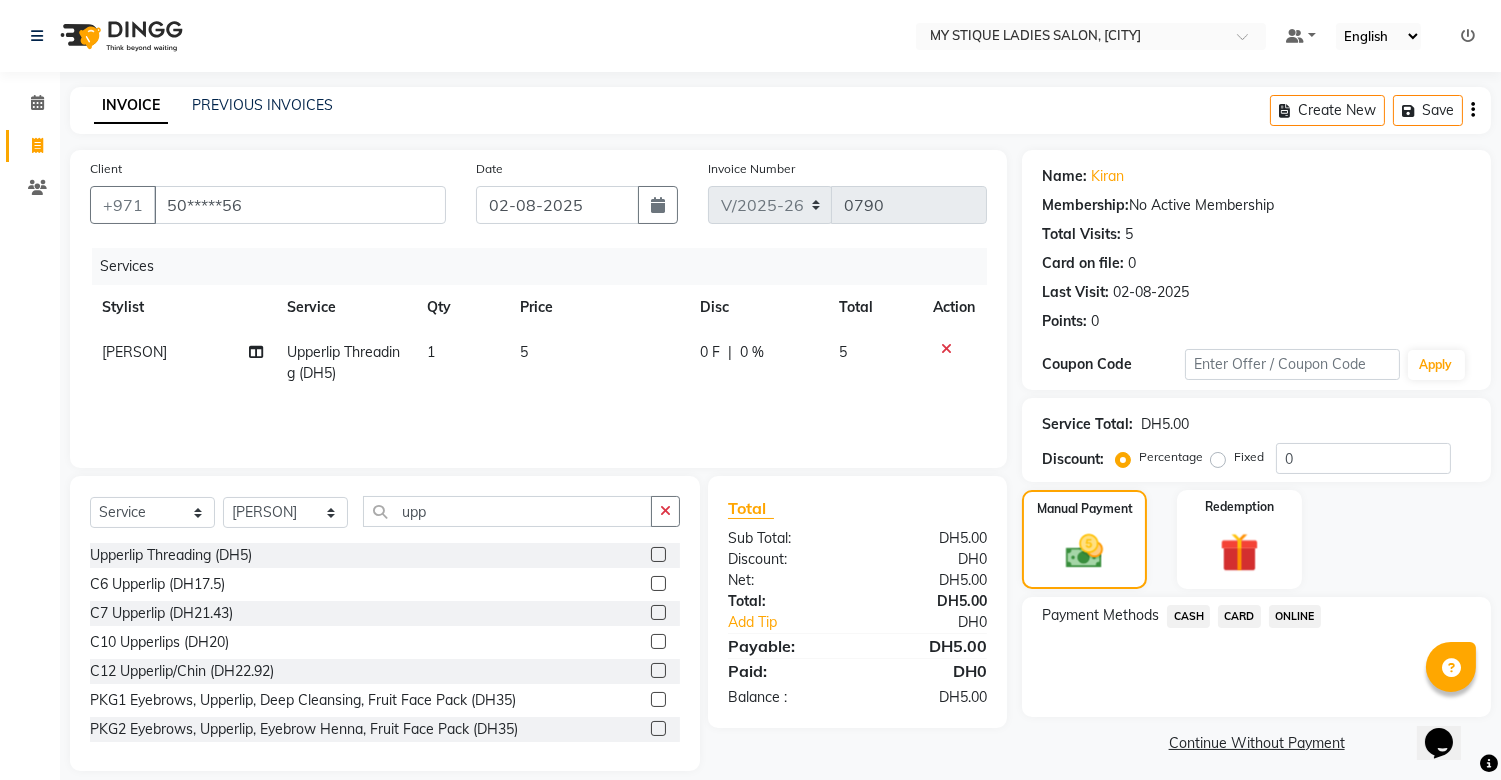 click on "CASH" 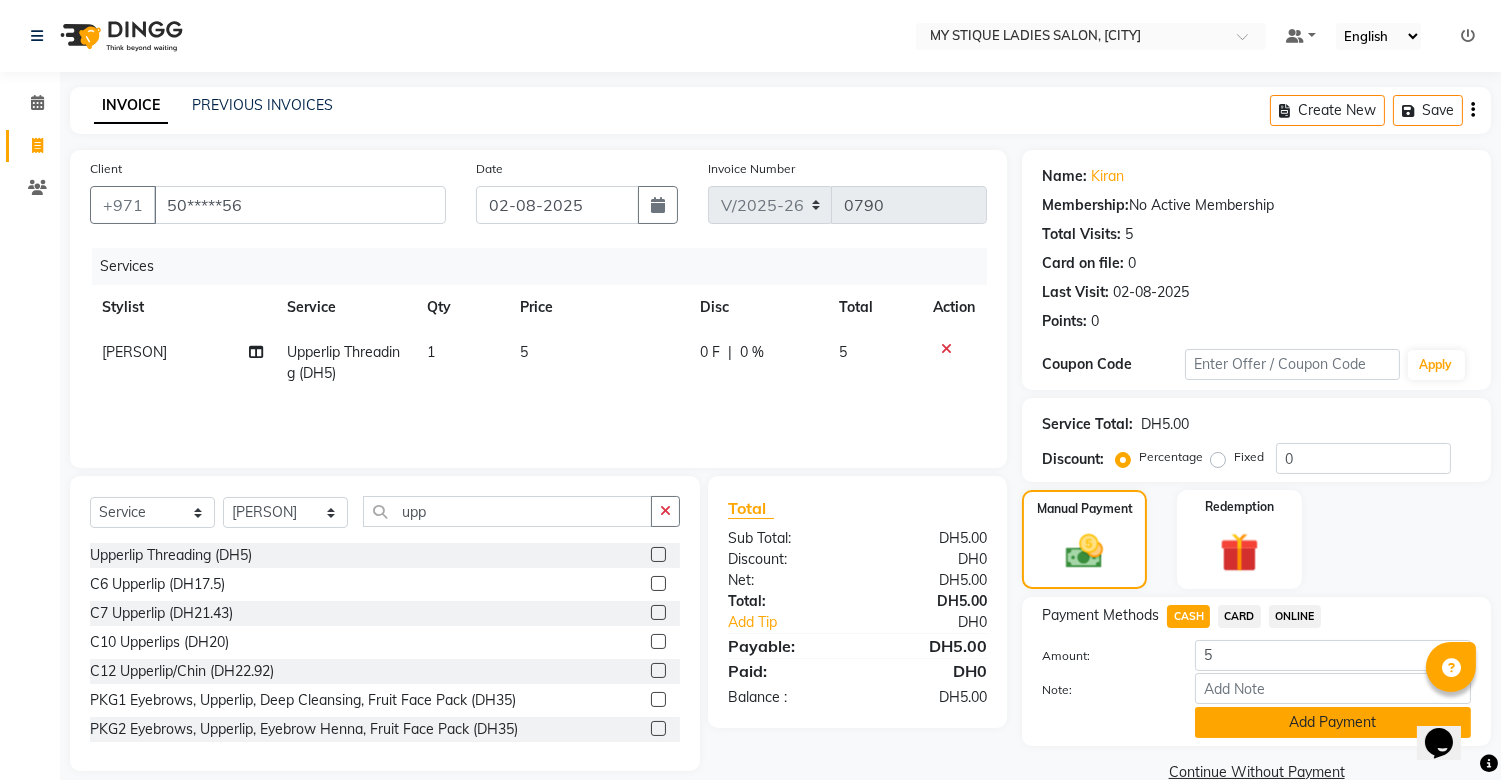 click on "Add Payment" 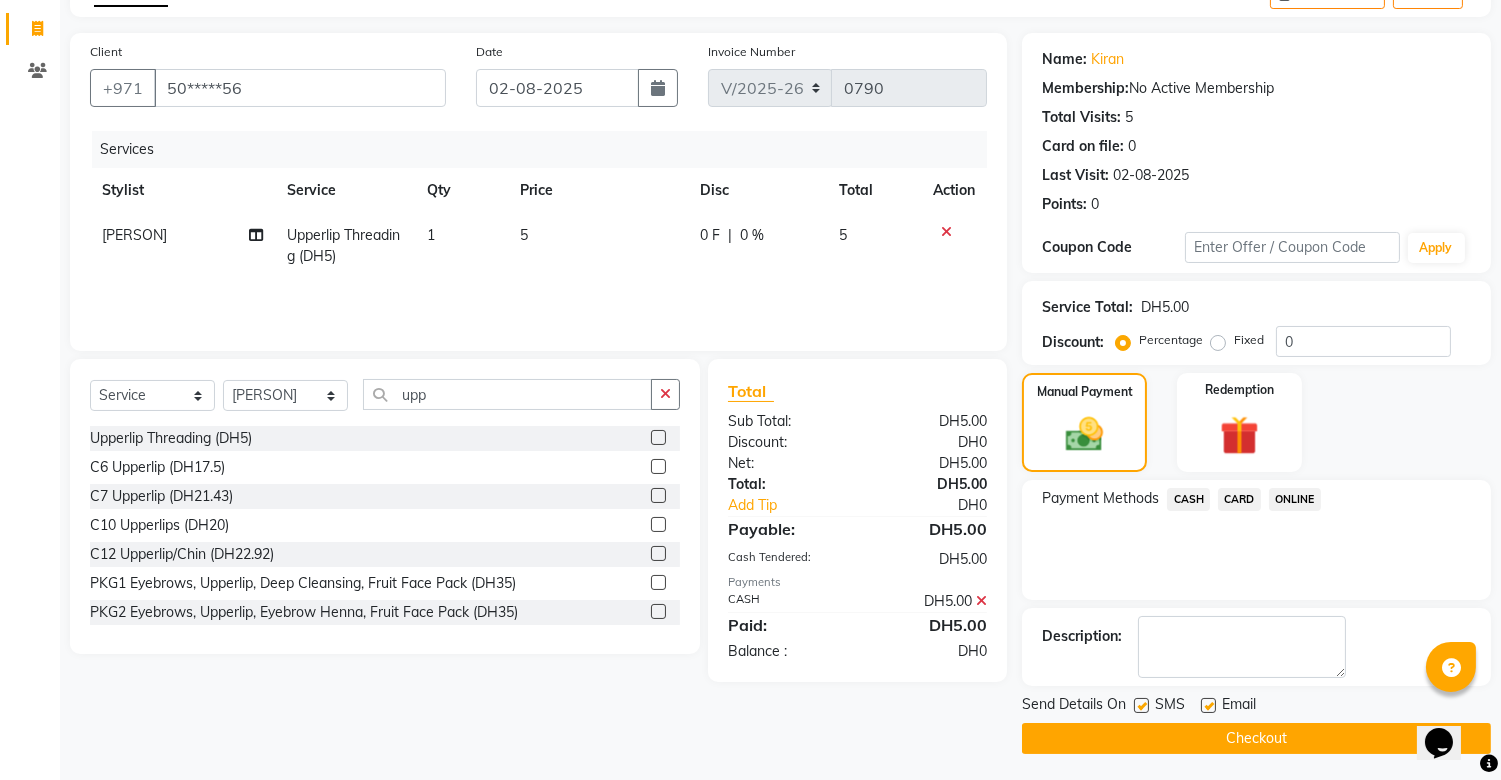 scroll, scrollTop: 120, scrollLeft: 0, axis: vertical 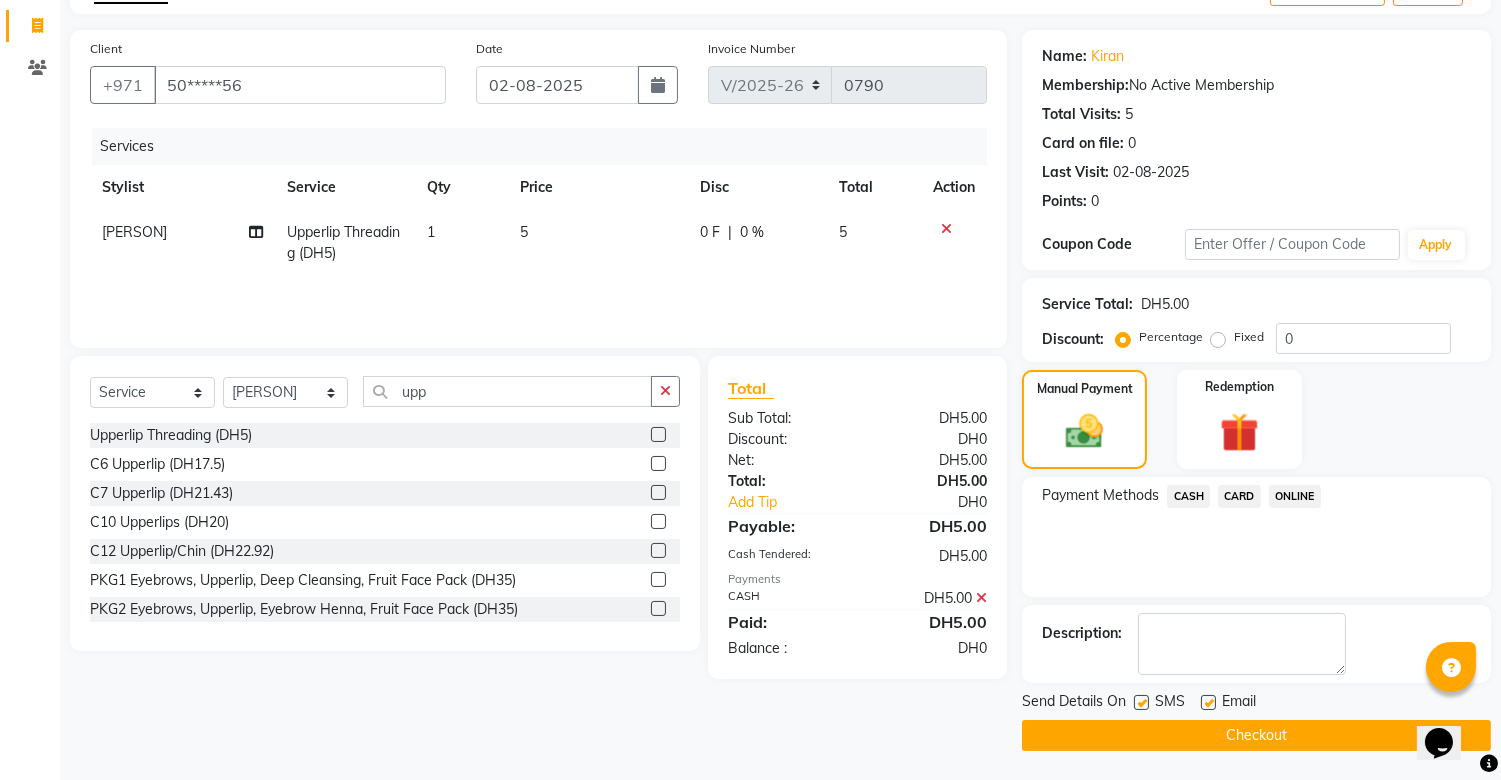 click on "Checkout" 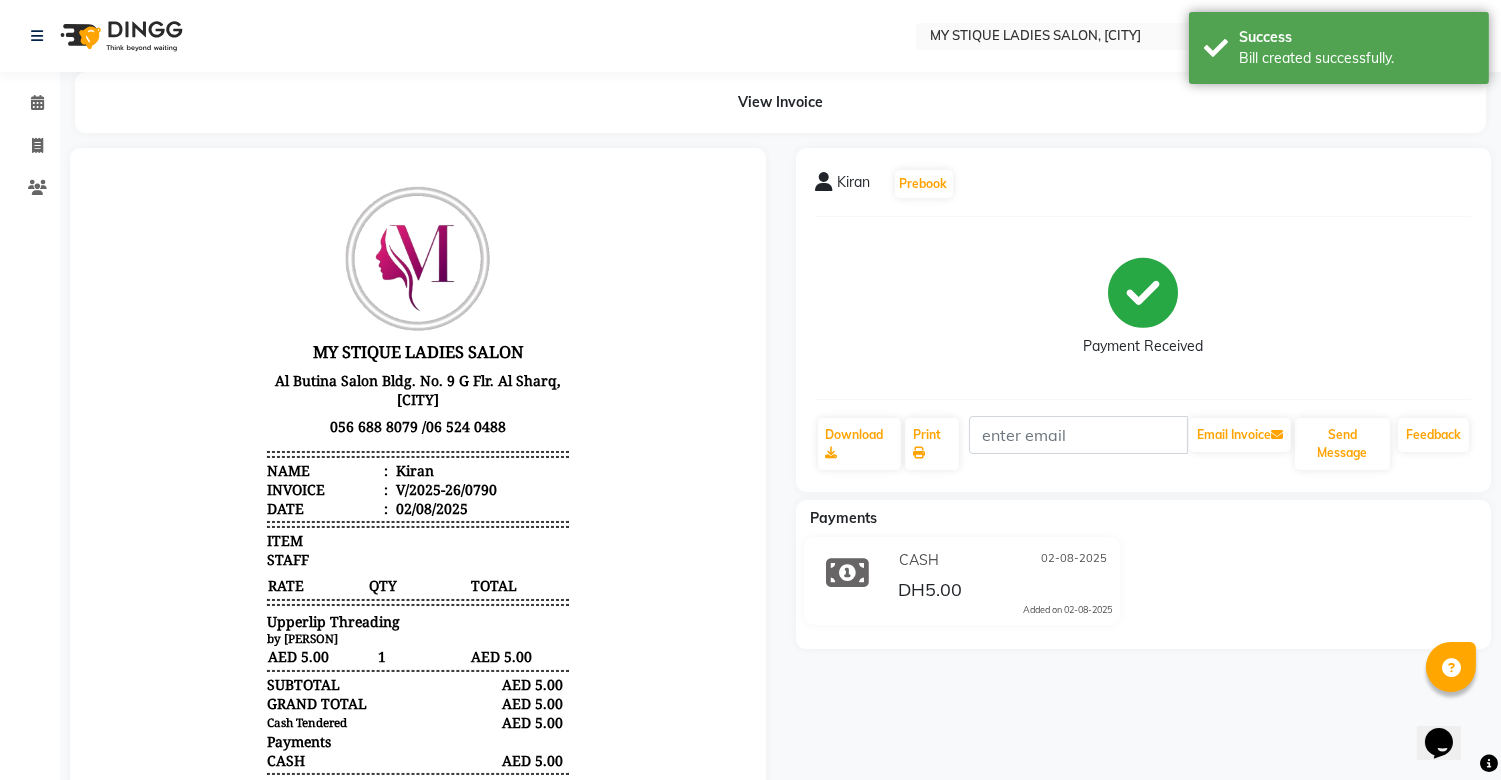 scroll, scrollTop: 0, scrollLeft: 0, axis: both 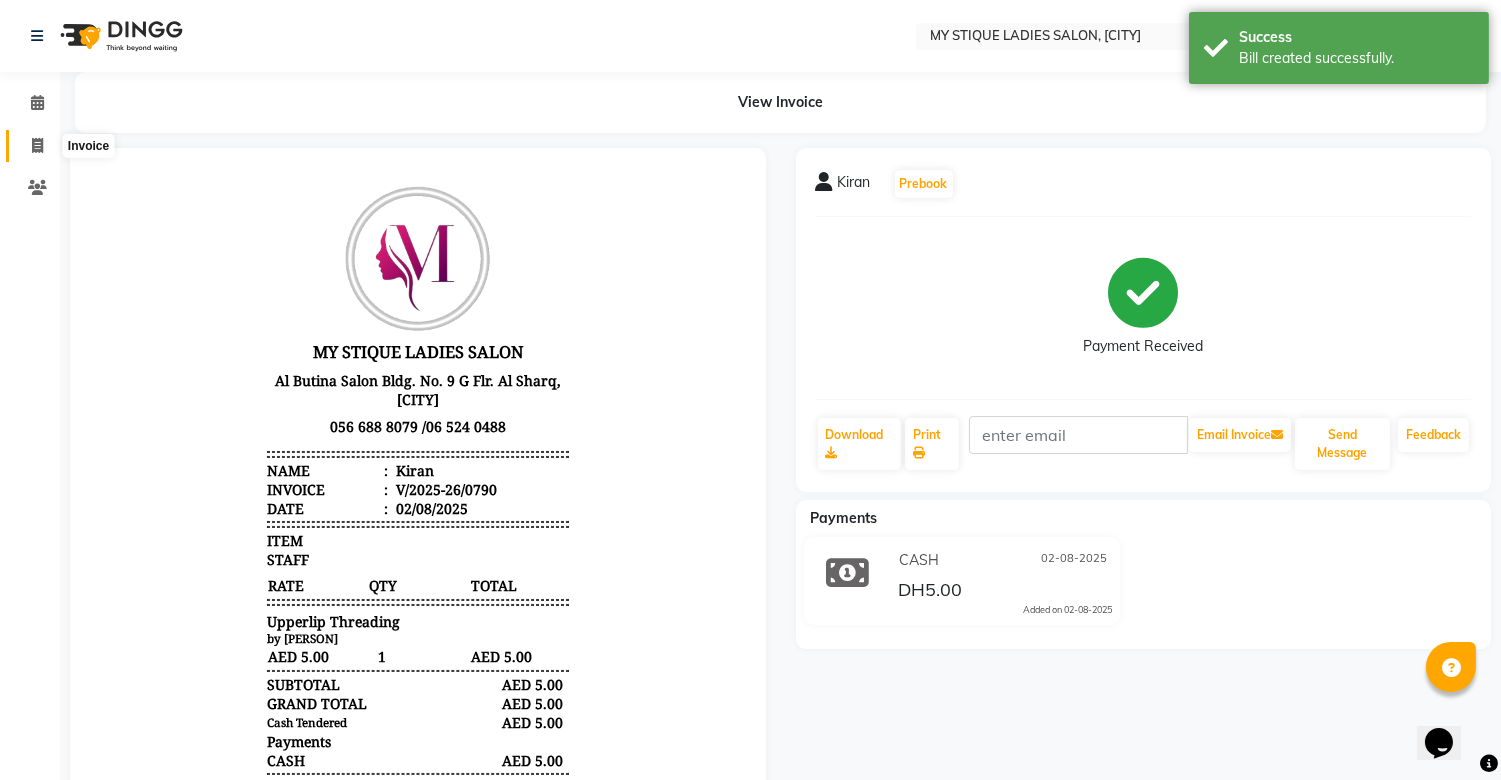 click 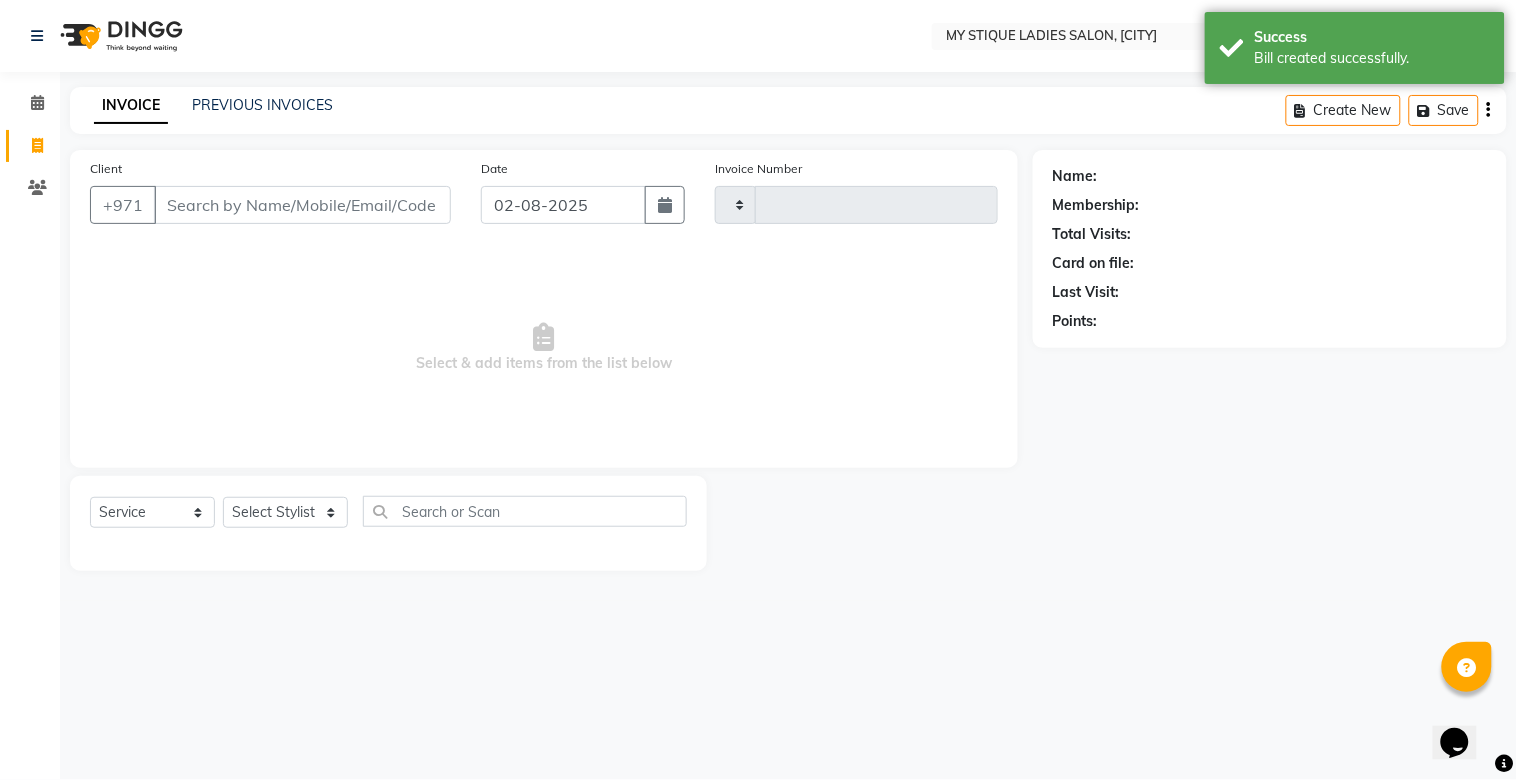 type on "0791" 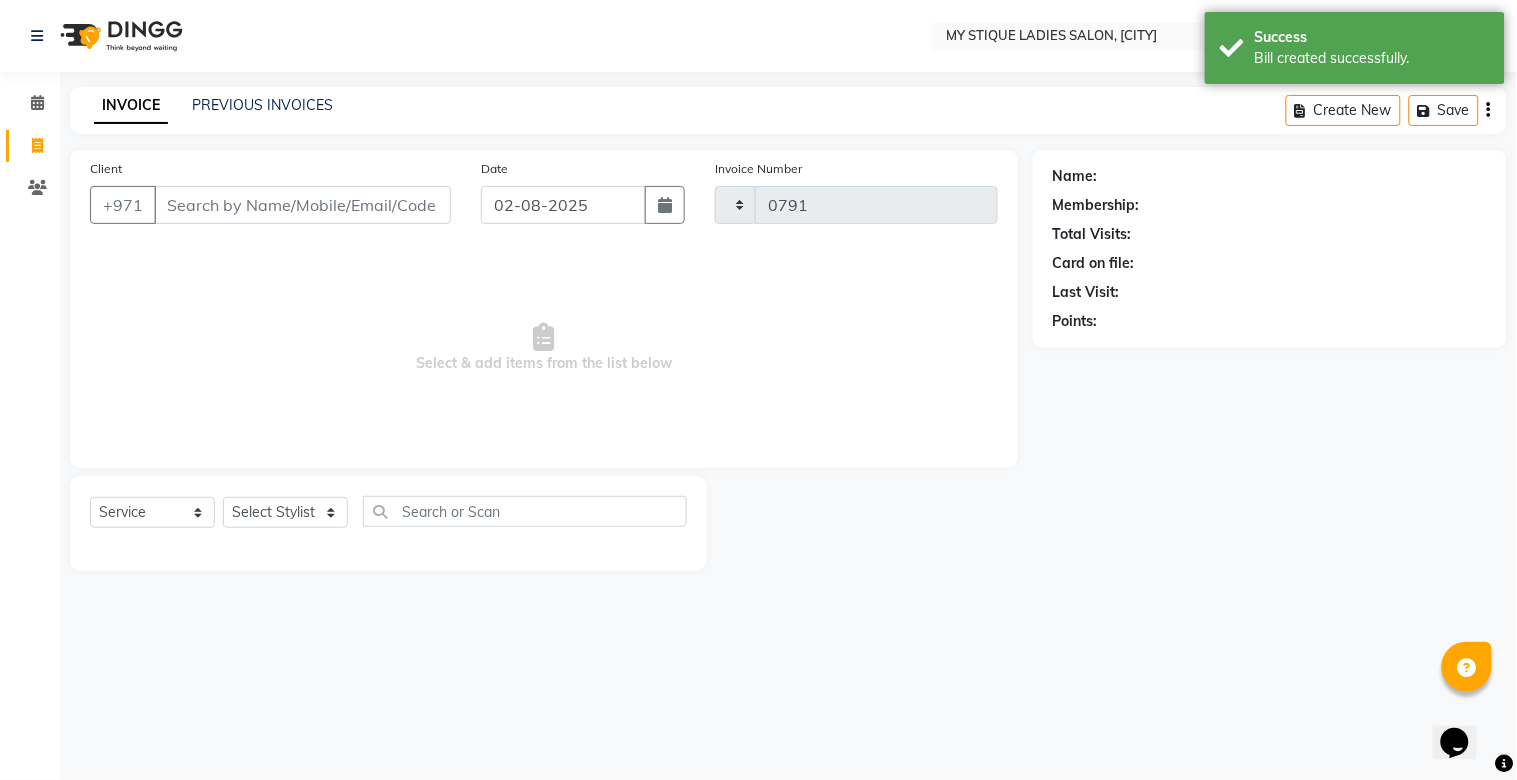 select on "7457" 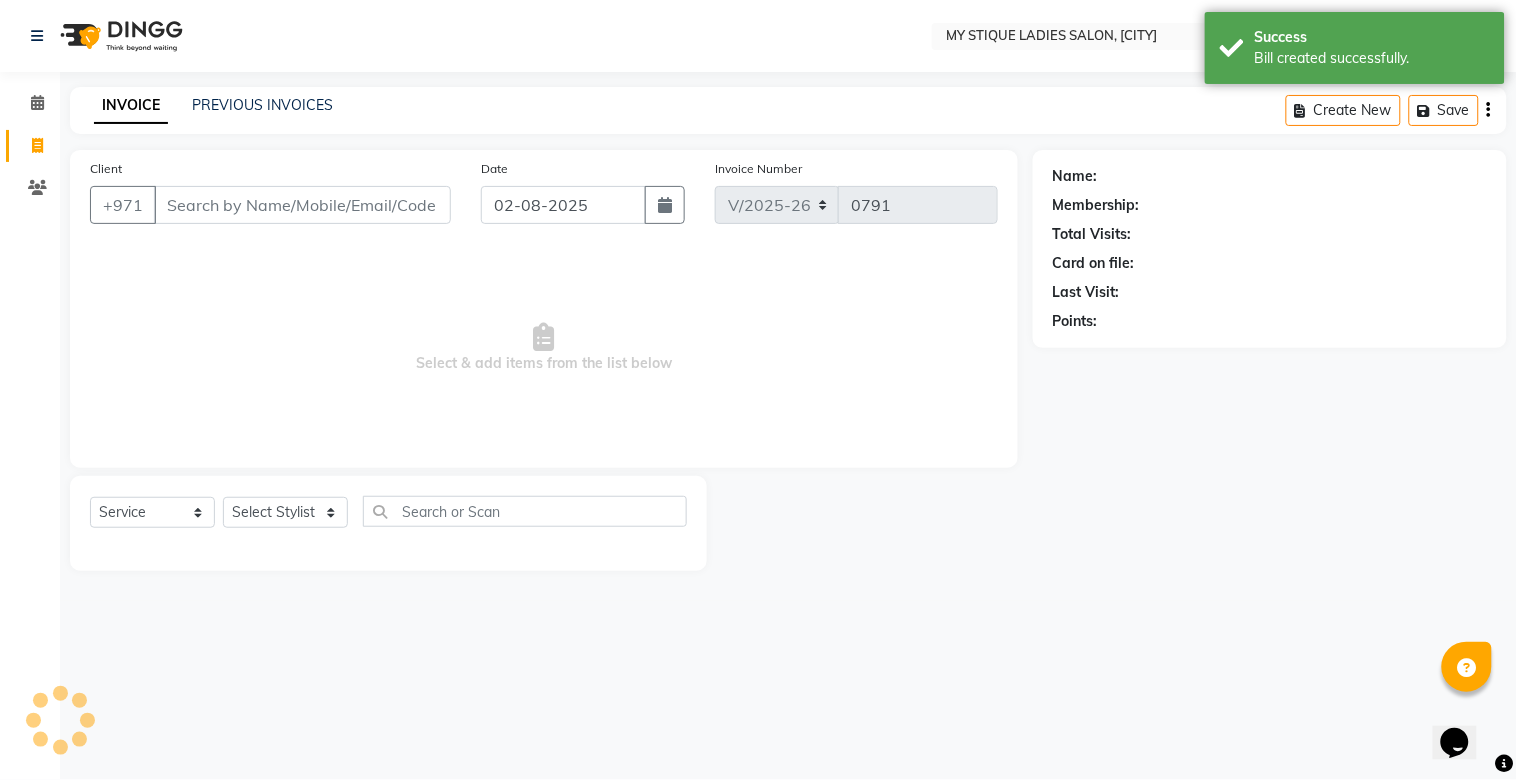 click on "Client" at bounding box center (302, 205) 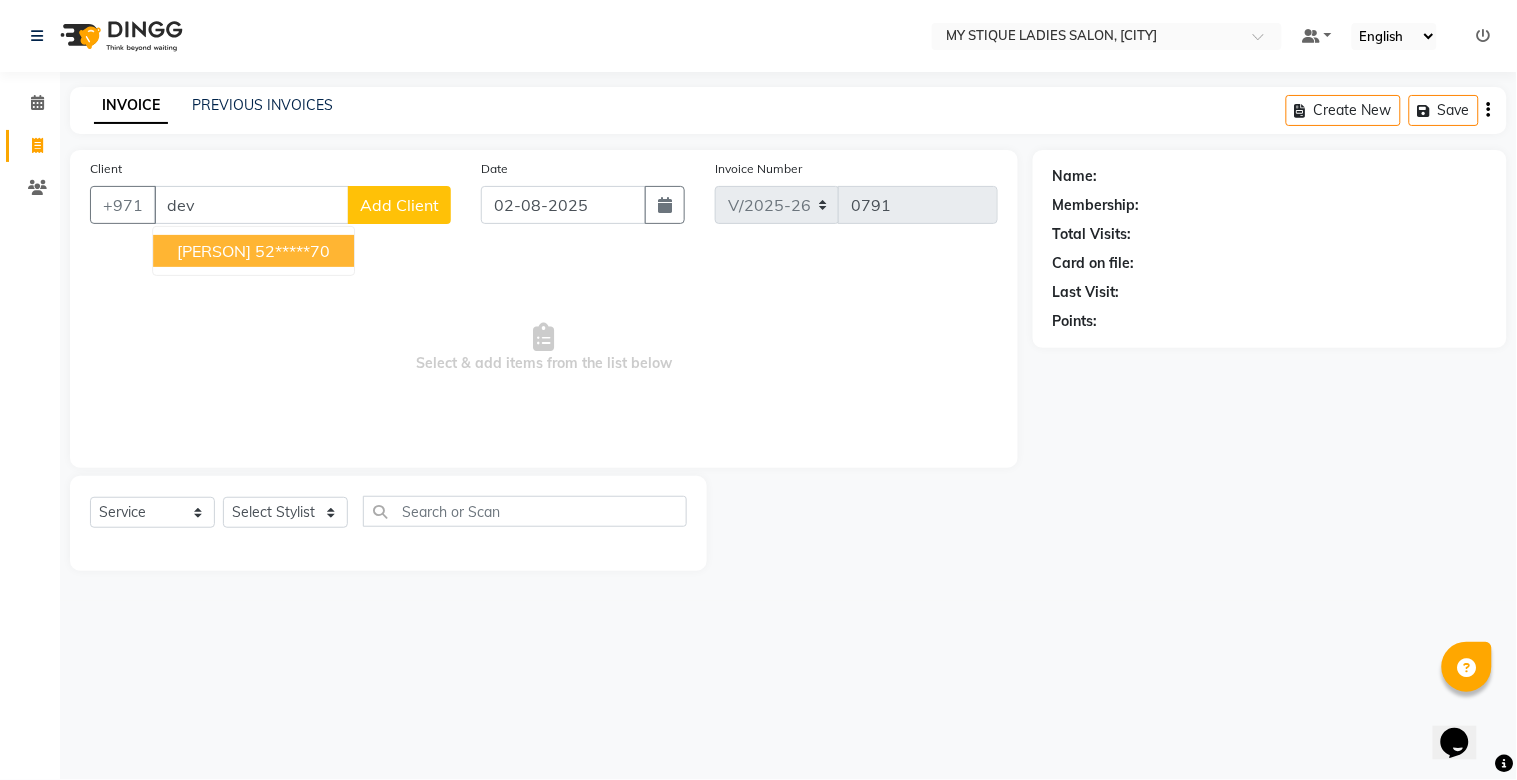 click on "52*****70" at bounding box center (292, 251) 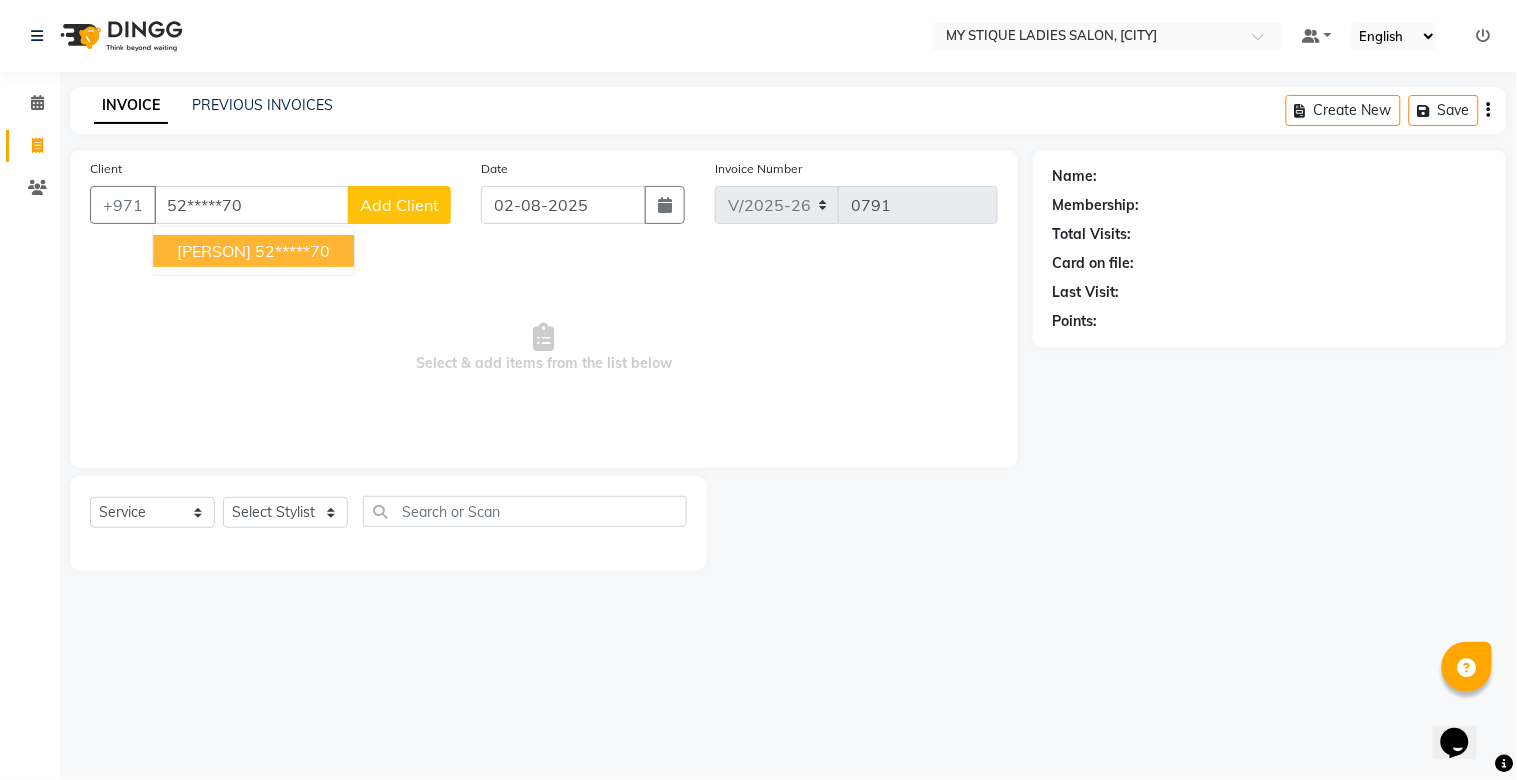 type on "52*****70" 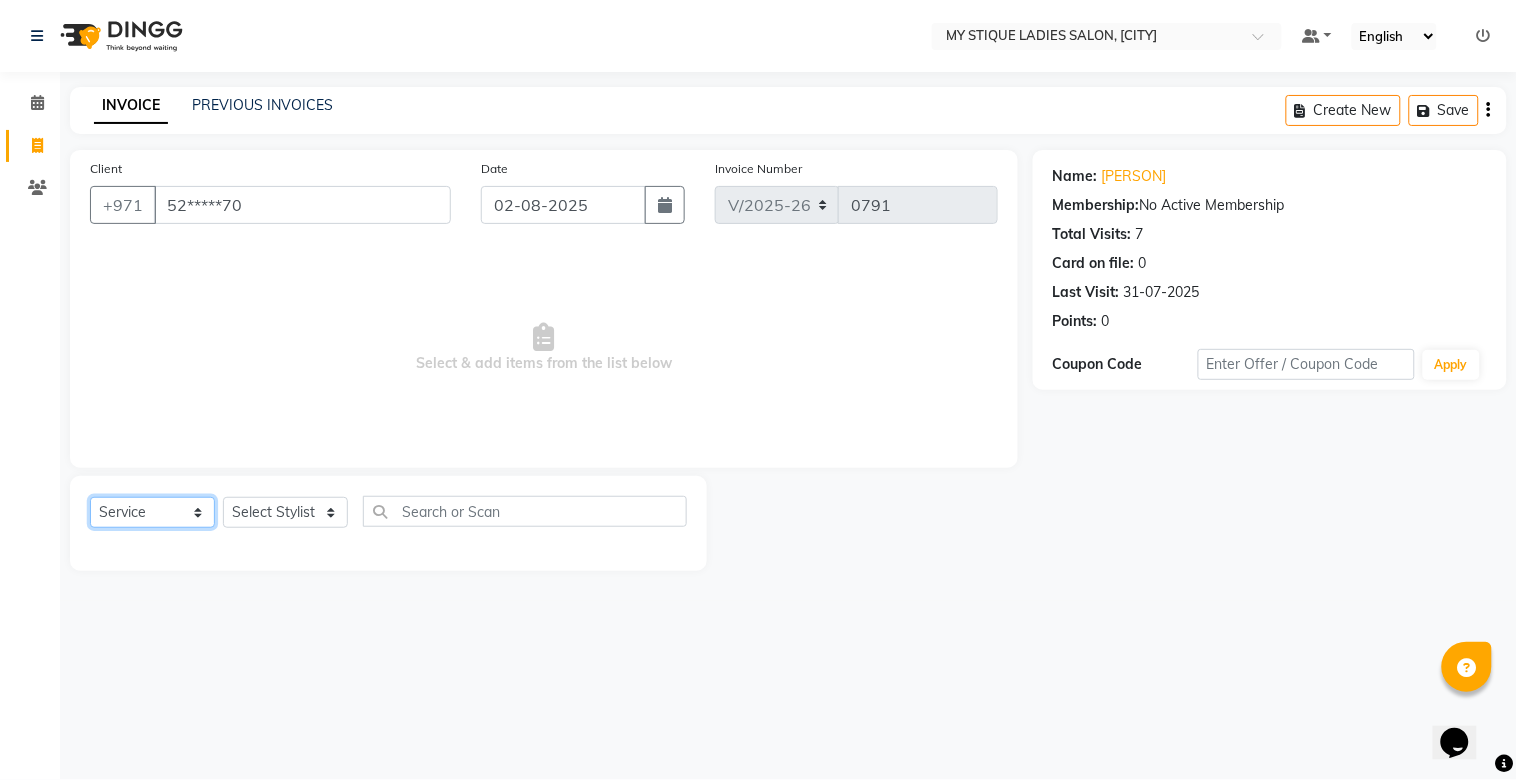 click on "Select  Service  Product  Membership  Package Voucher Prepaid Gift Card" 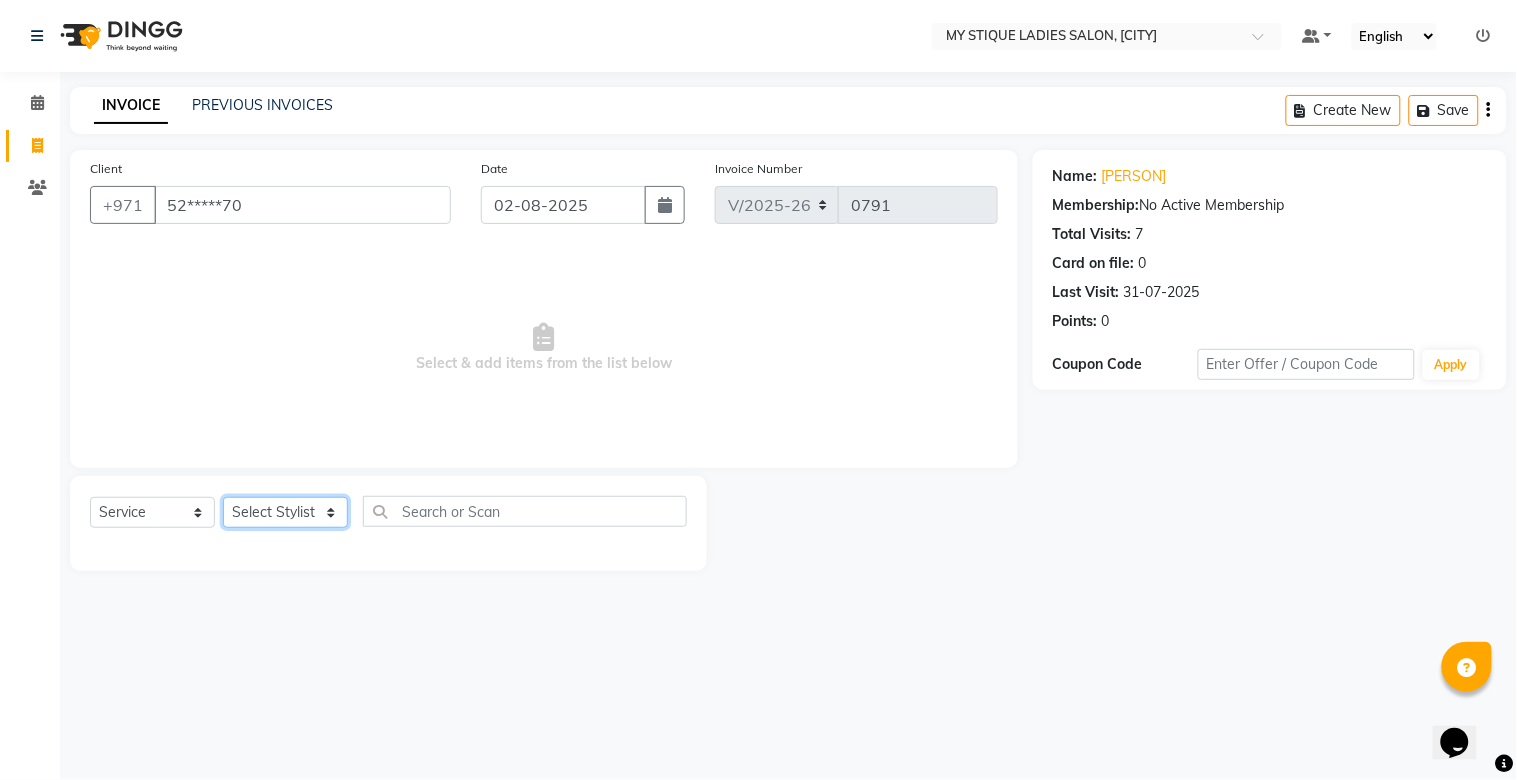 click on "Select Stylist [PERSON] [PERSON] [PERSON] [PERSON] [PERSON] TEMPSTAFF" 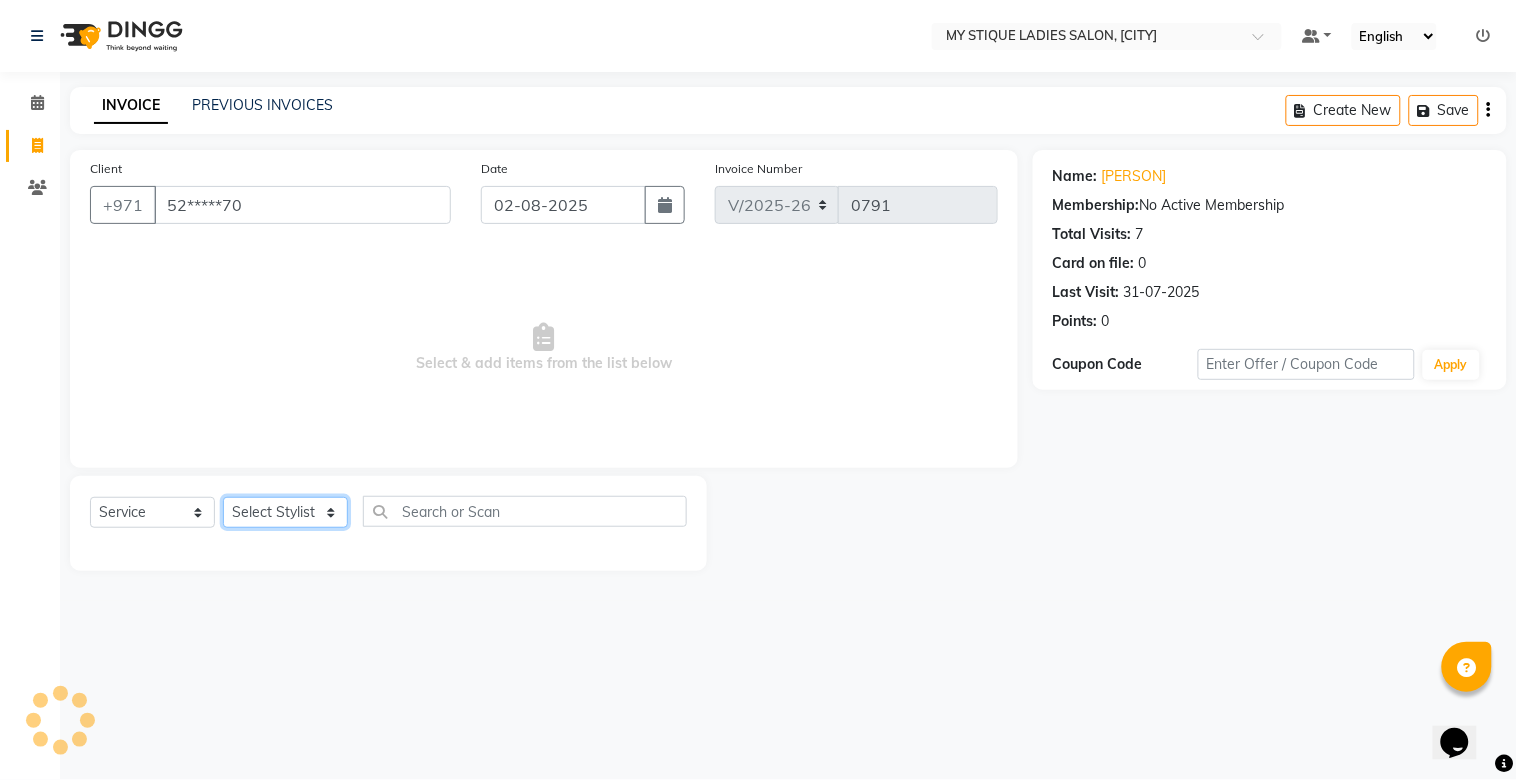 select on "83492" 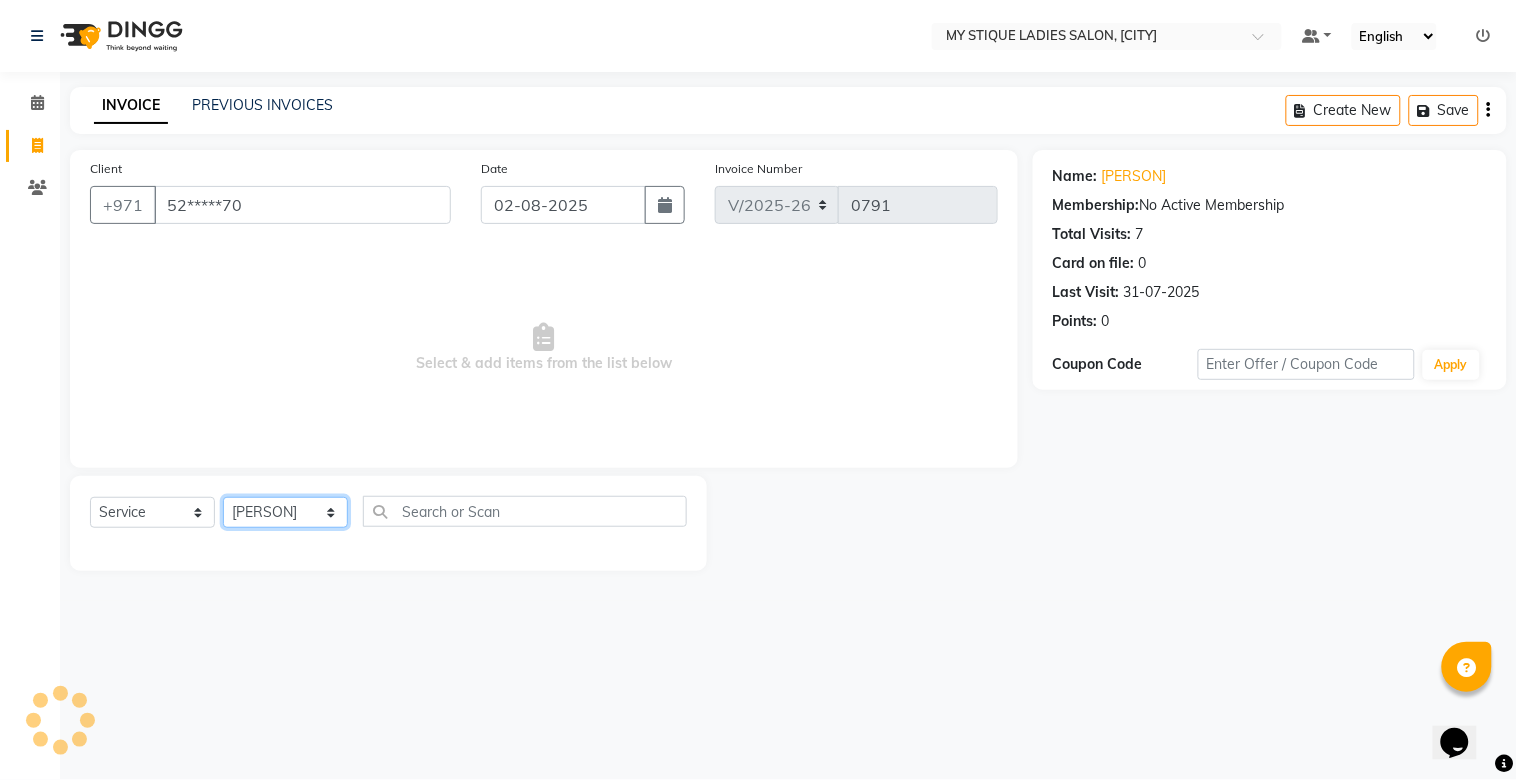 click on "Select Stylist [PERSON] [PERSON] [PERSON] [PERSON] [PERSON] TEMPSTAFF" 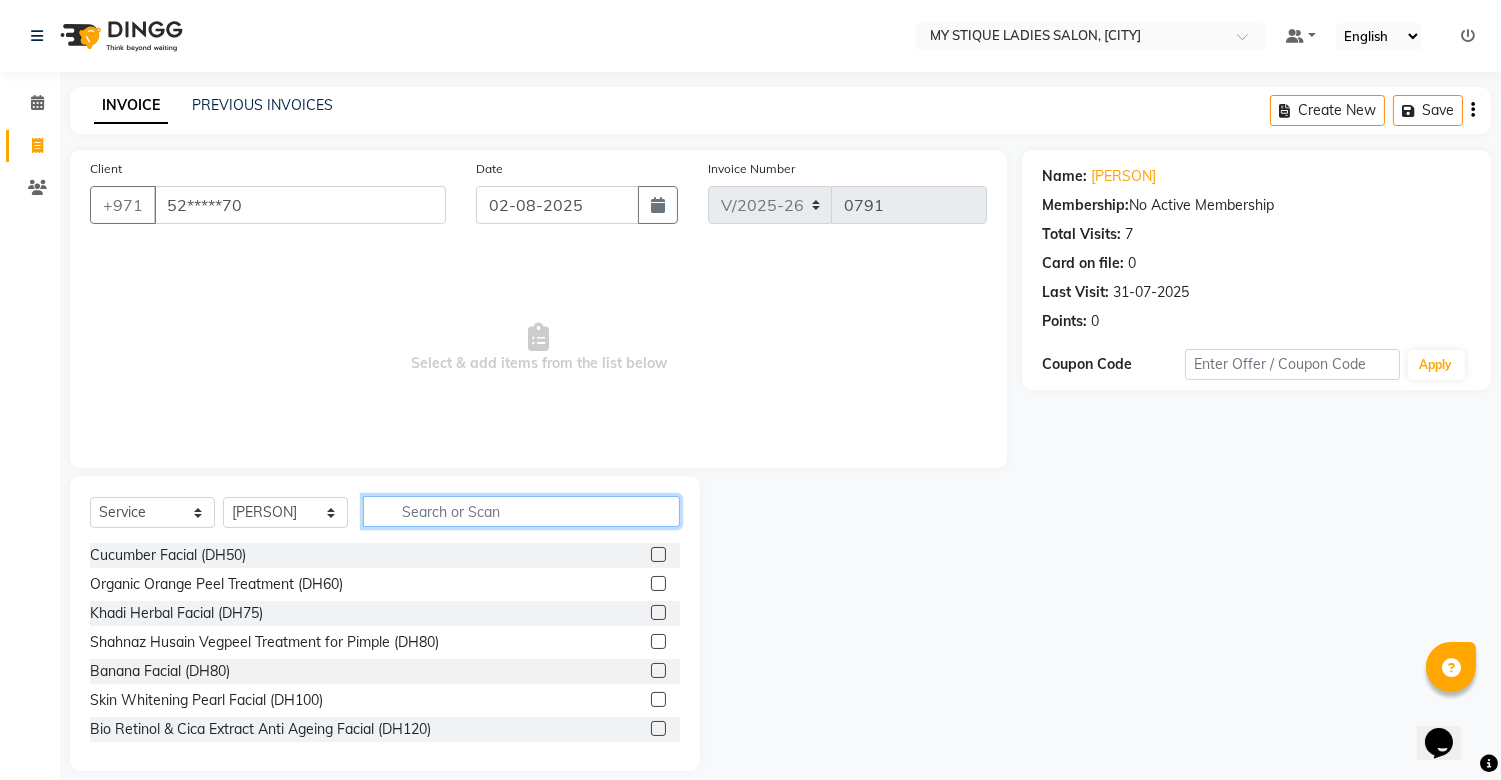 click 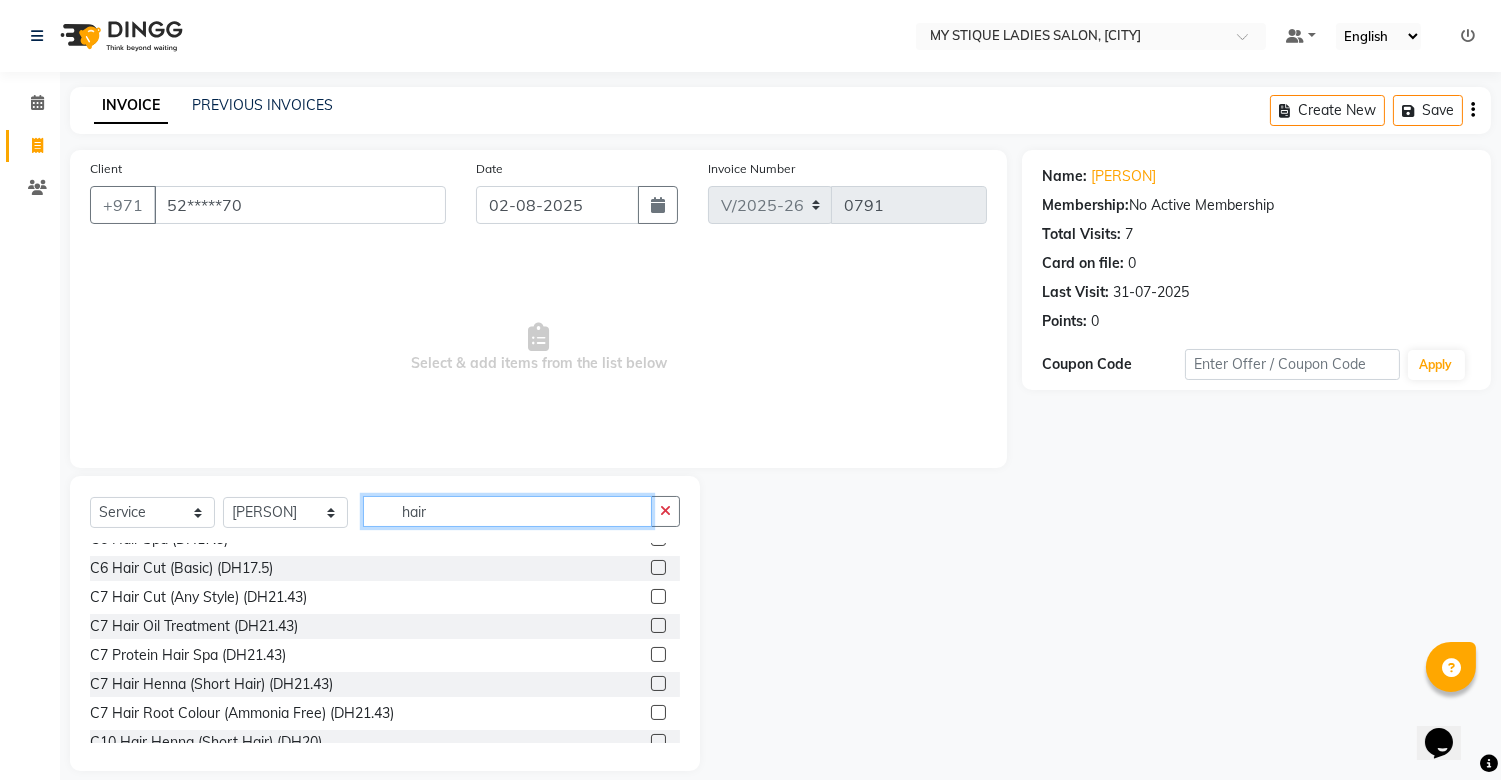 scroll, scrollTop: 444, scrollLeft: 0, axis: vertical 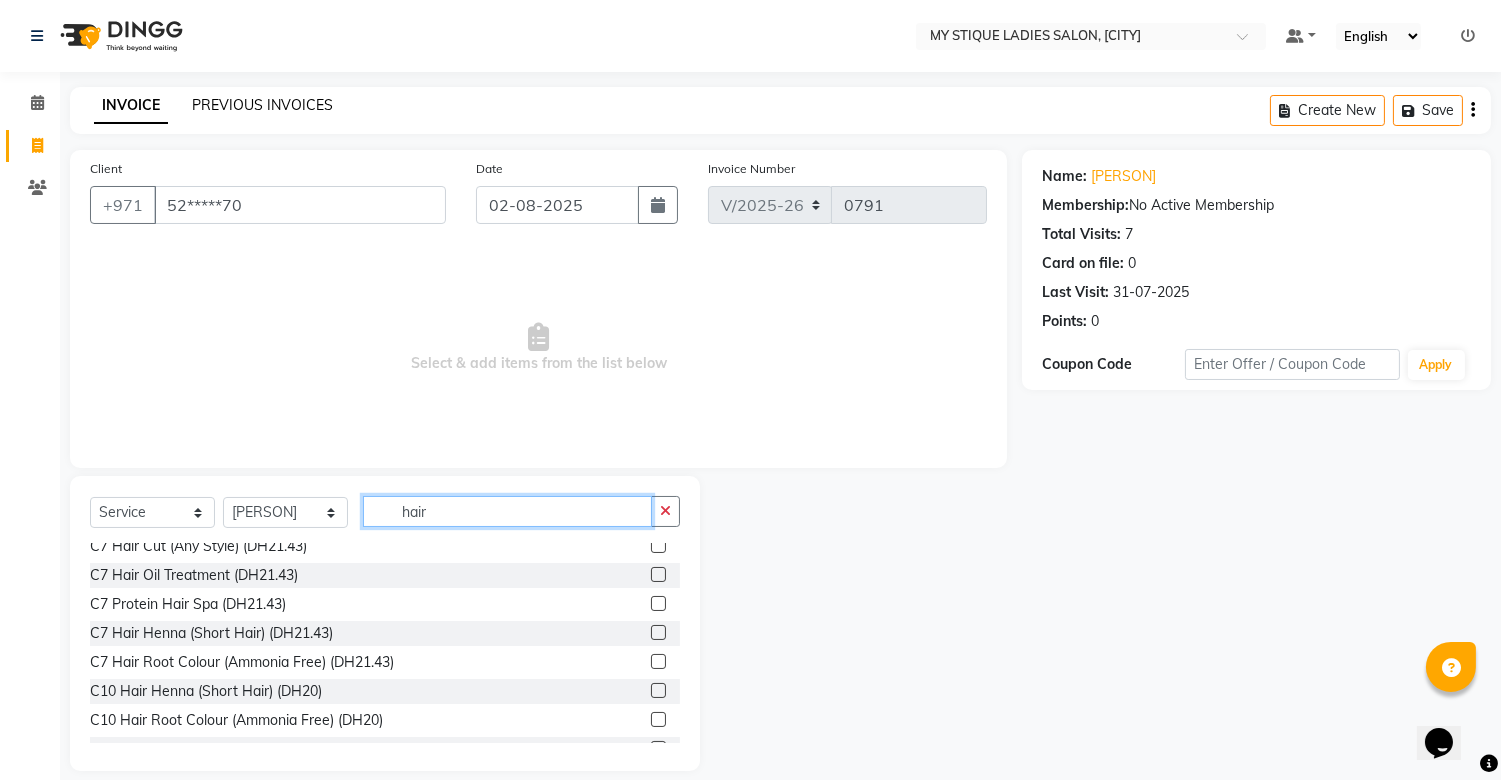 type on "hair" 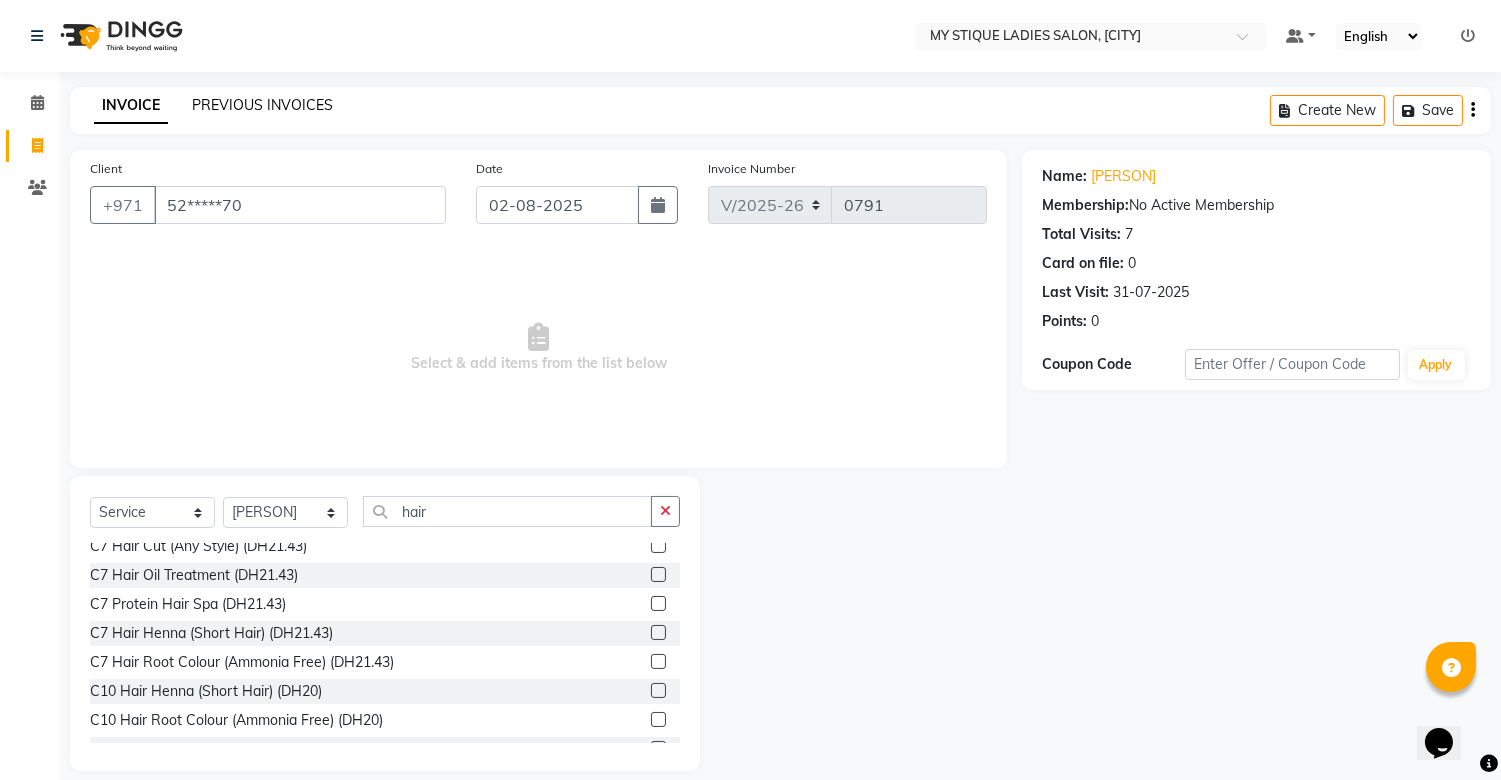 click on "PREVIOUS INVOICES" 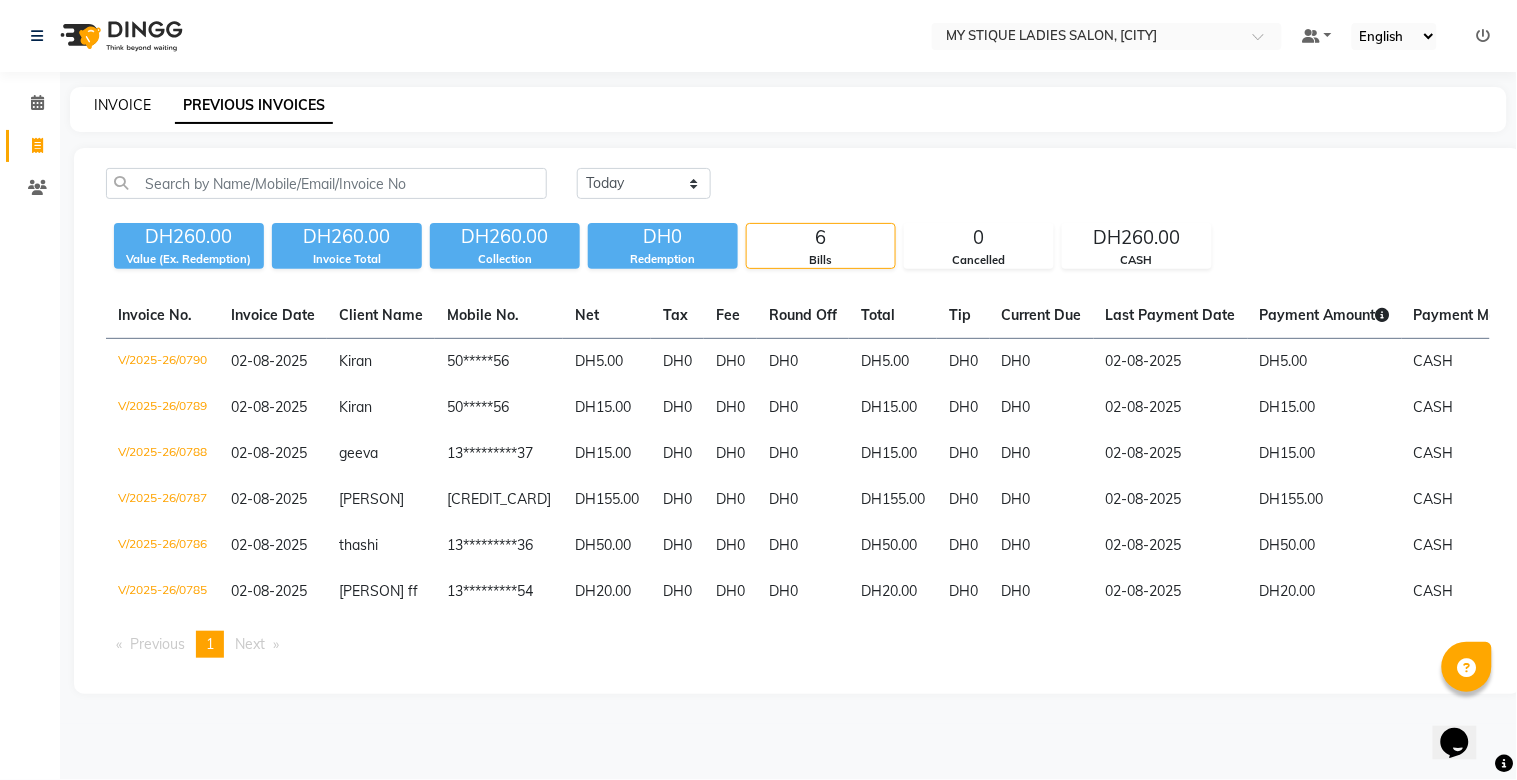 click on "INVOICE" 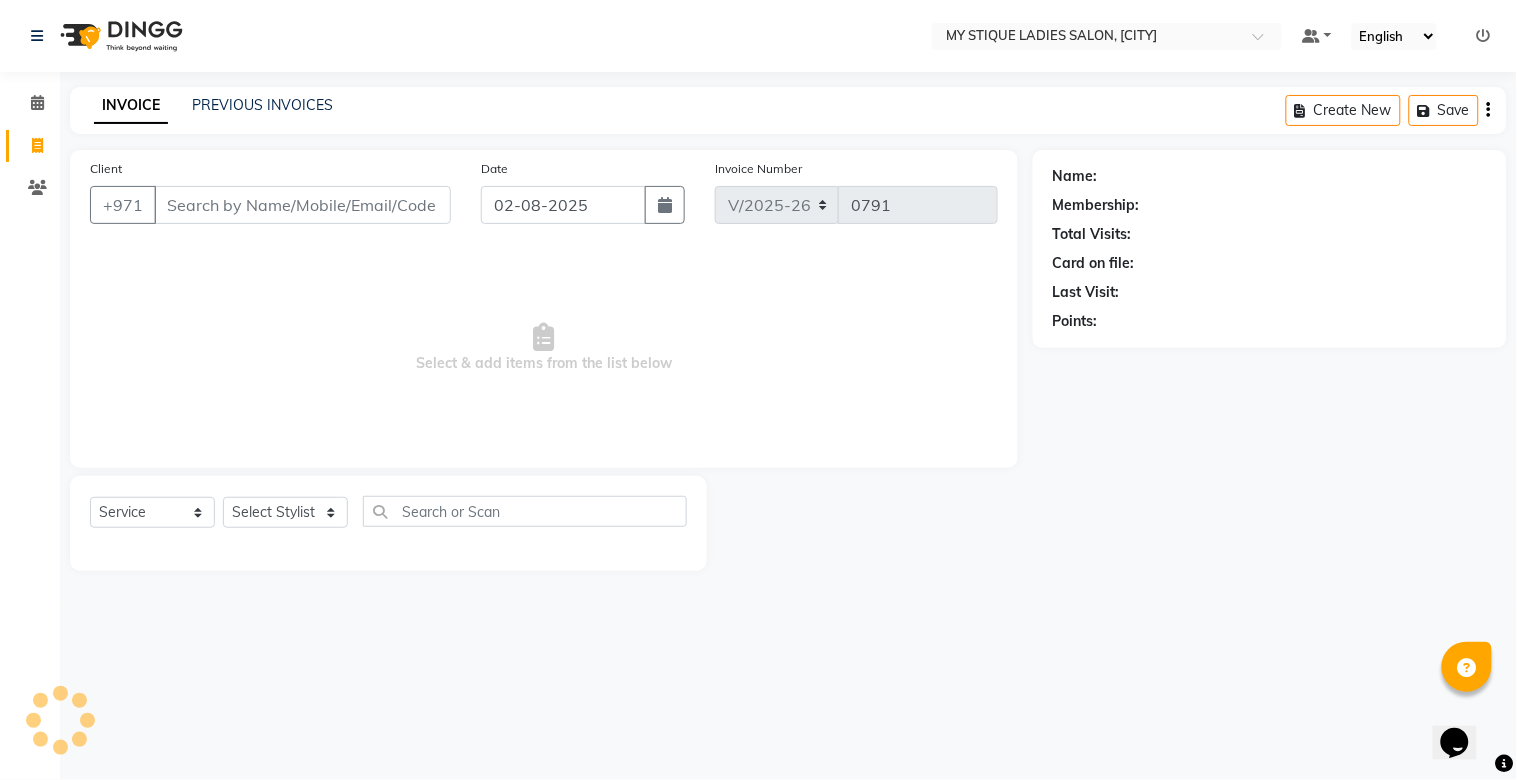 click on "Client" at bounding box center (302, 205) 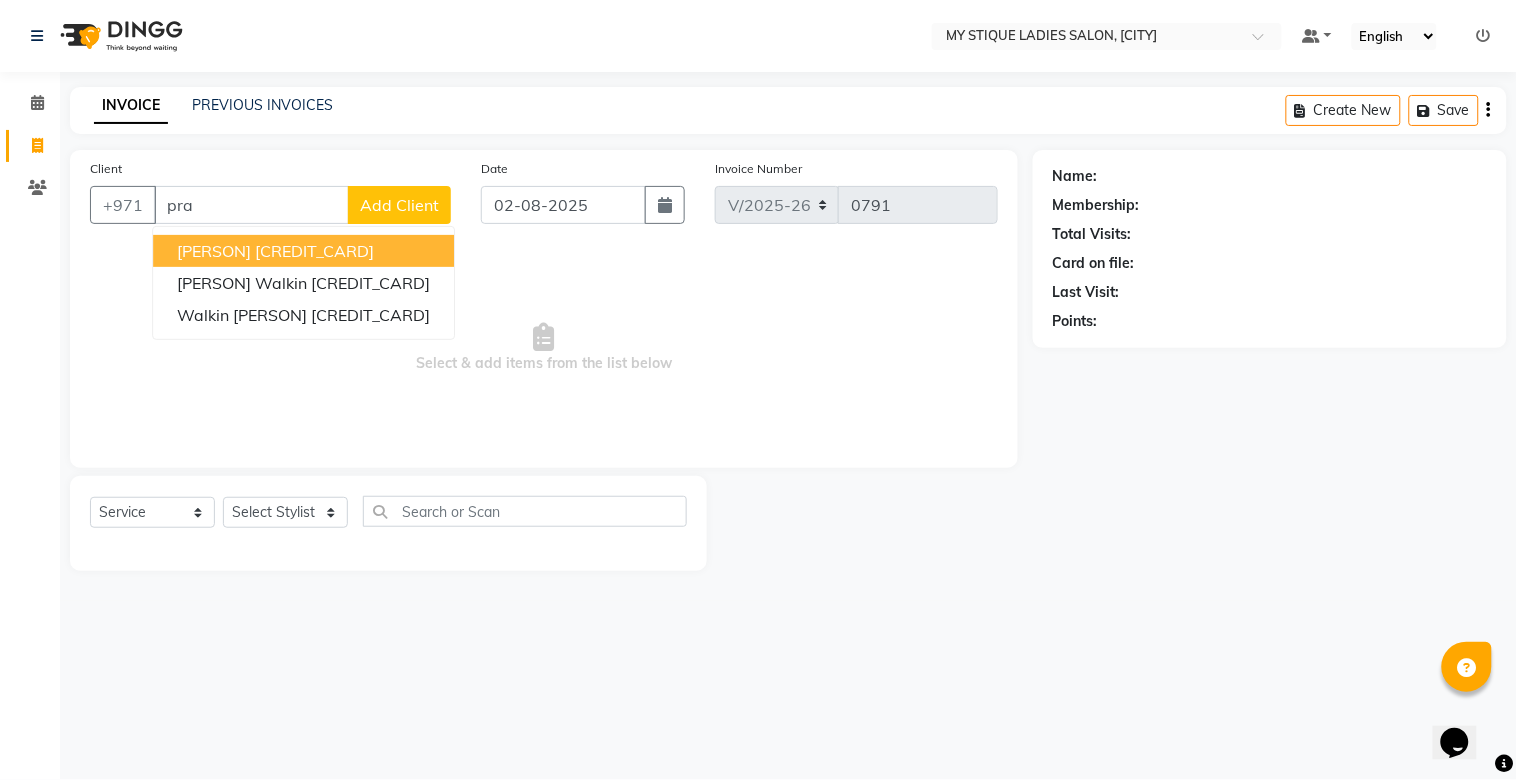 click on "[CREDIT_CARD]" at bounding box center [314, 251] 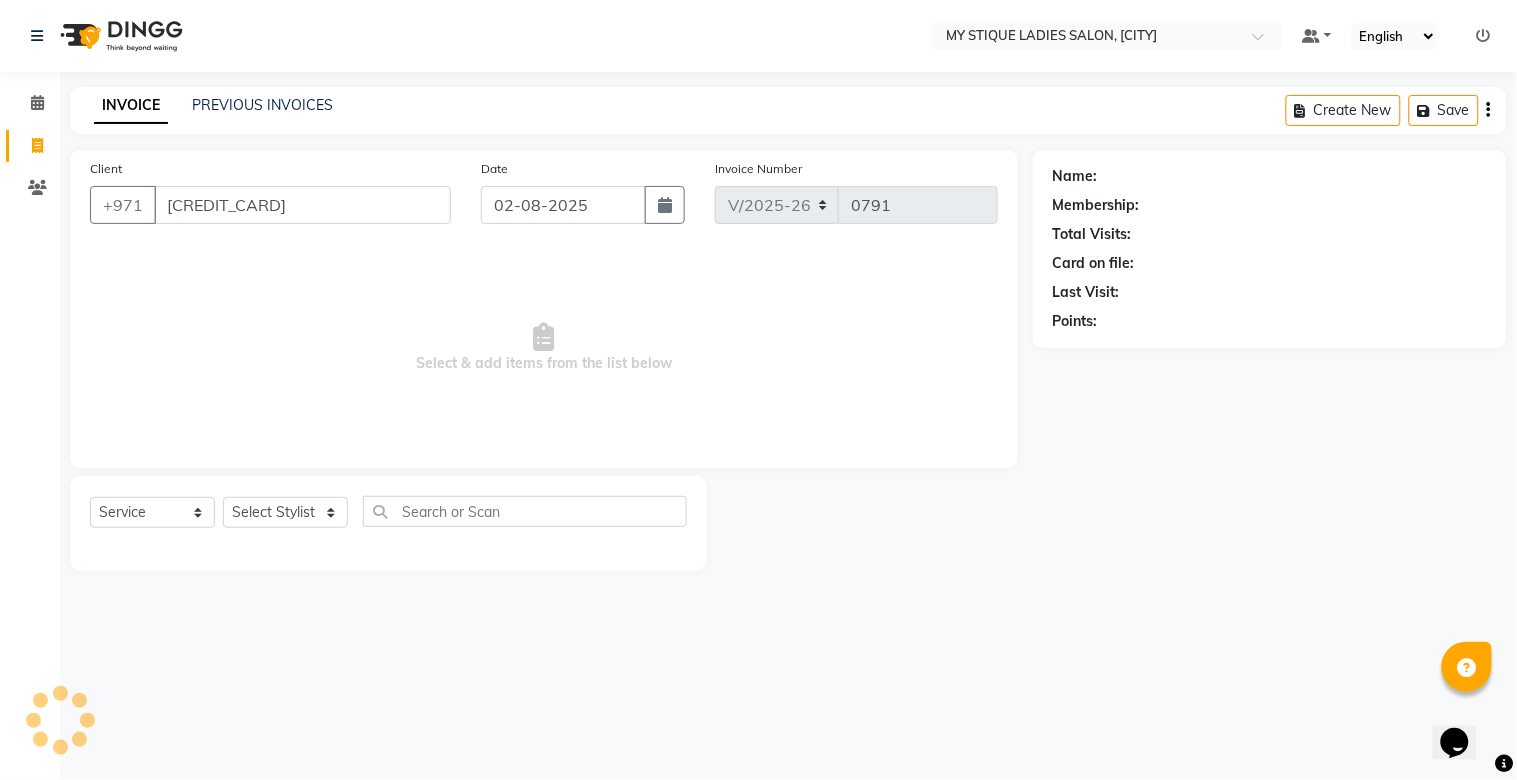 type on "[CREDIT_CARD]" 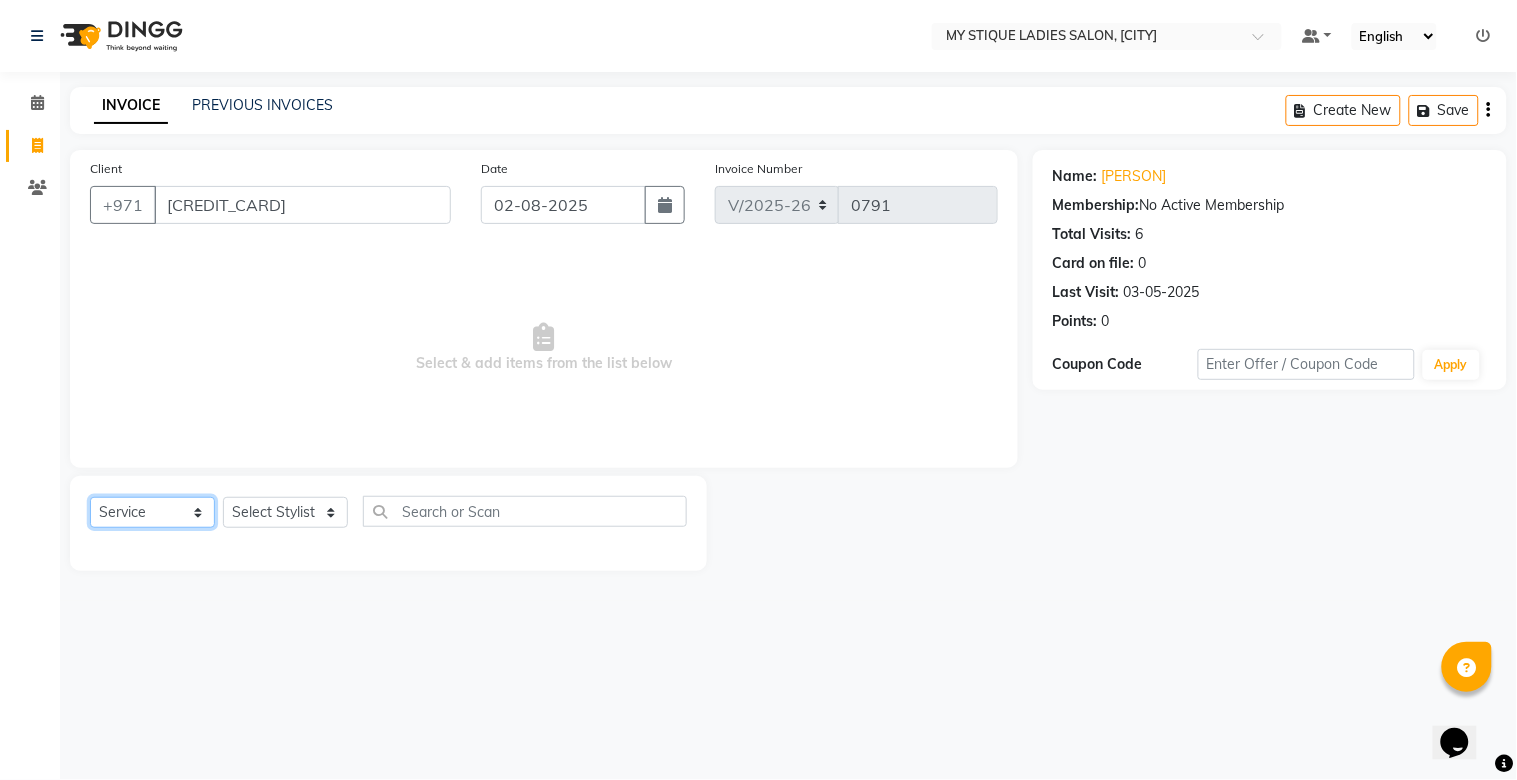 click on "Select  Service  Product  Membership  Package Voucher Prepaid Gift Card" 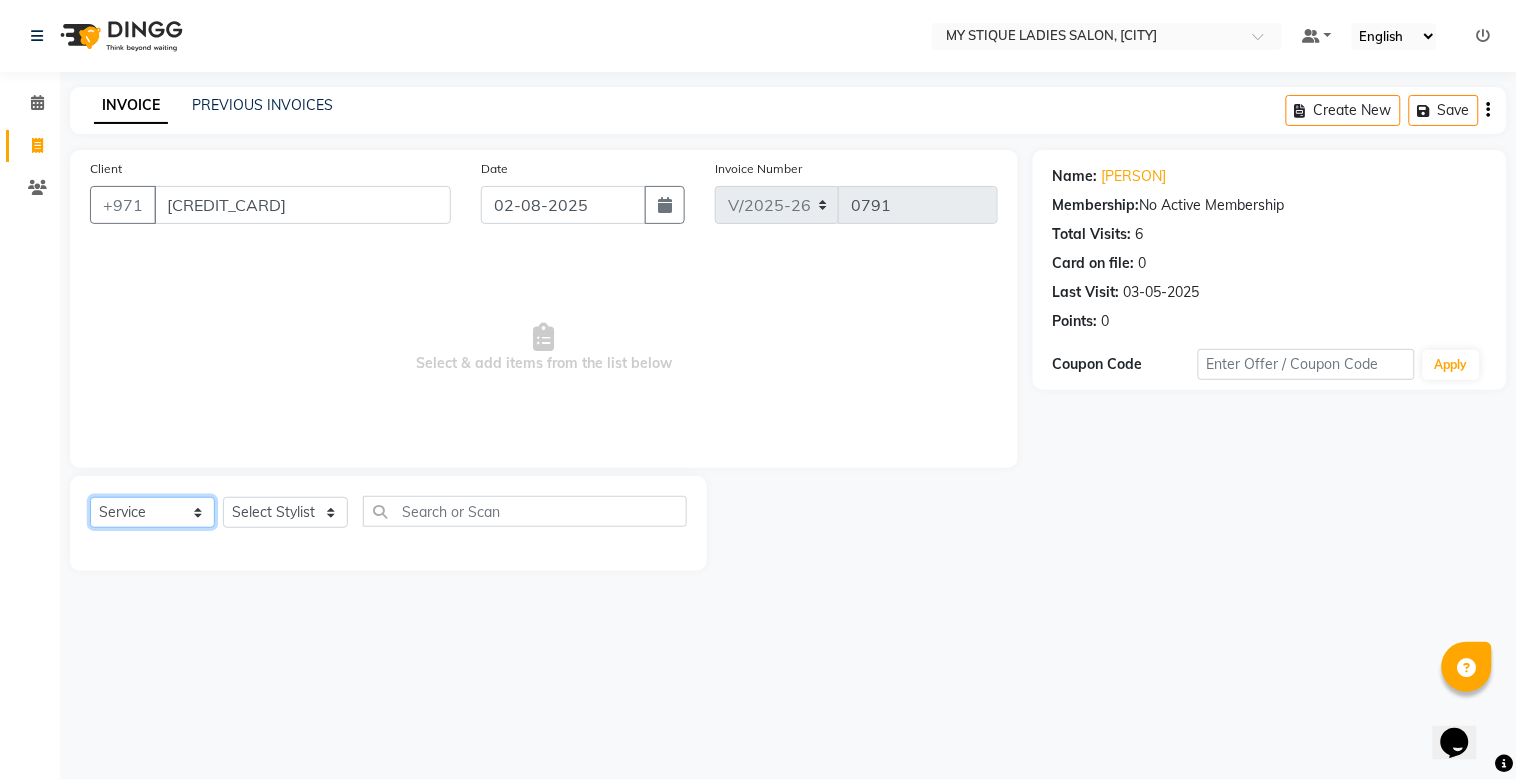 select on "package" 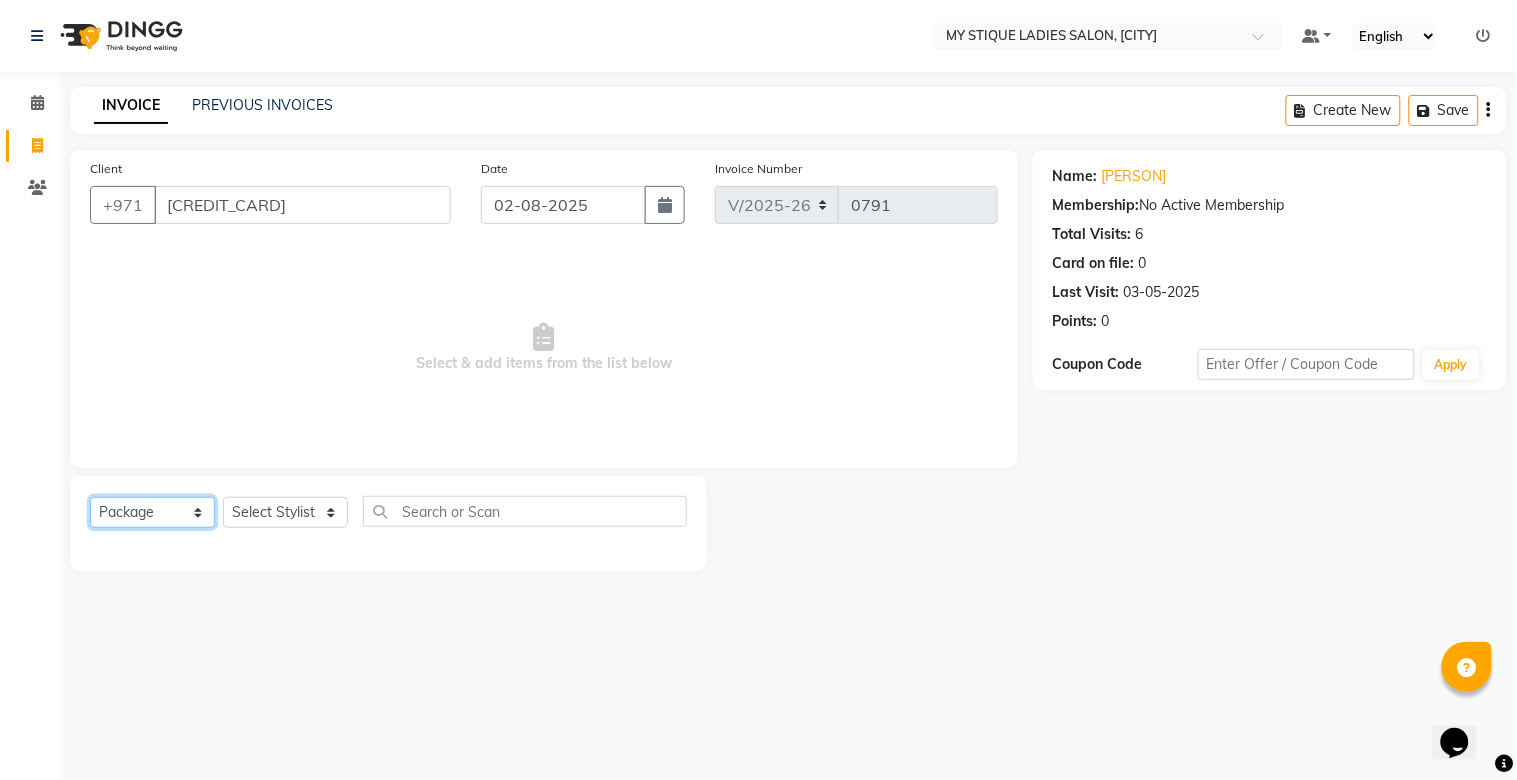 click on "Select  Service  Product  Membership  Package Voucher Prepaid Gift Card" 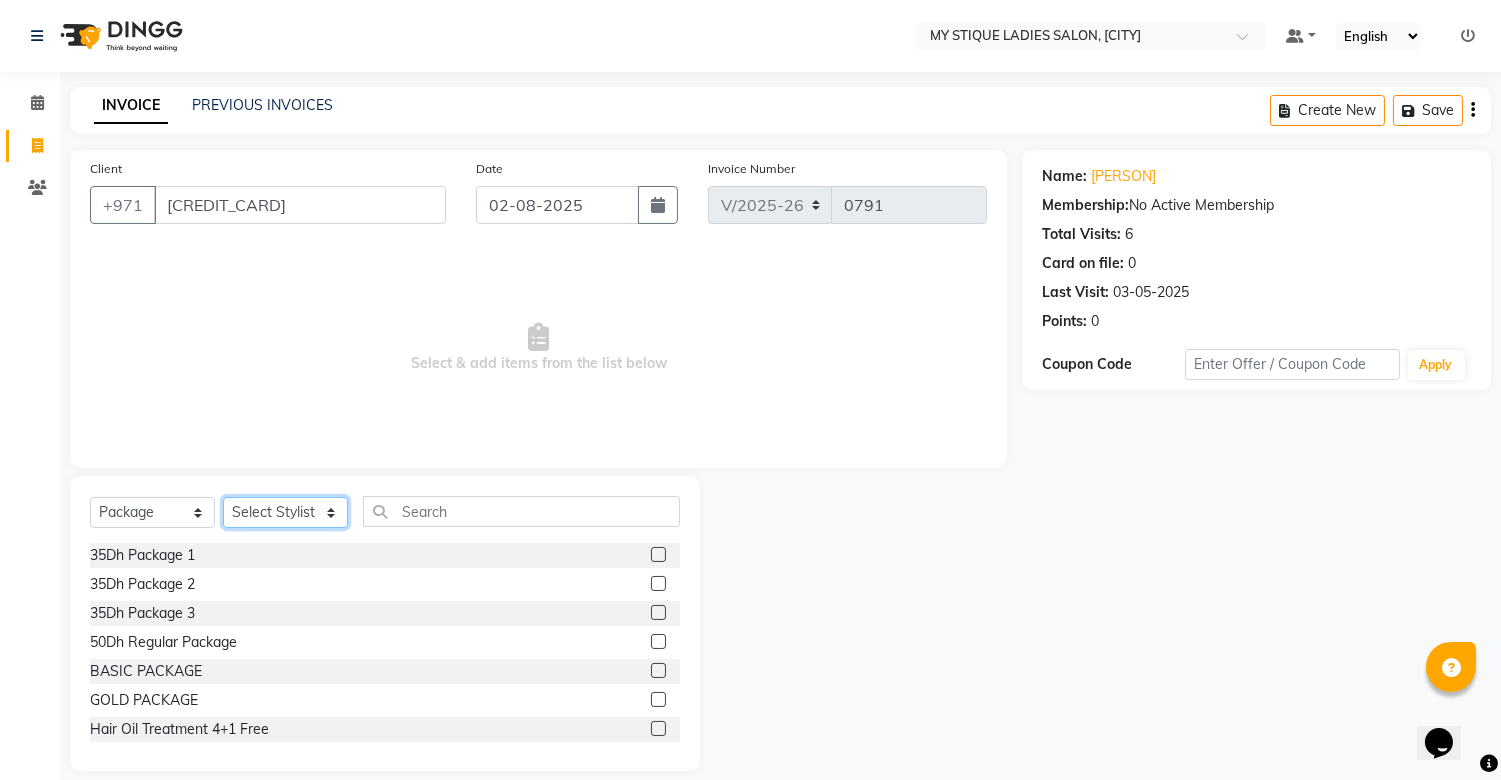 click on "Select Stylist [PERSON] [PERSON] [PERSON] [PERSON] [PERSON] TEMPSTAFF" 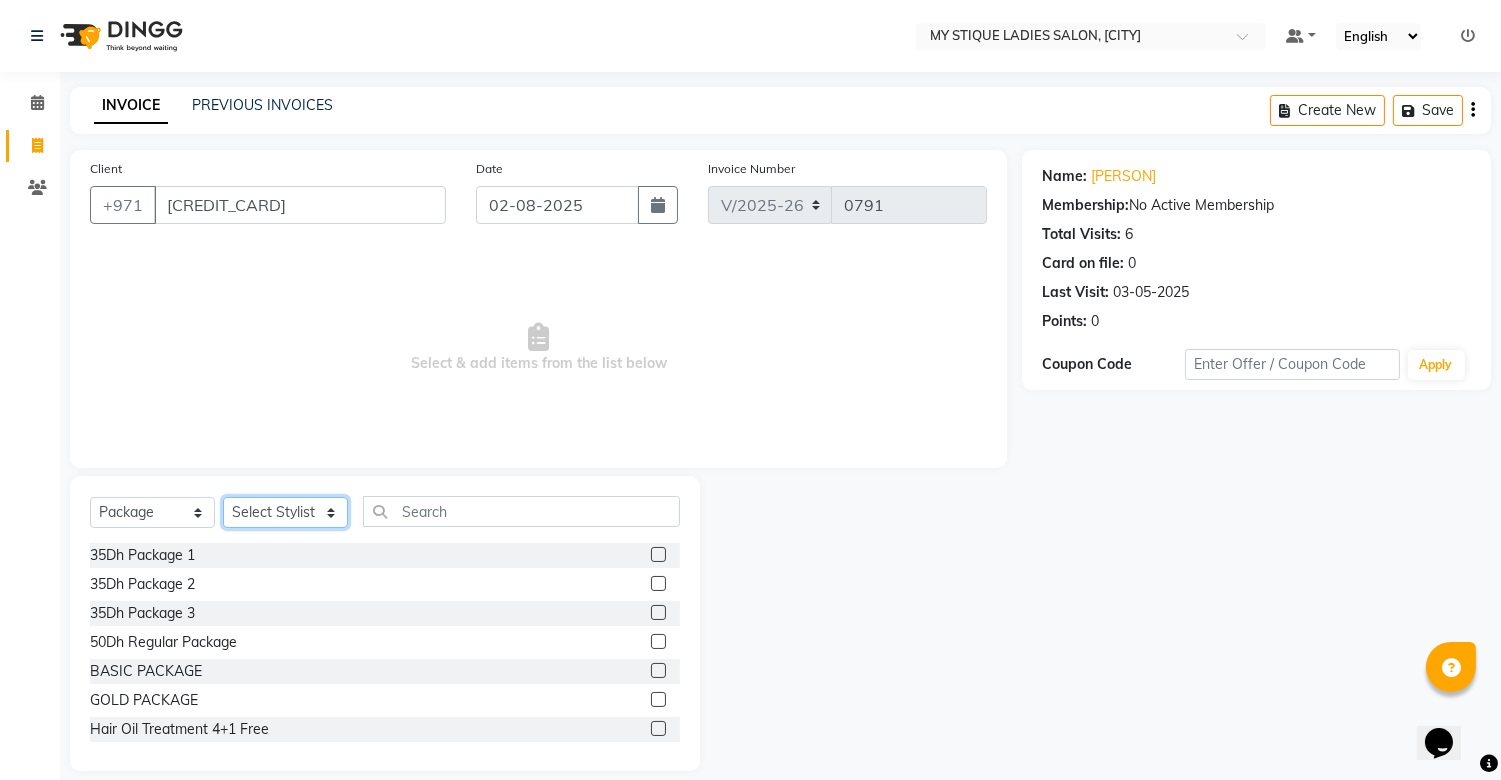select on "65420" 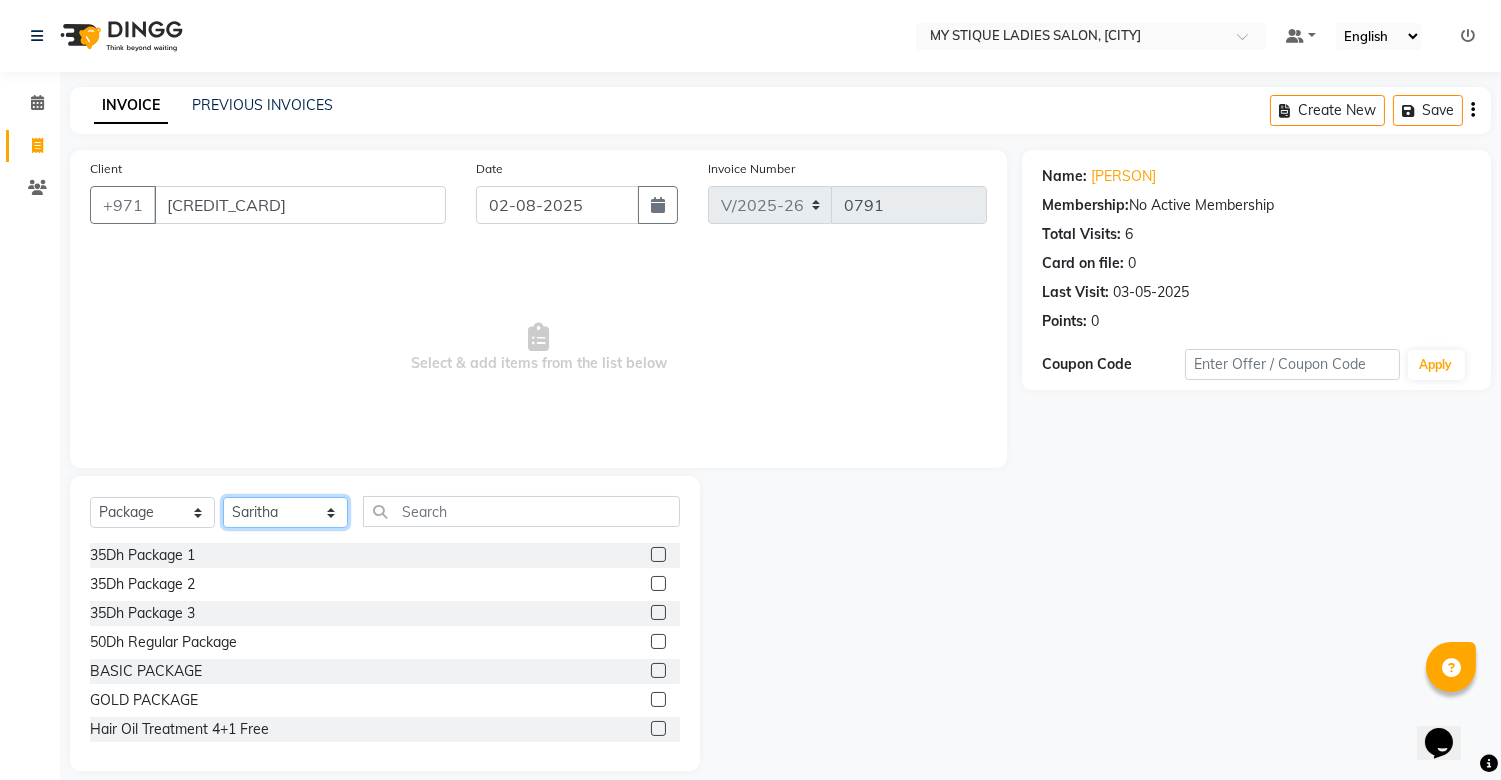 click on "Select Stylist [PERSON] [PERSON] [PERSON] [PERSON] [PERSON] TEMPSTAFF" 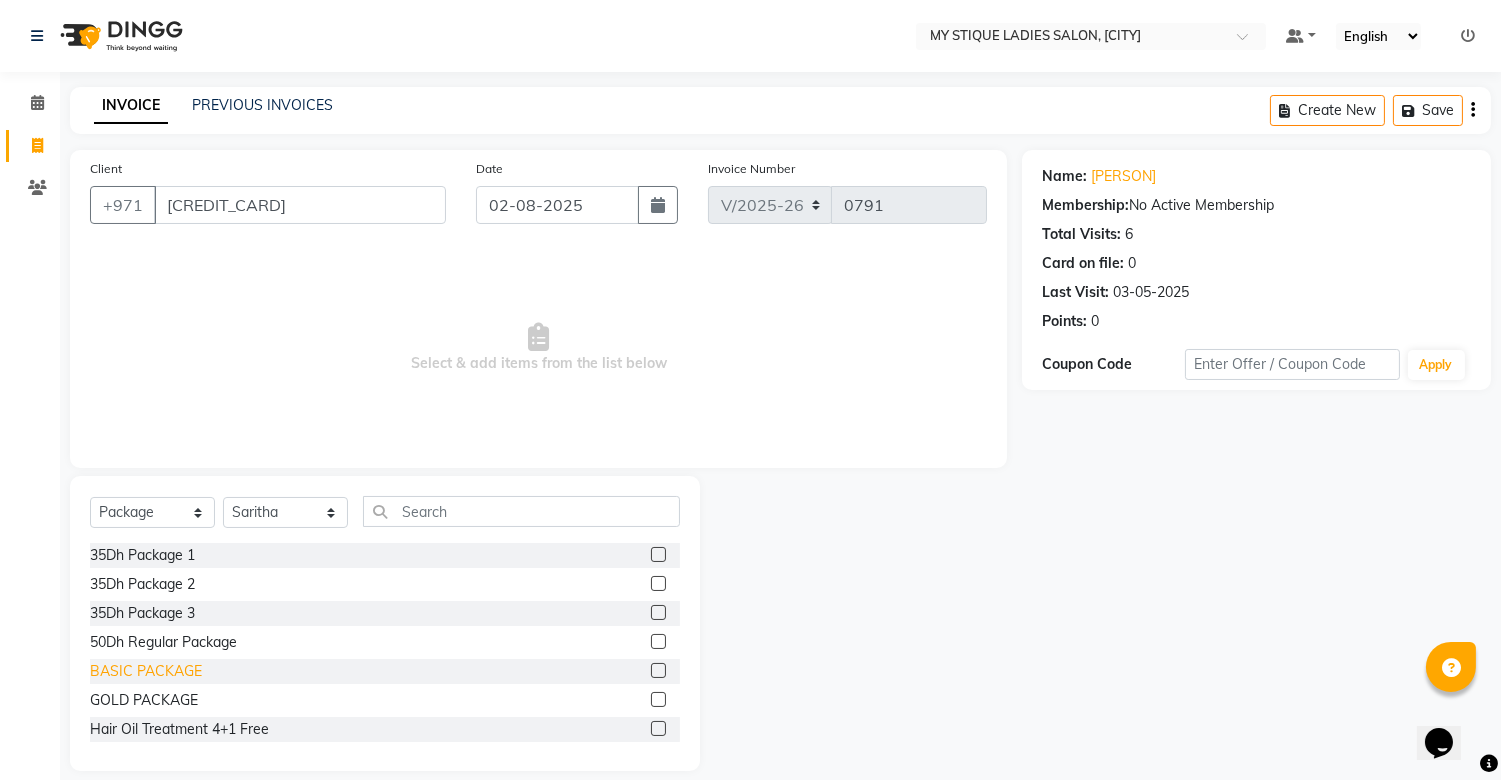 click on "BASIC PACKAGE" 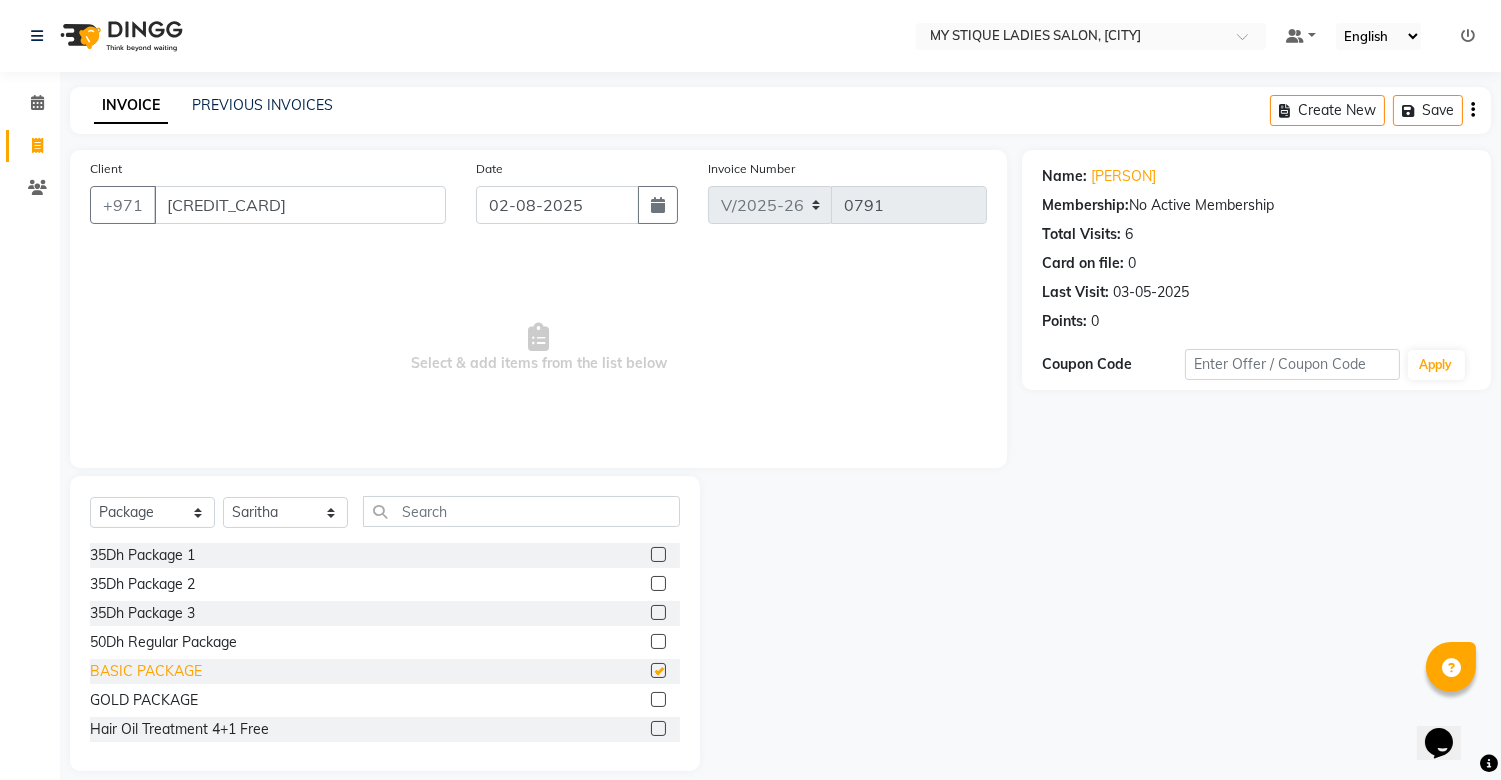 checkbox on "false" 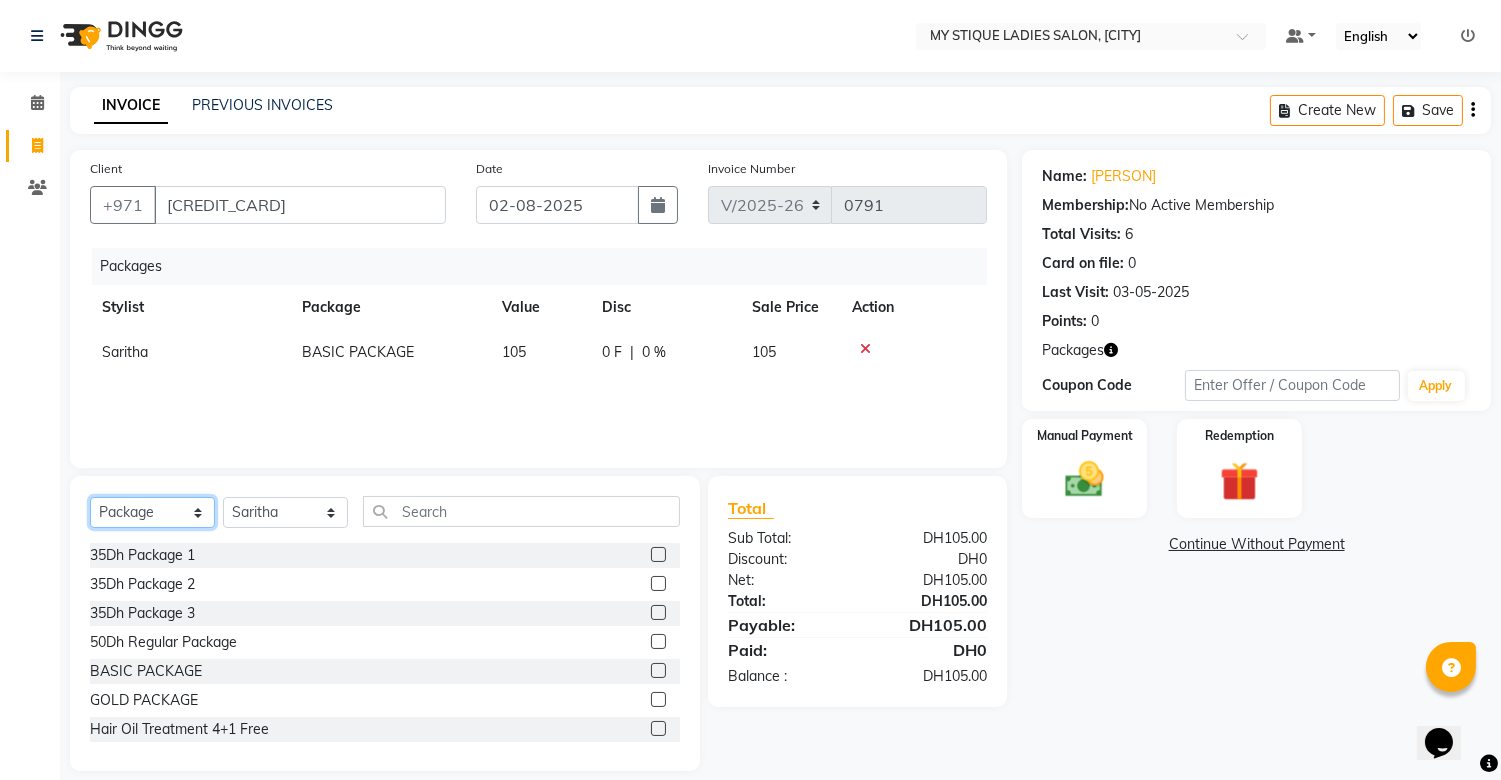 click on "Select  Service  Product  Membership  Package Voucher Prepaid Gift Card" 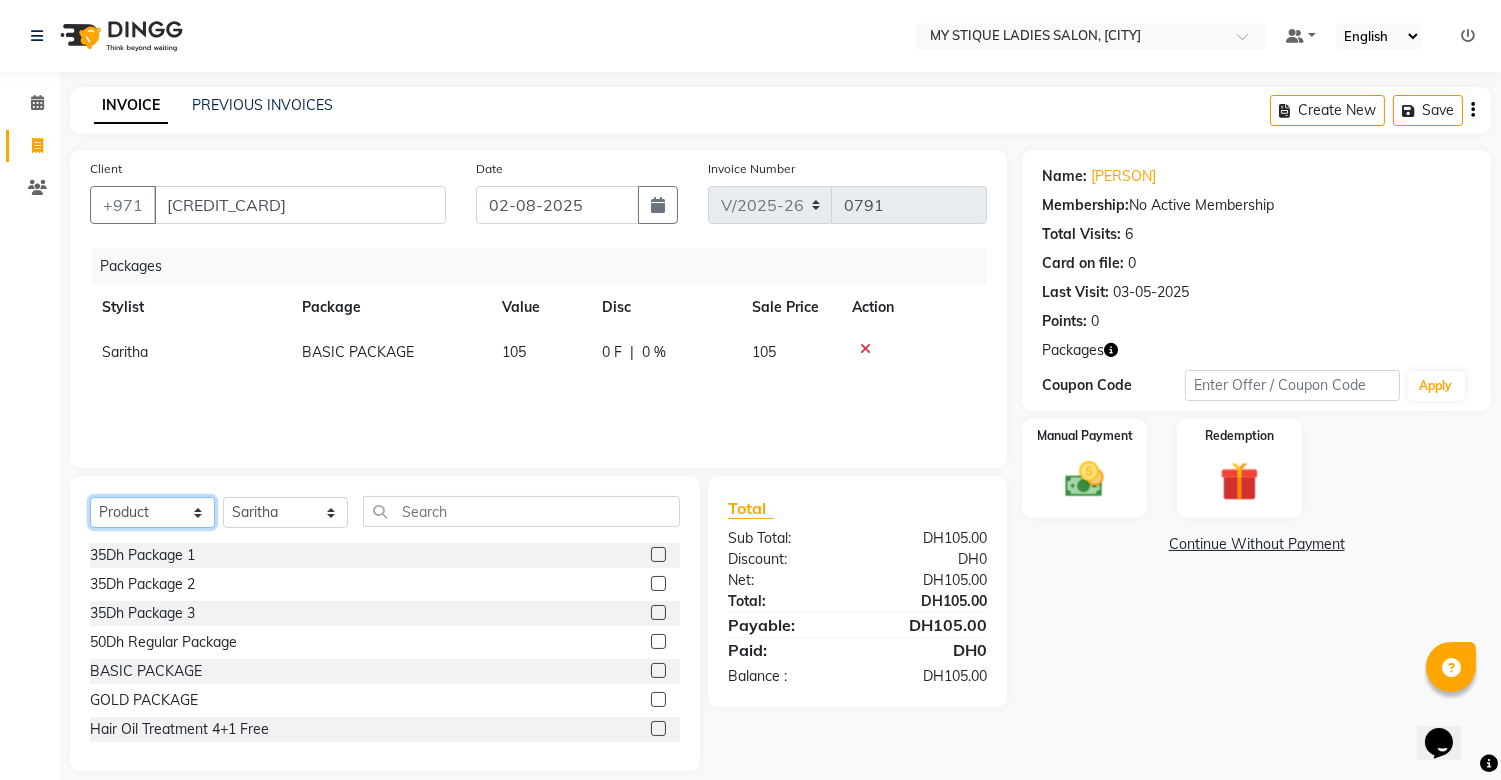click on "Select  Service  Product  Membership  Package Voucher Prepaid Gift Card" 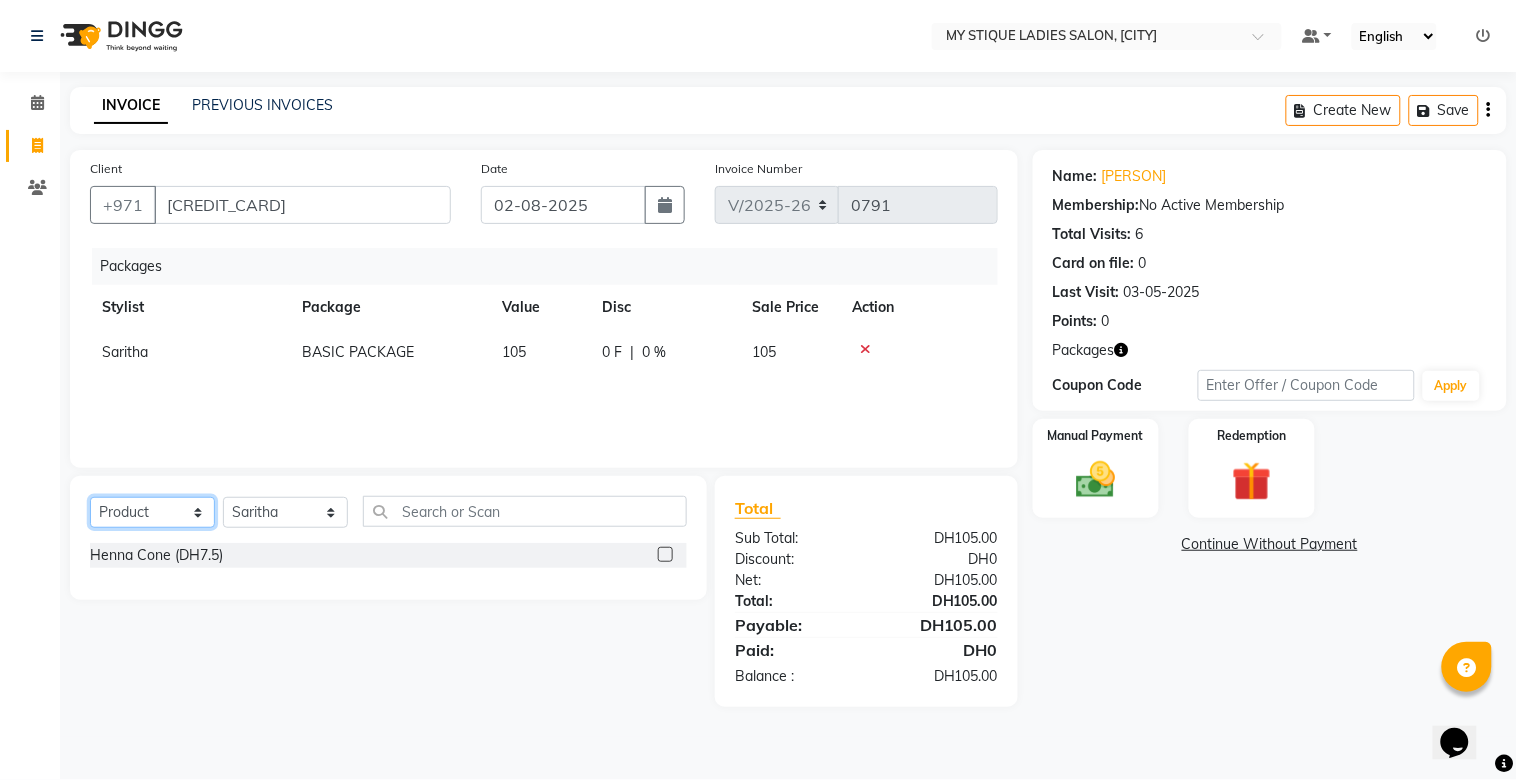 click on "Select  Service  Product  Membership  Package Voucher Prepaid Gift Card" 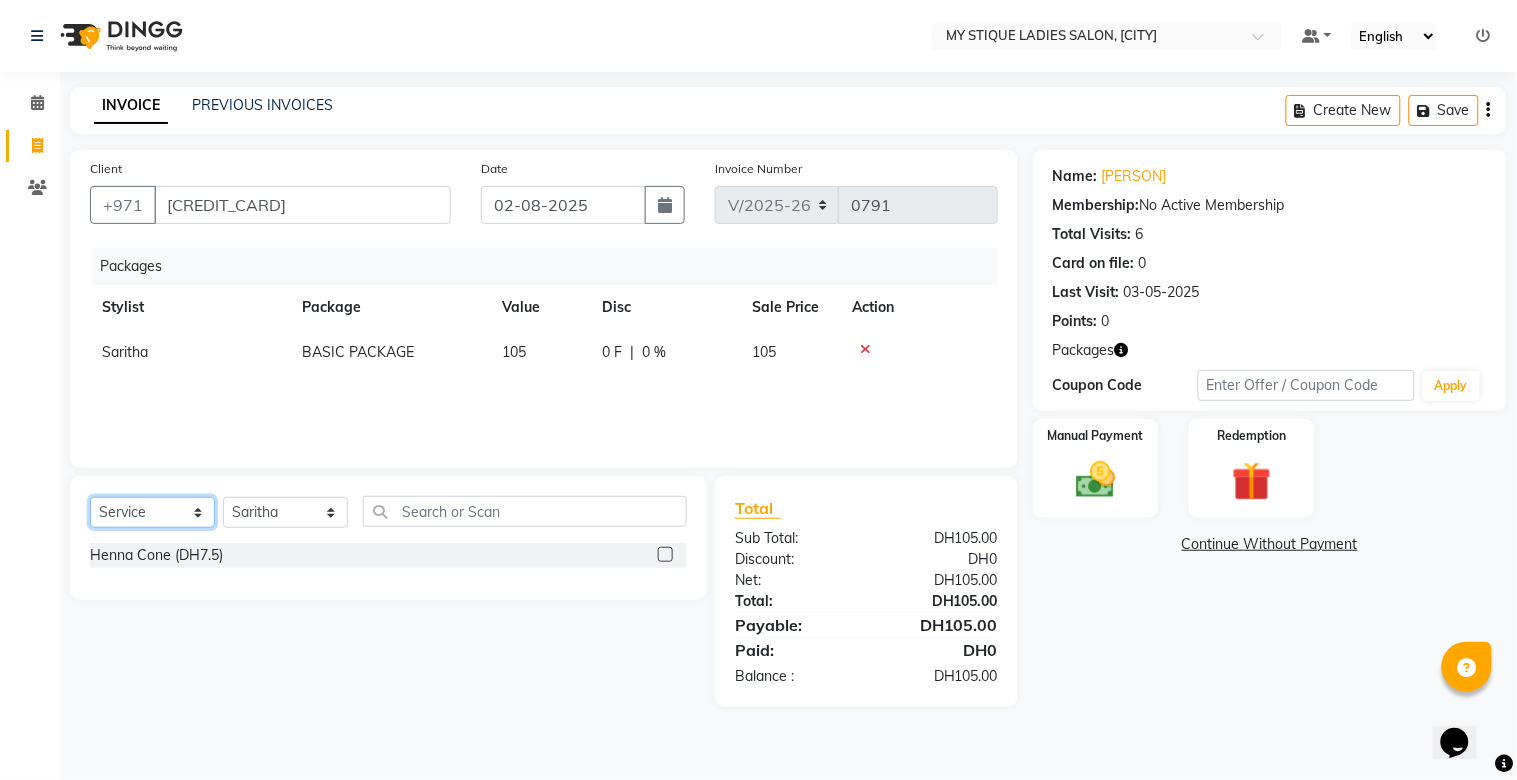 click on "Select  Service  Product  Membership  Package Voucher Prepaid Gift Card" 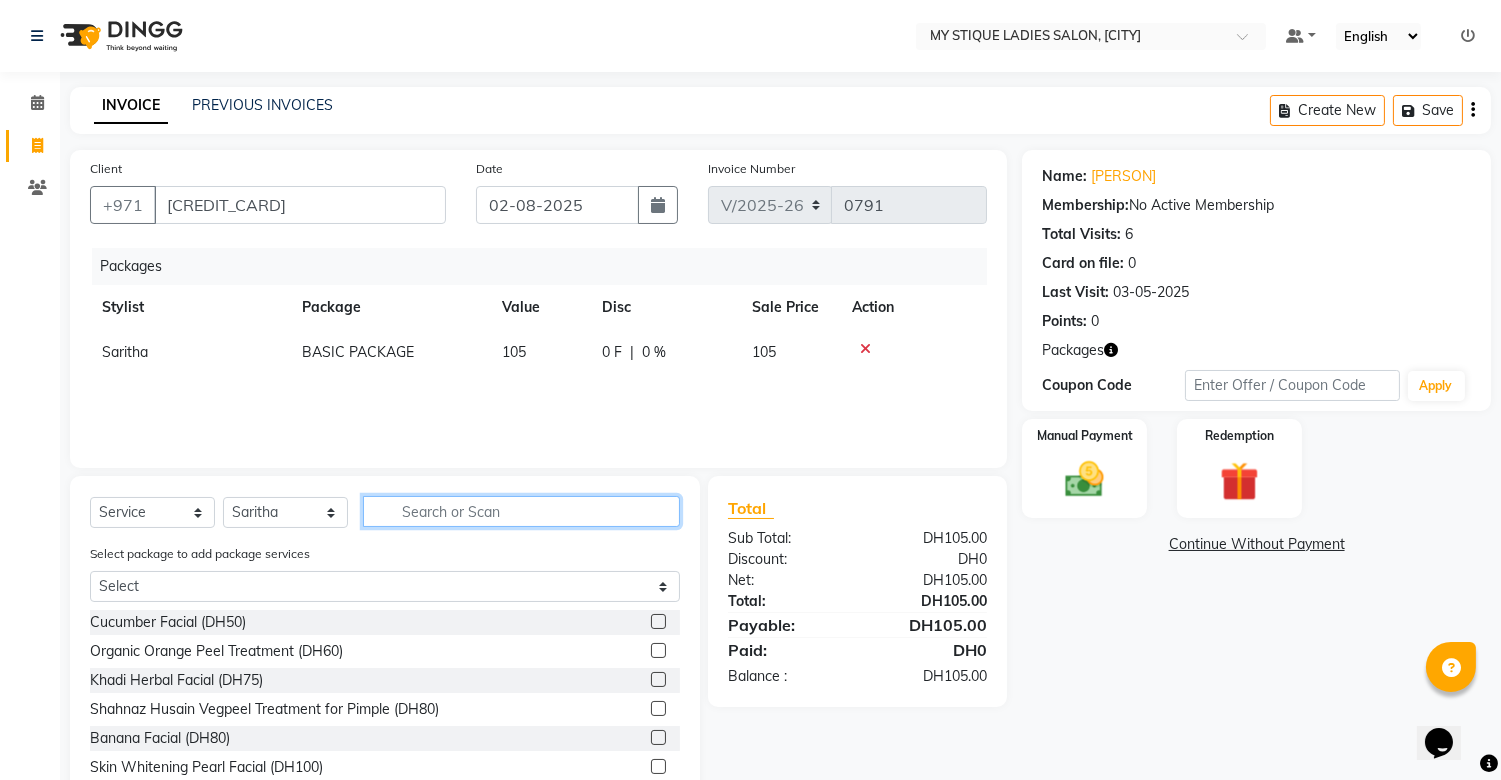 click 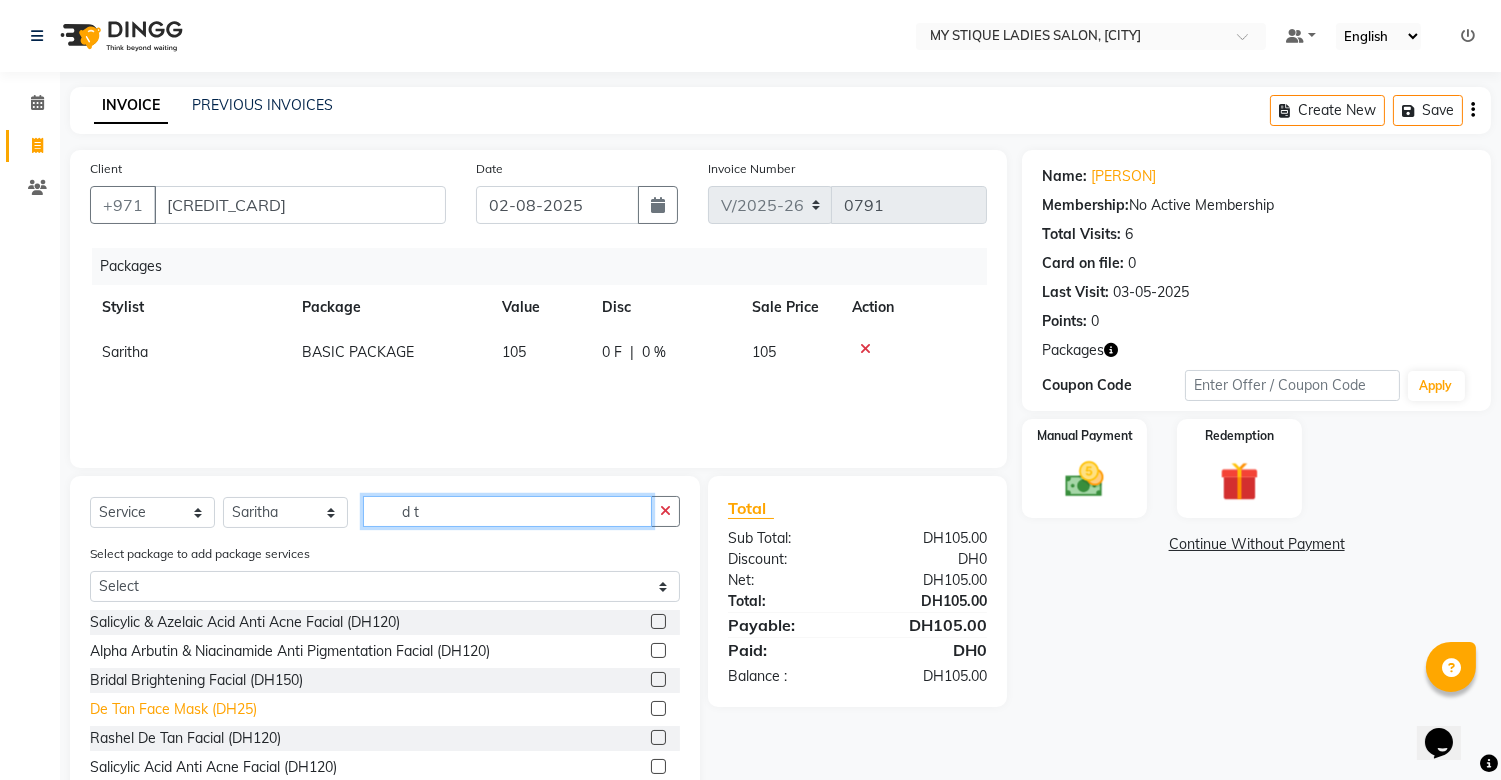 type on "d t" 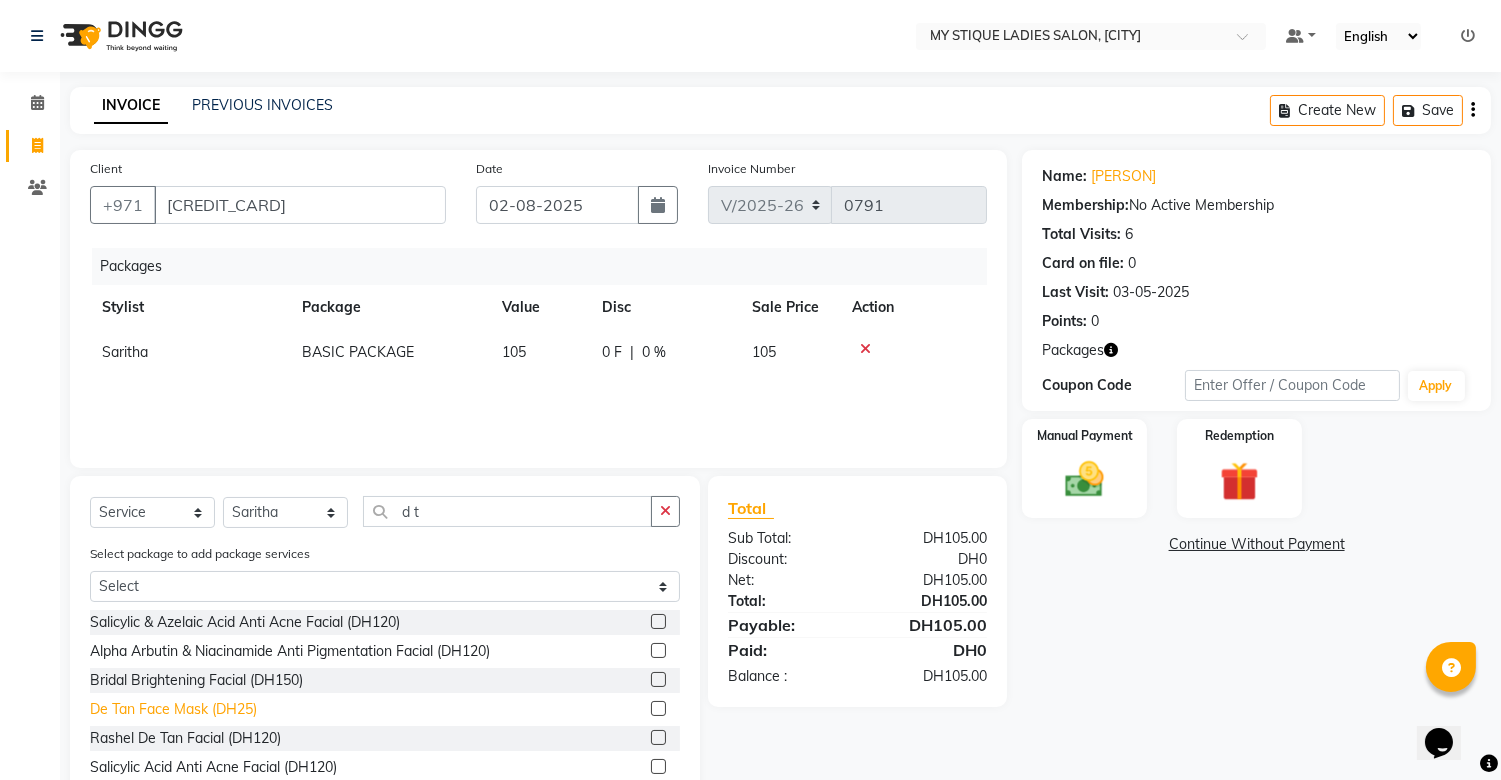 click on "De Tan Face Mask (DH25)" 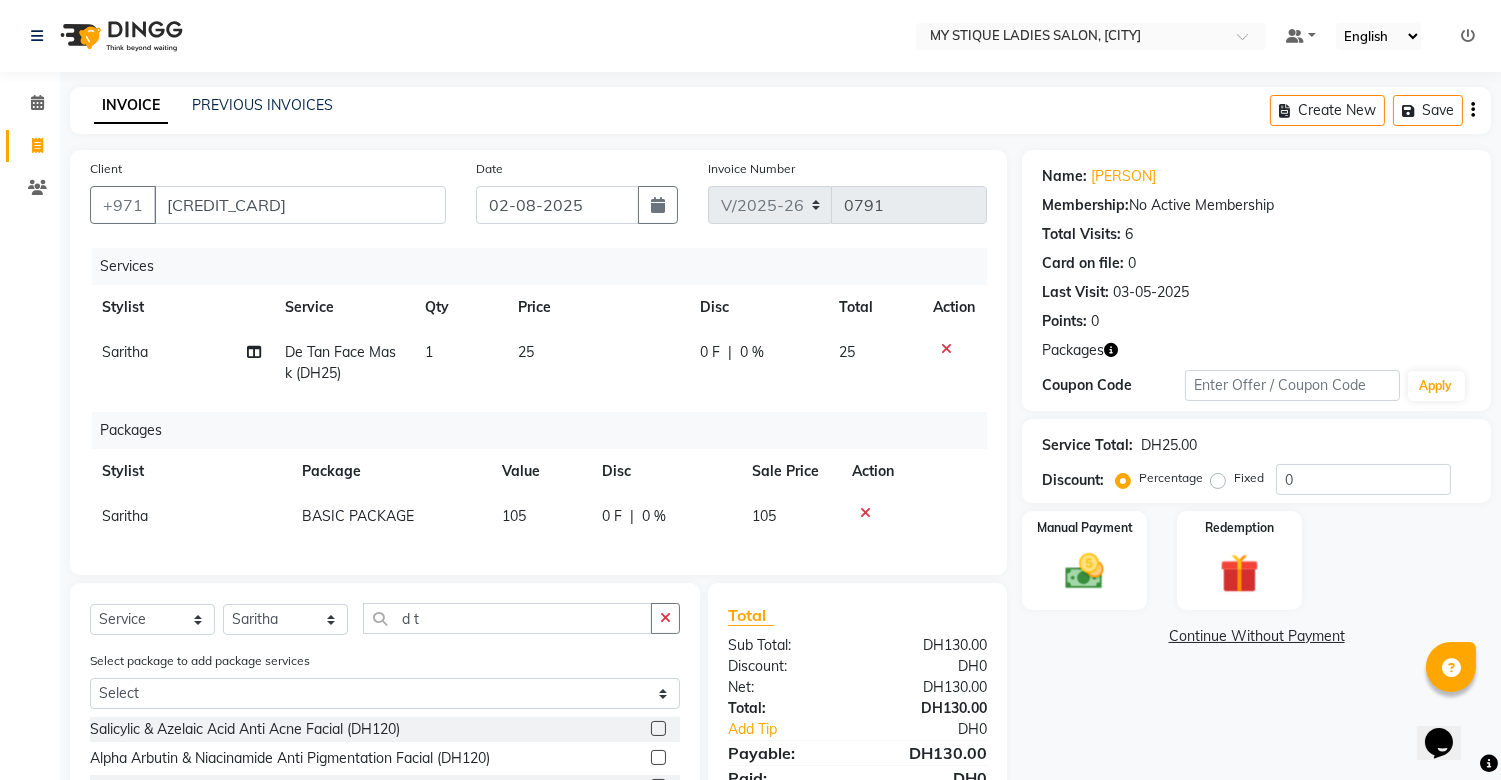checkbox on "false" 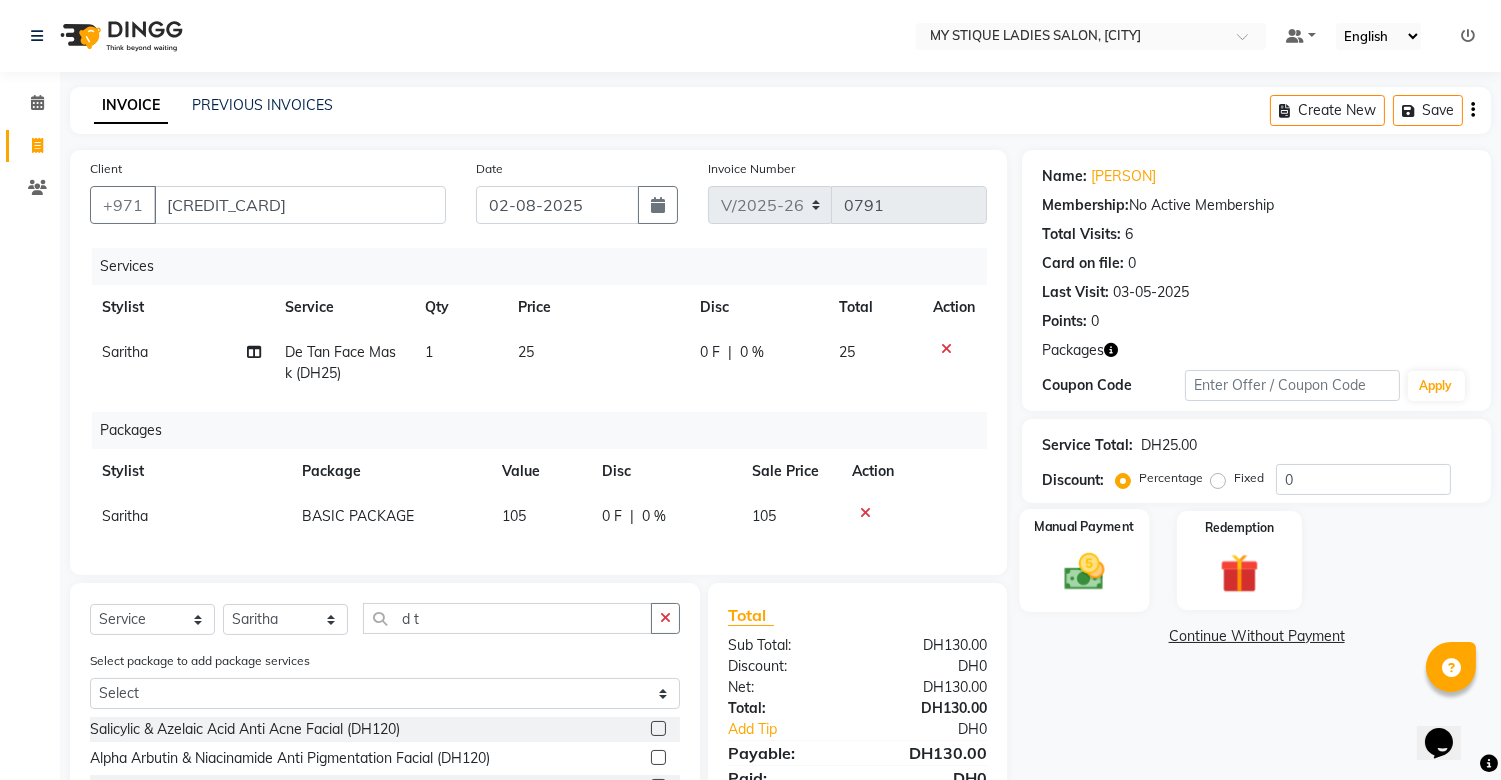 click 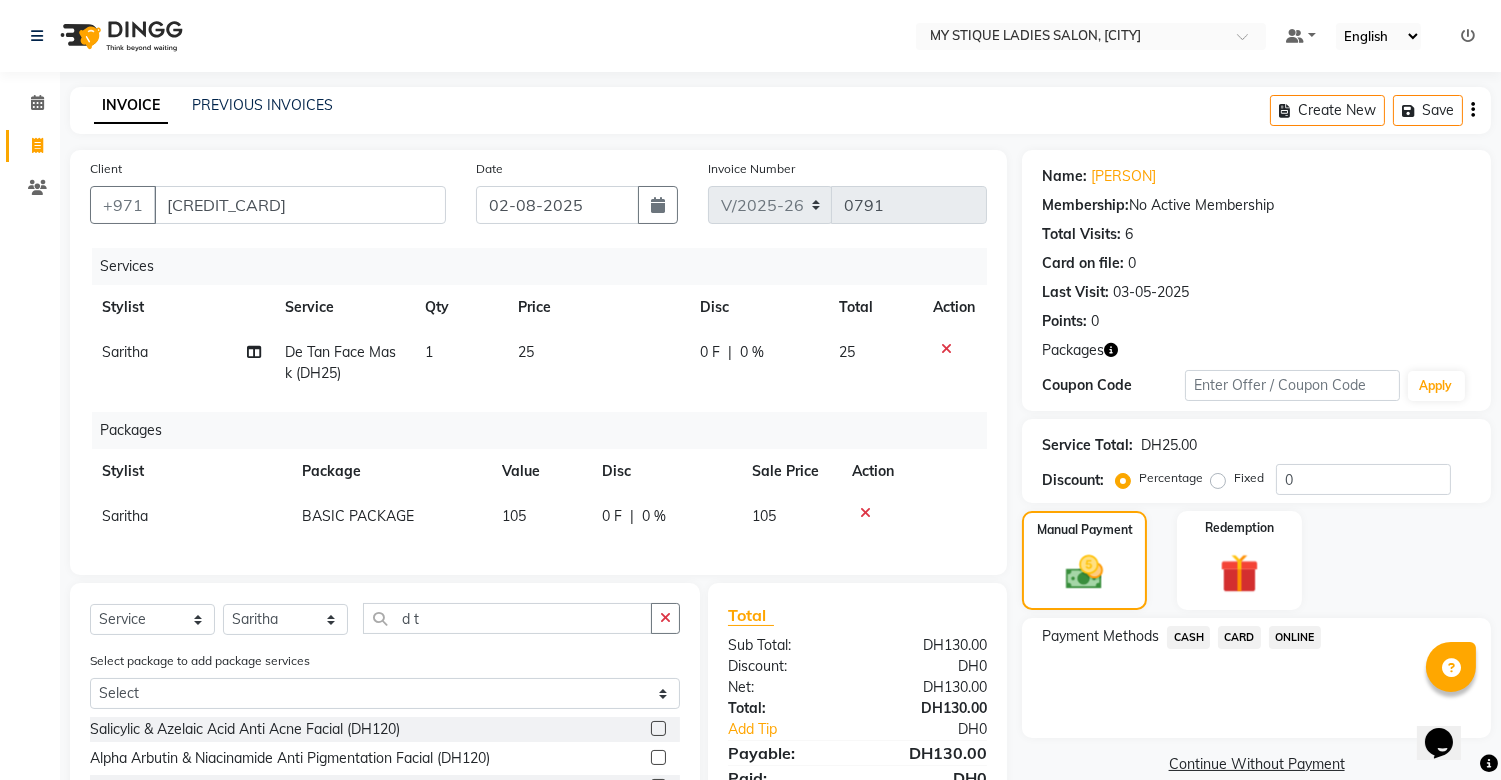 click on "CASH" 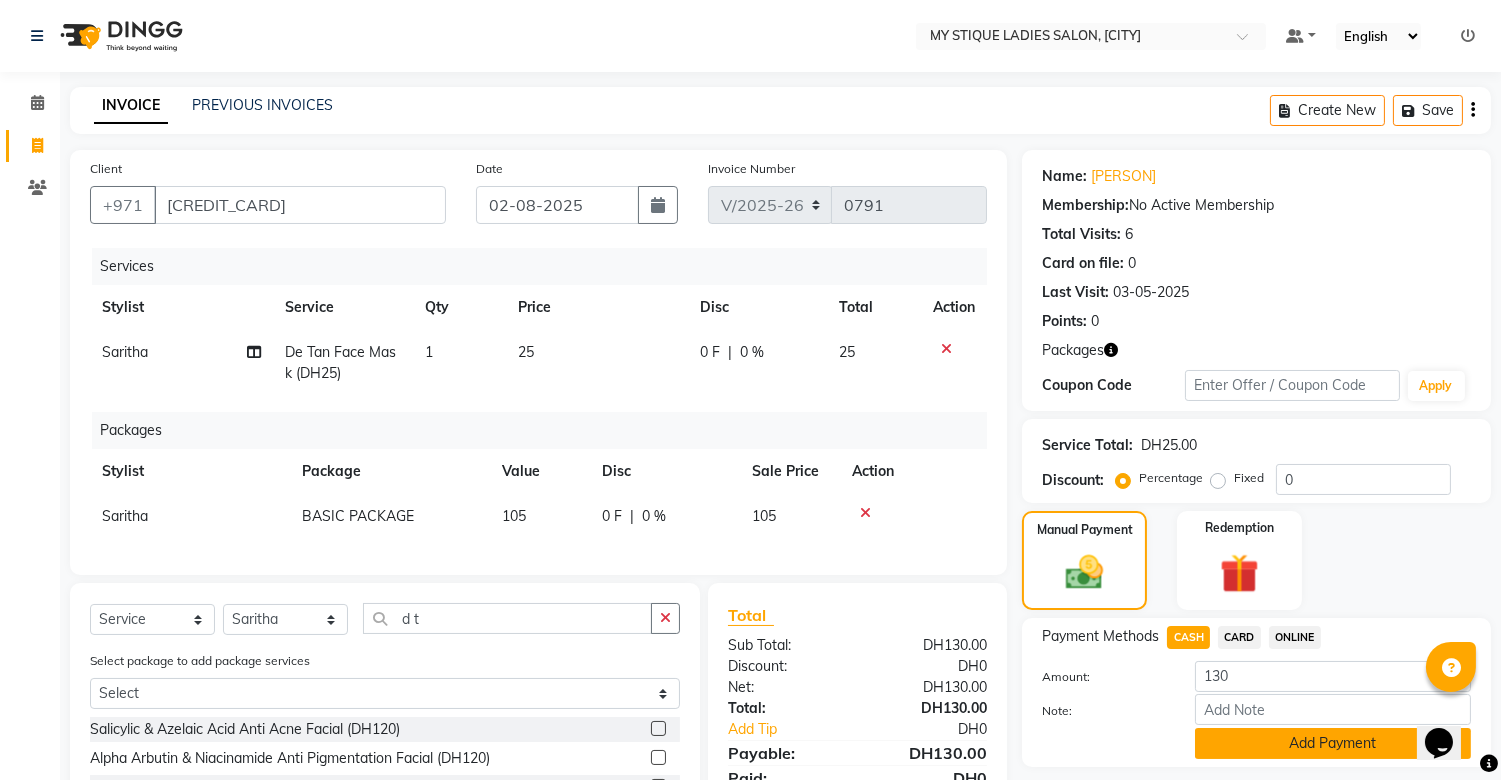 click on "Add Payment" 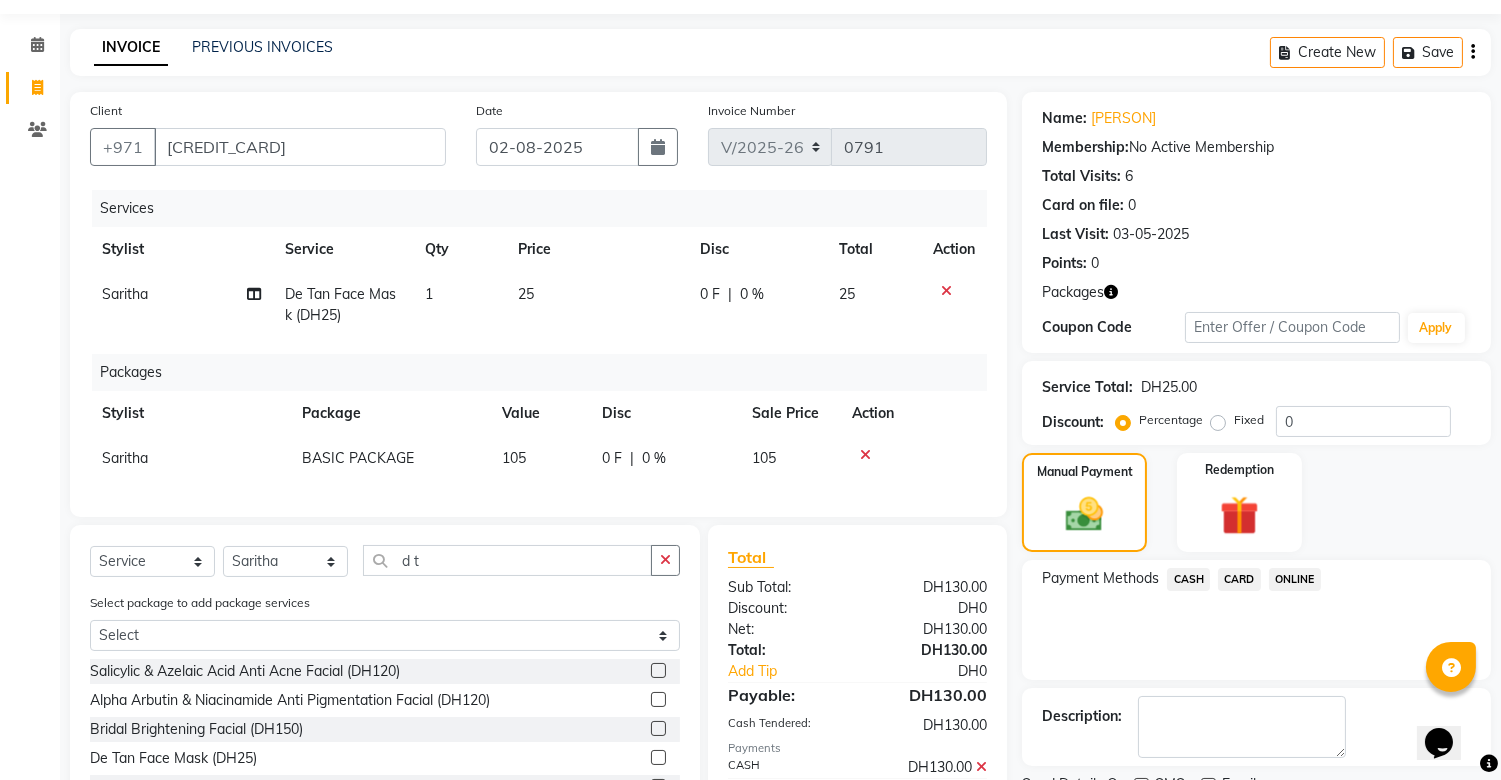 scroll, scrollTop: 111, scrollLeft: 0, axis: vertical 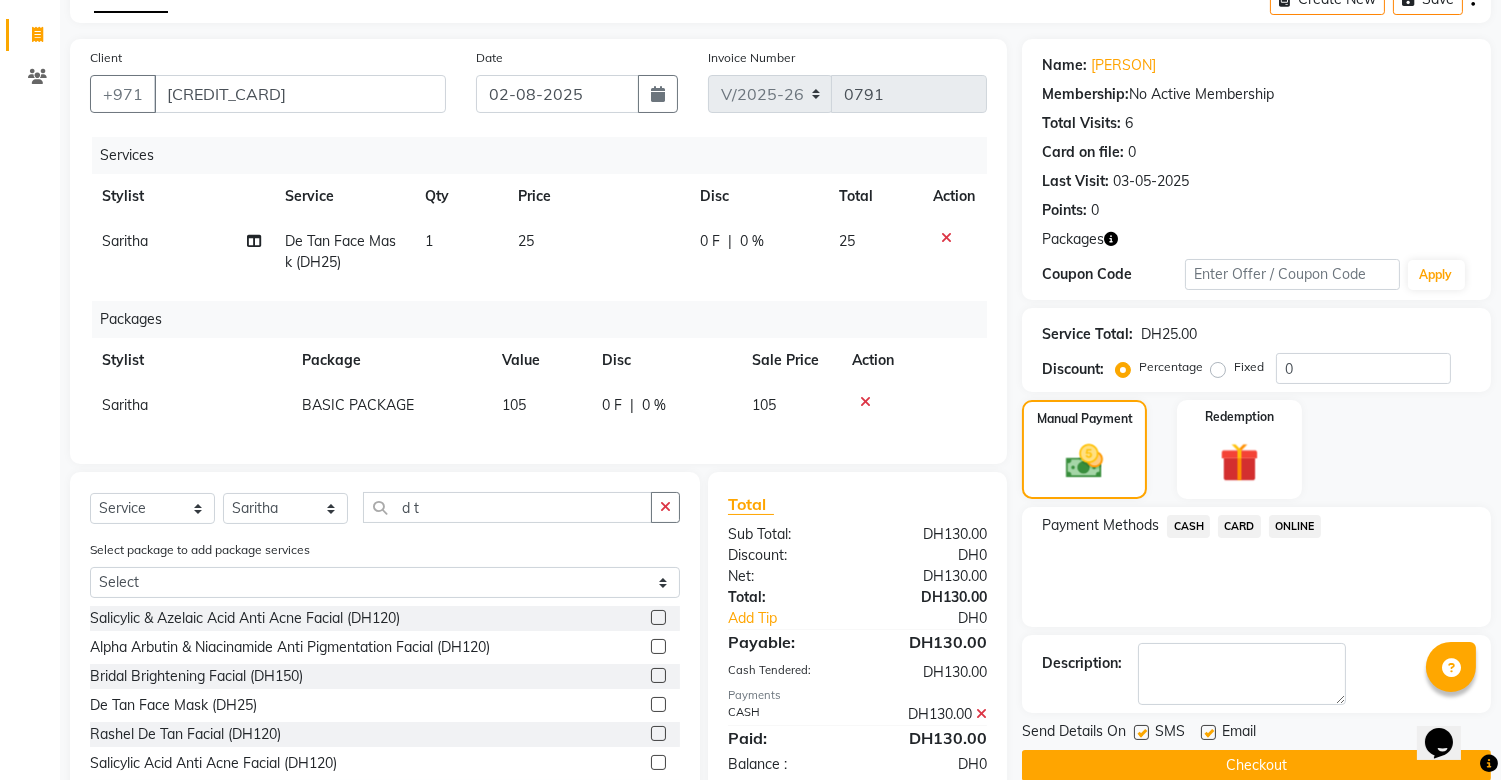 click on "Checkout" 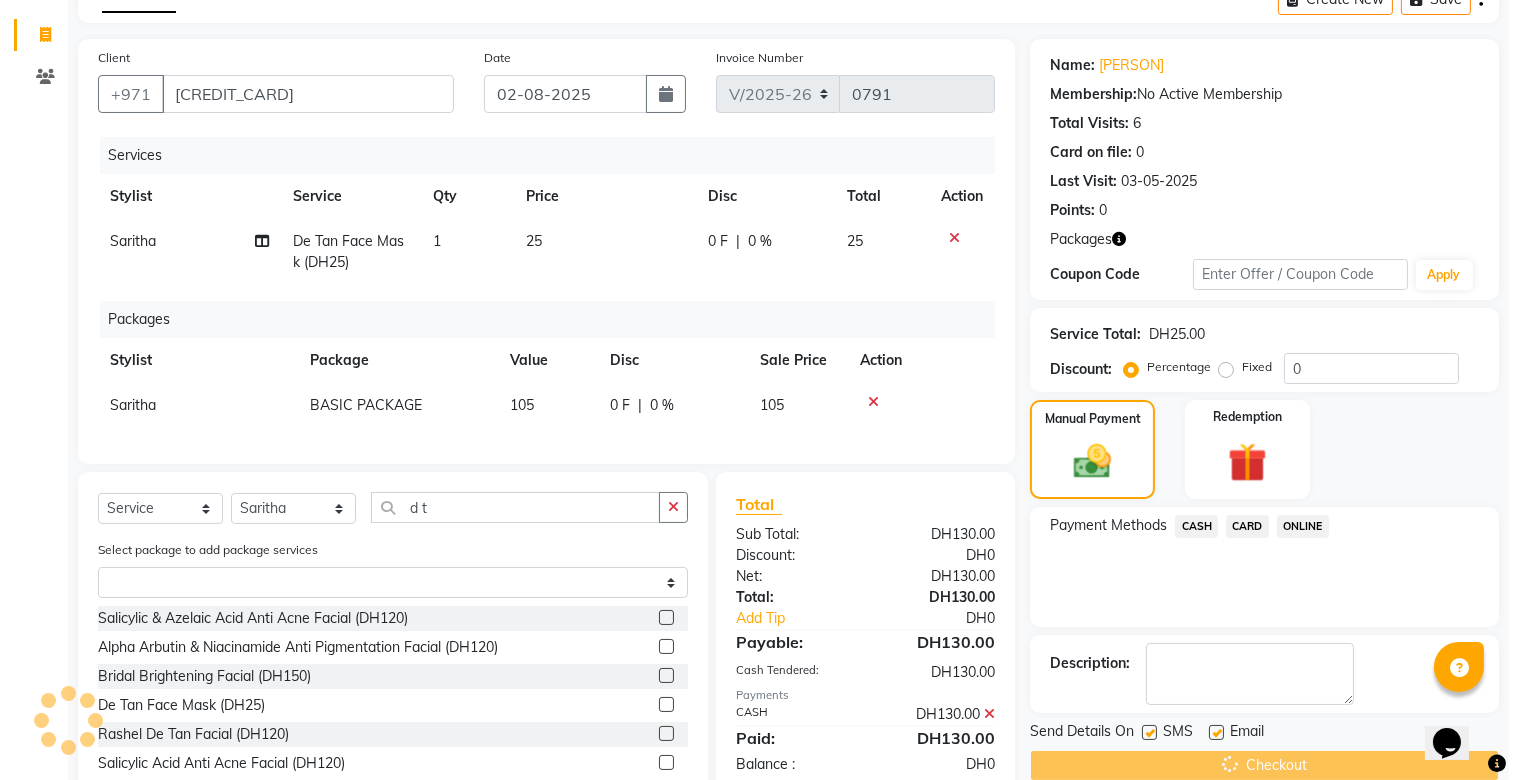 scroll, scrollTop: 0, scrollLeft: 0, axis: both 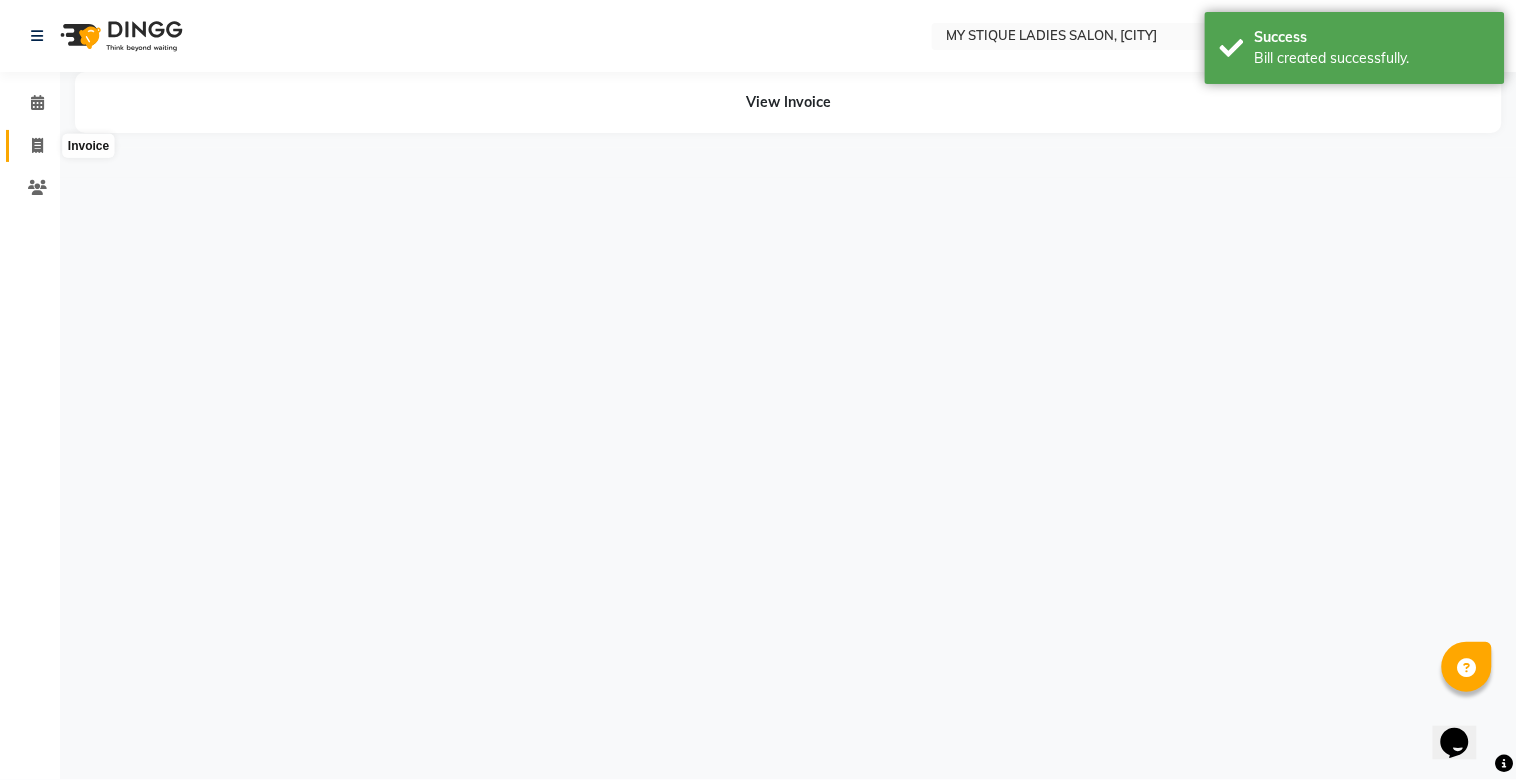 click 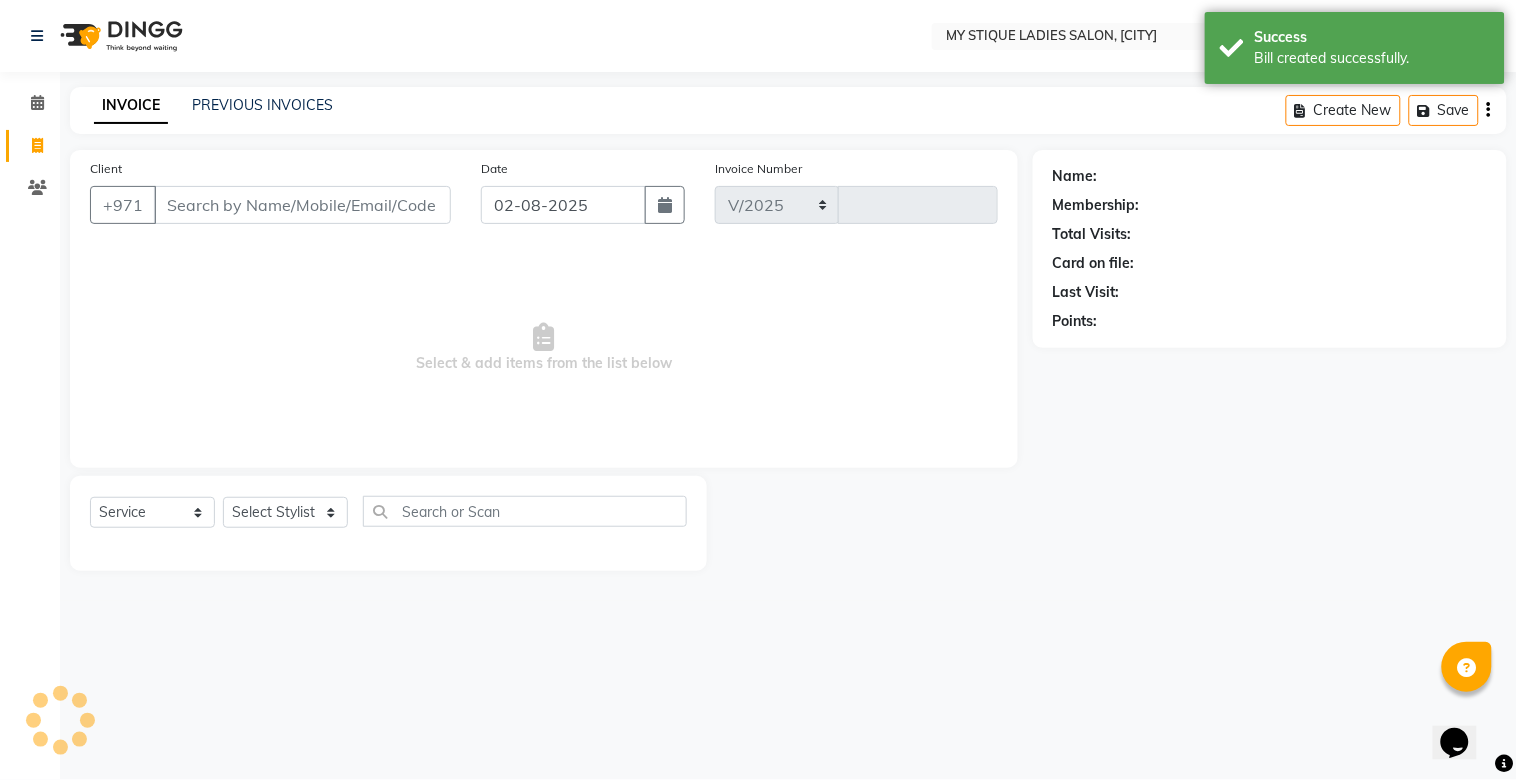 select on "7457" 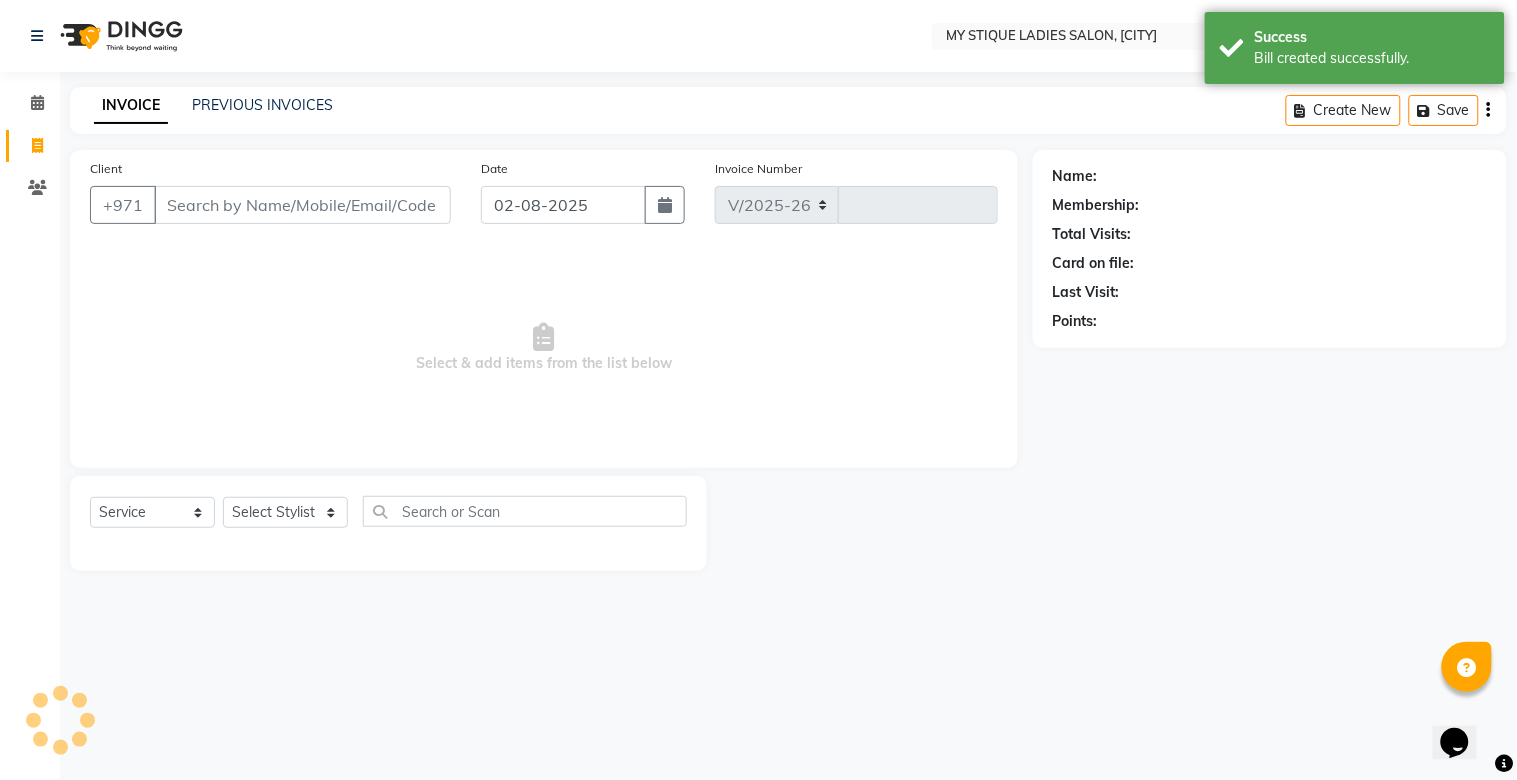 type on "0792" 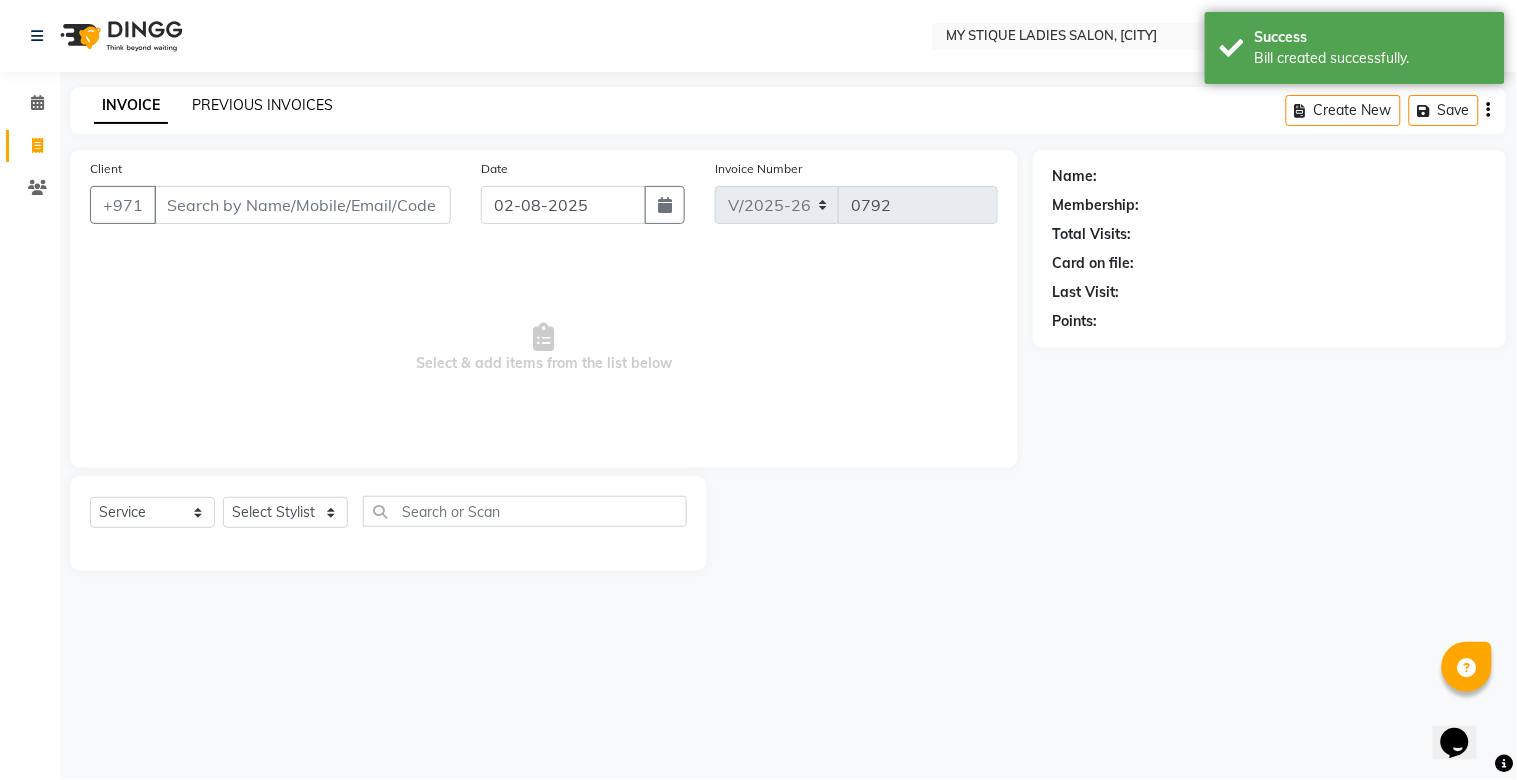 click on "PREVIOUS INVOICES" 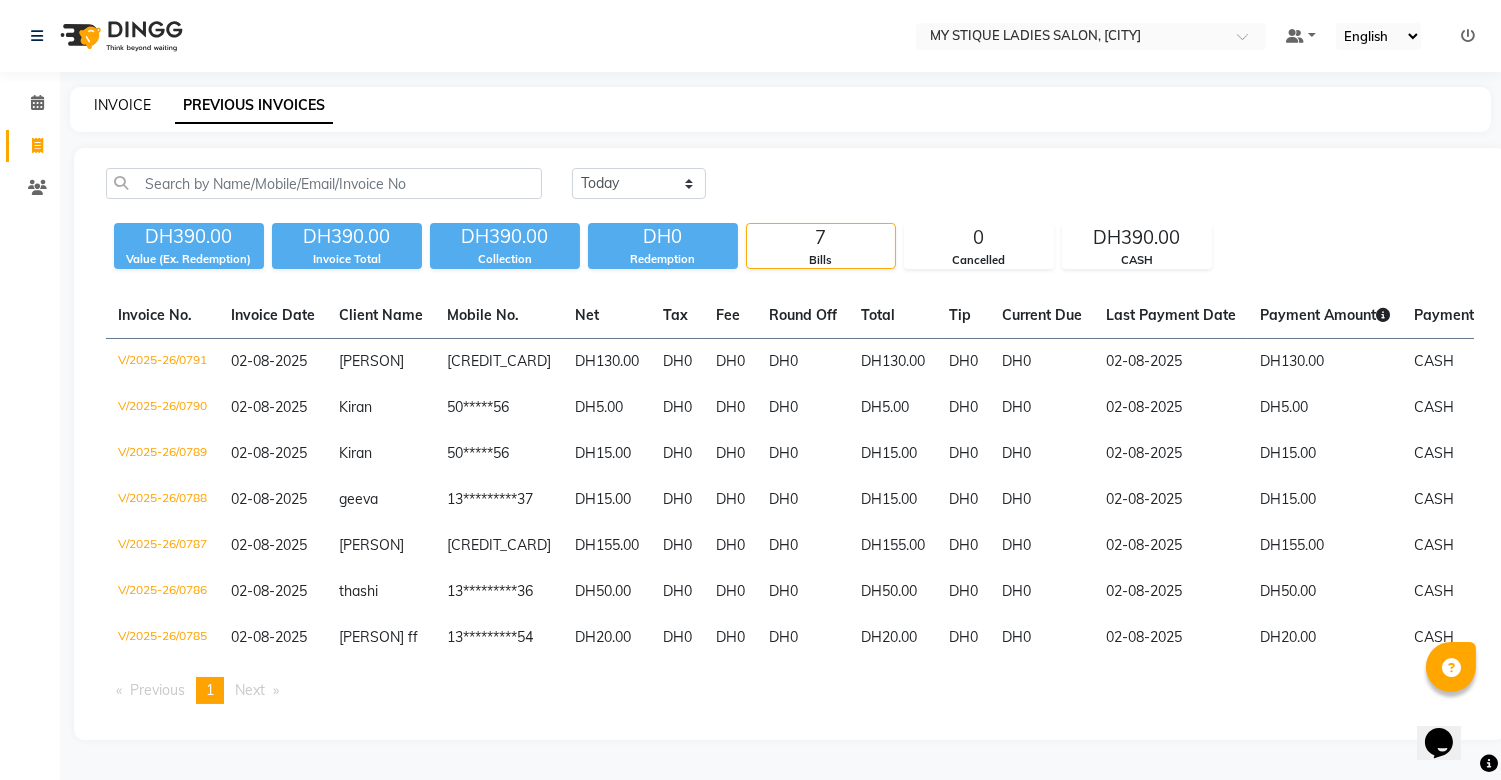 click on "INVOICE" 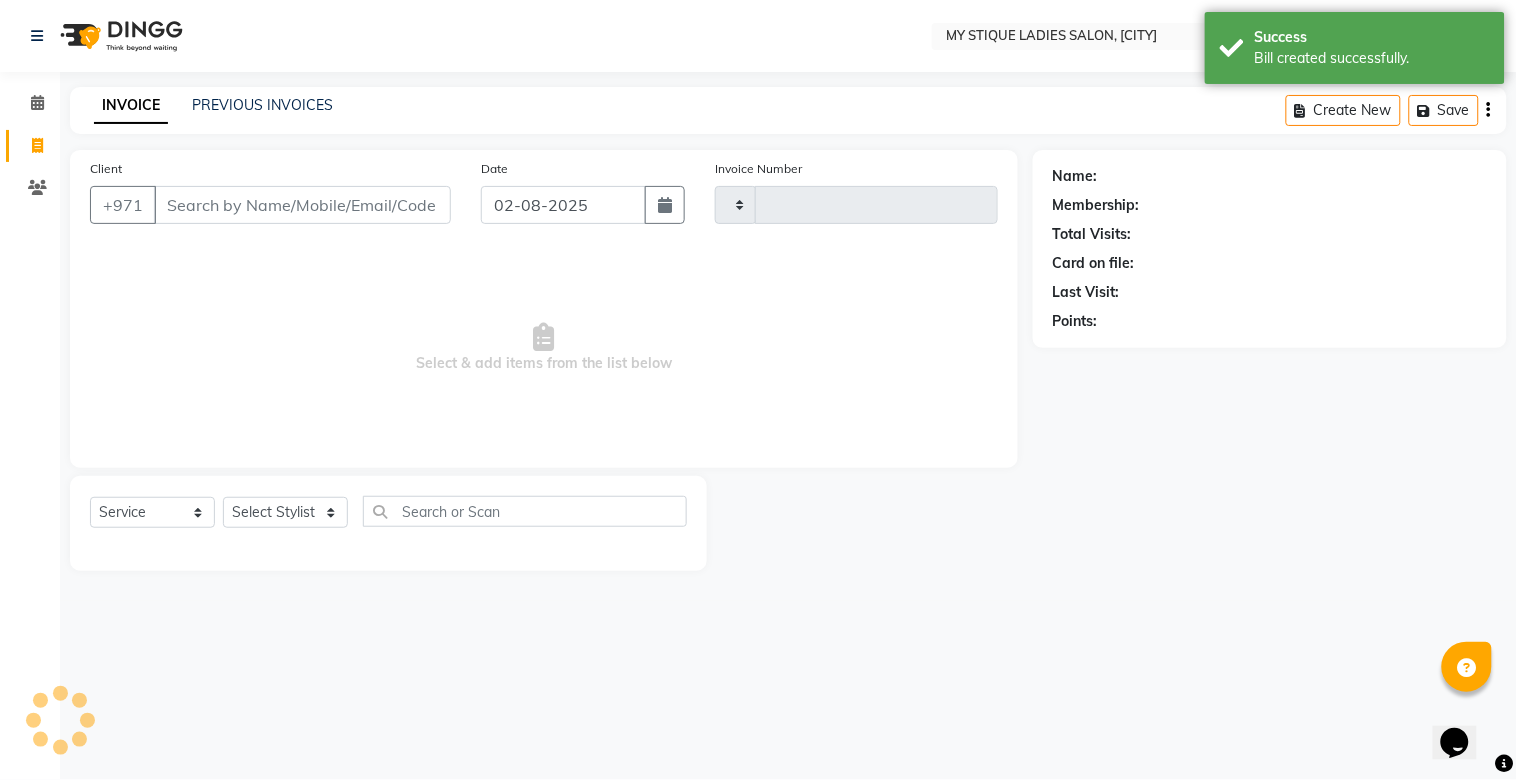 type on "0792" 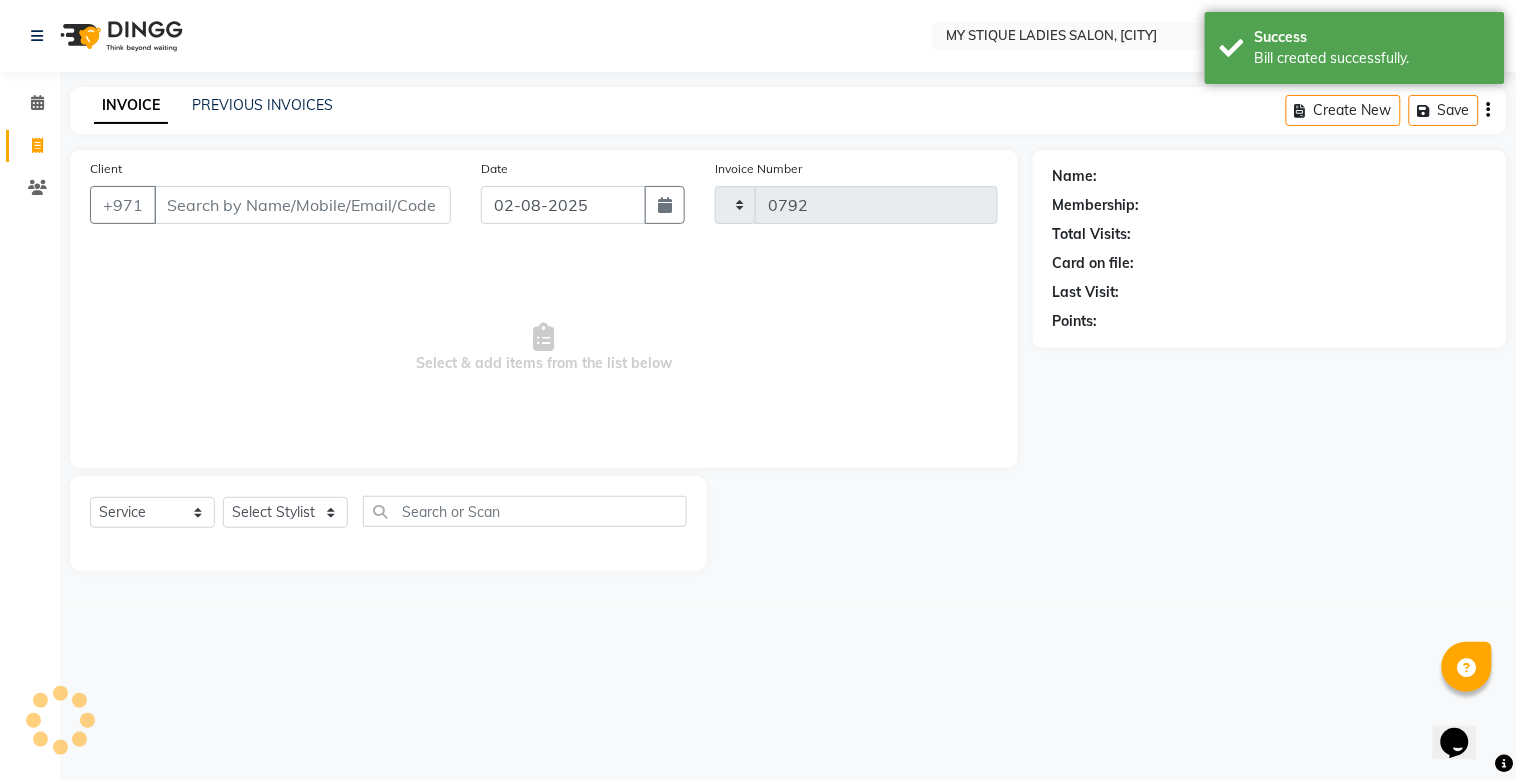 select on "7457" 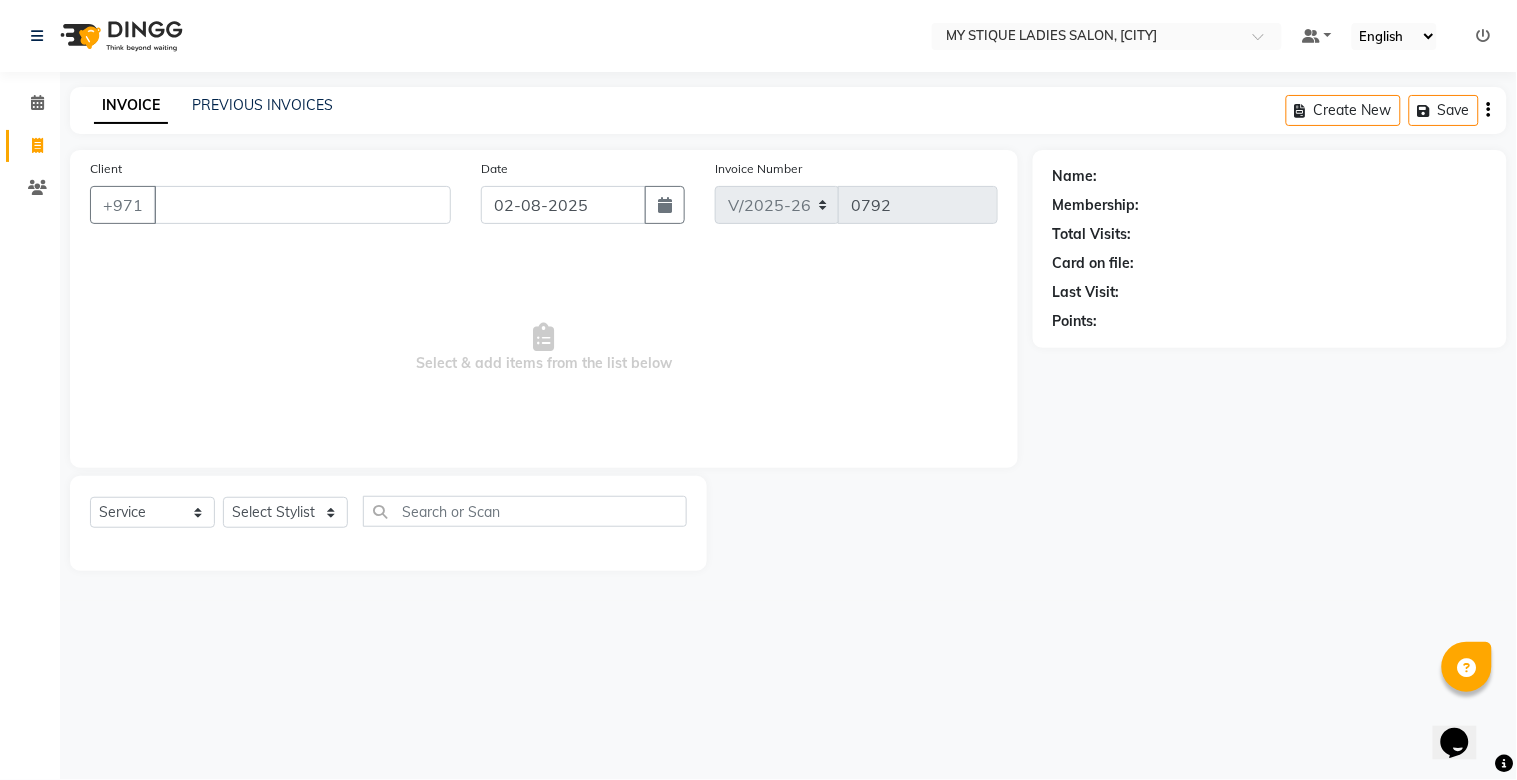 type 